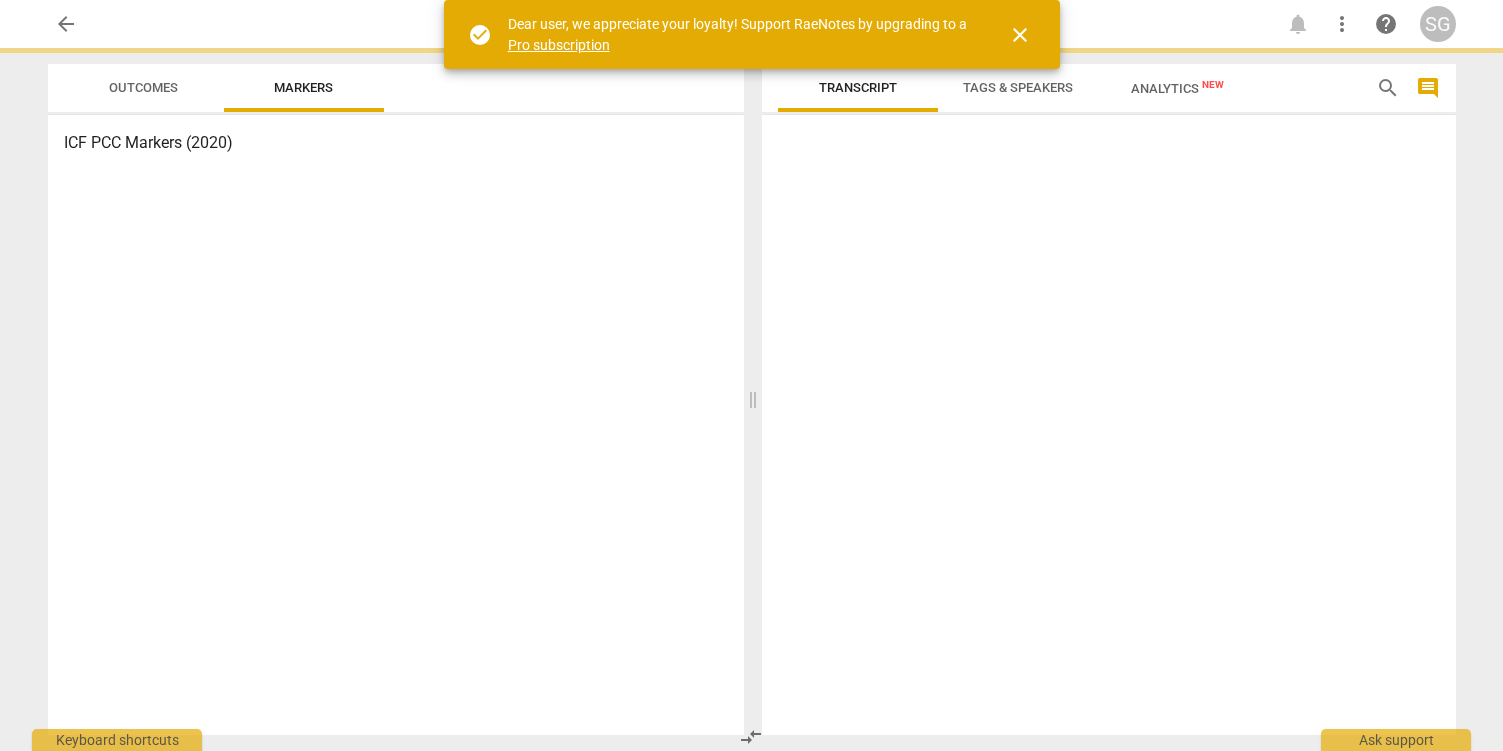 scroll, scrollTop: 0, scrollLeft: 0, axis: both 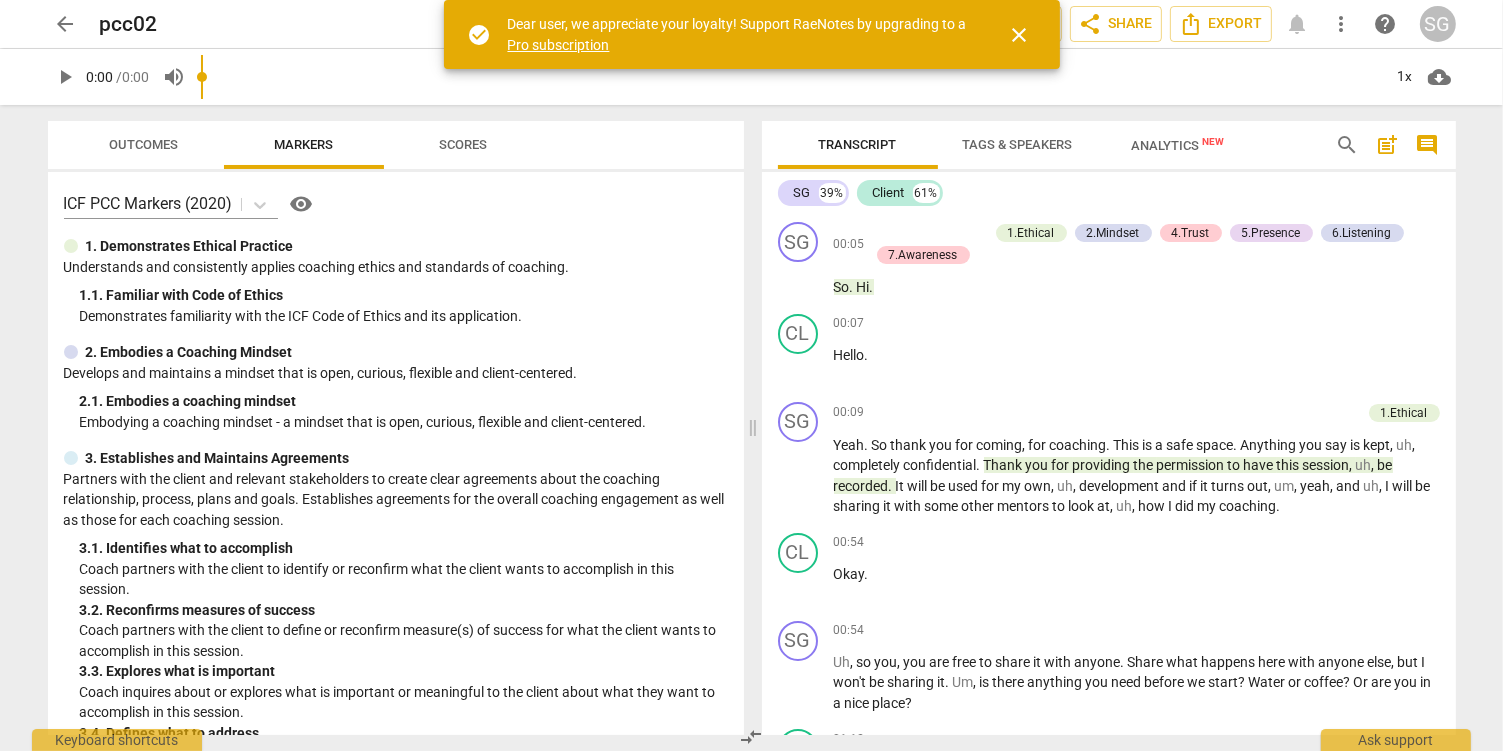 click on "close" at bounding box center [1020, 35] 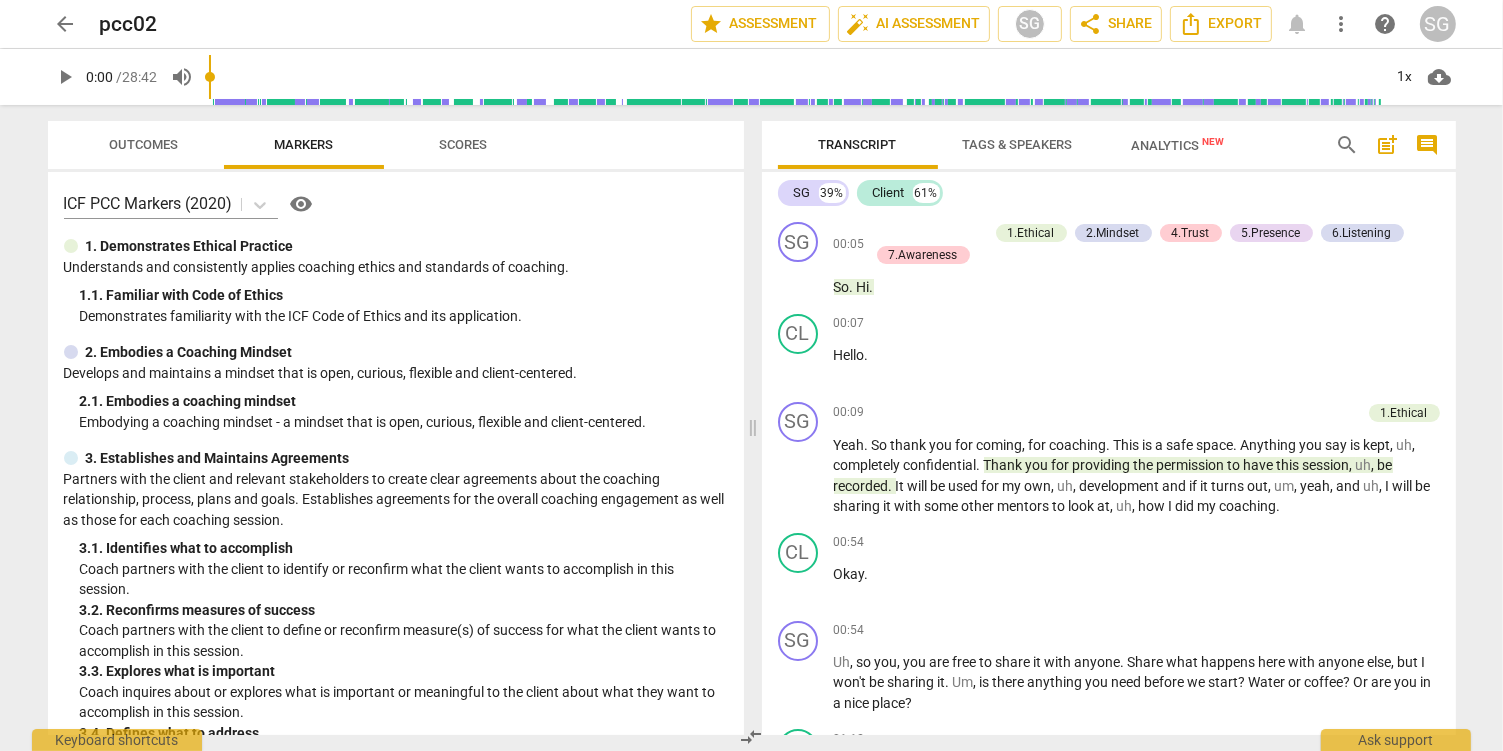 click on "arrow_back" at bounding box center (66, 24) 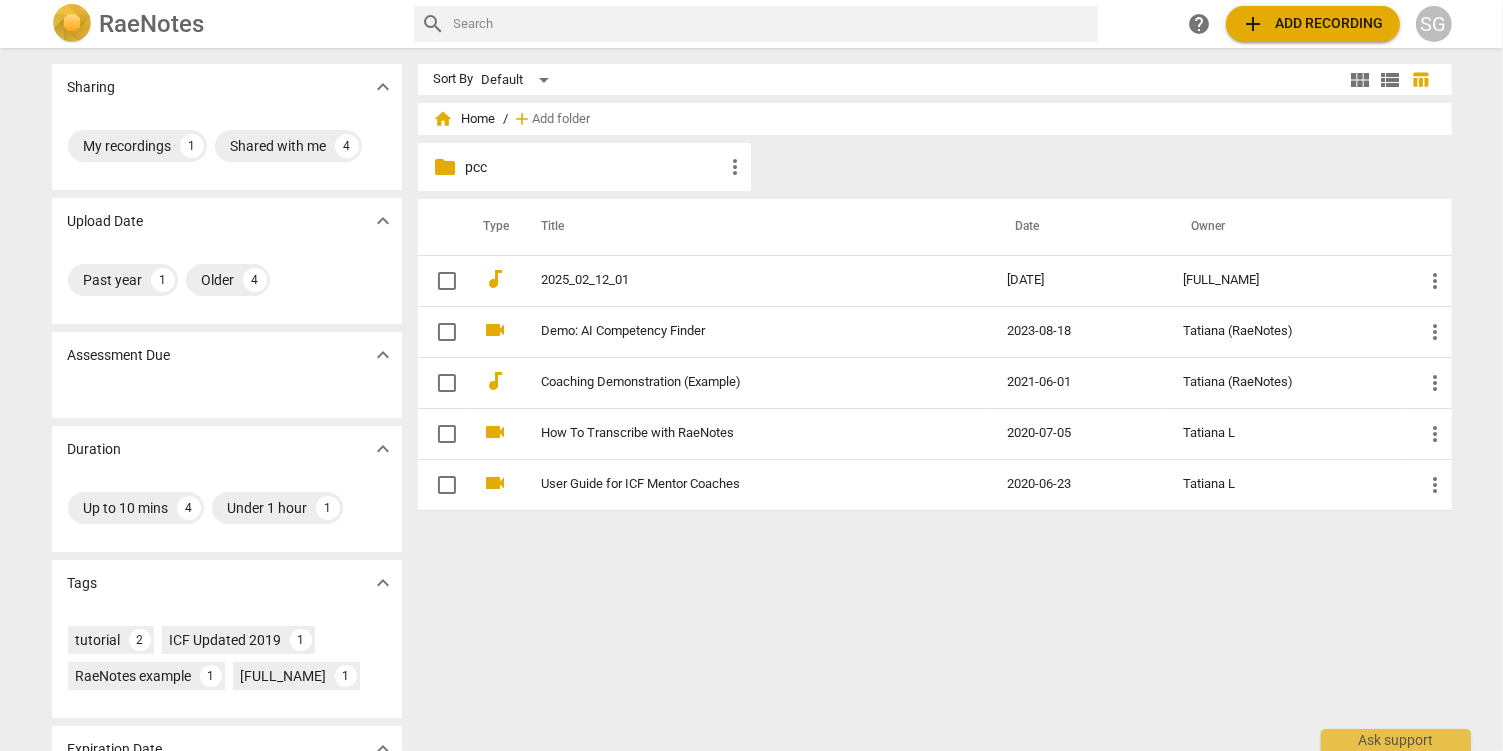 click on "more_vert" at bounding box center (735, 167) 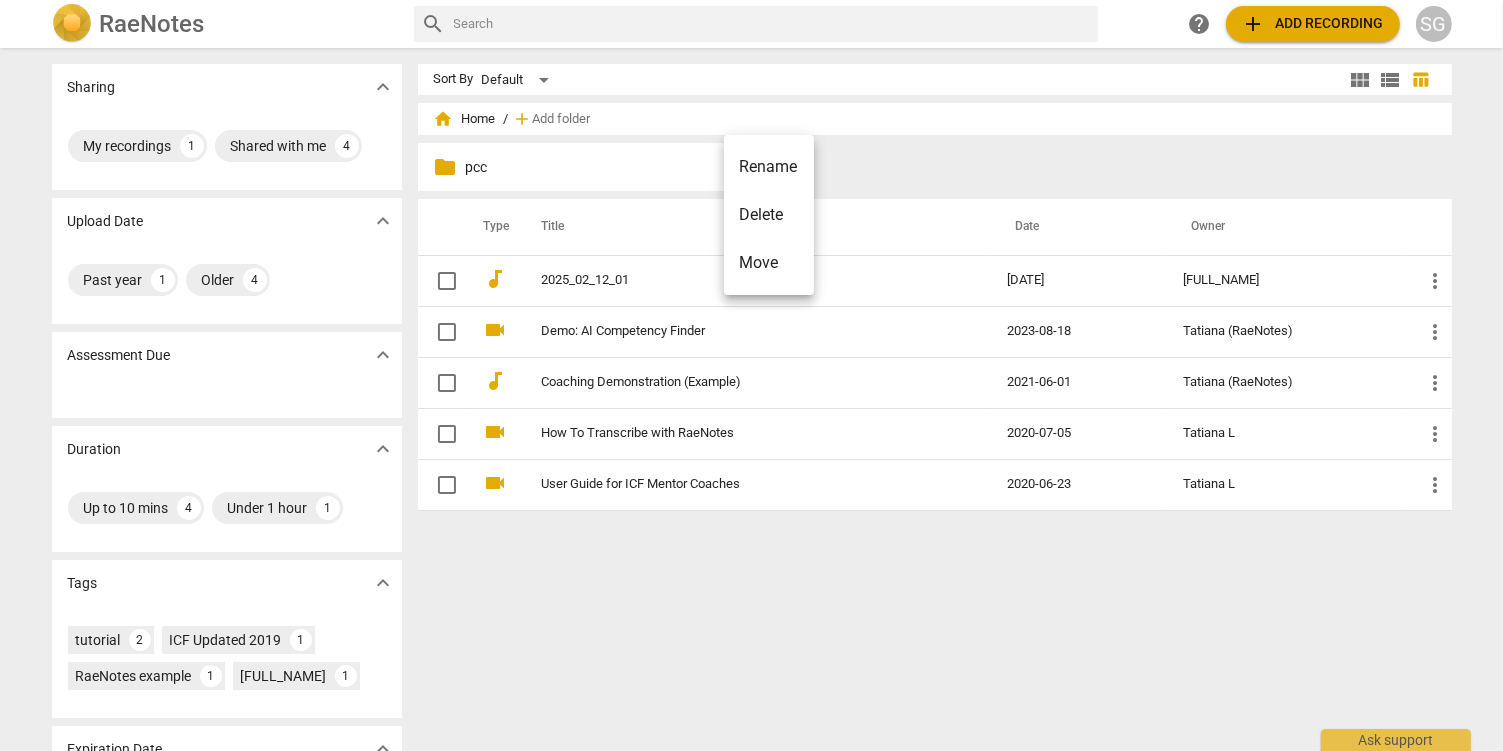 click at bounding box center (751, 375) 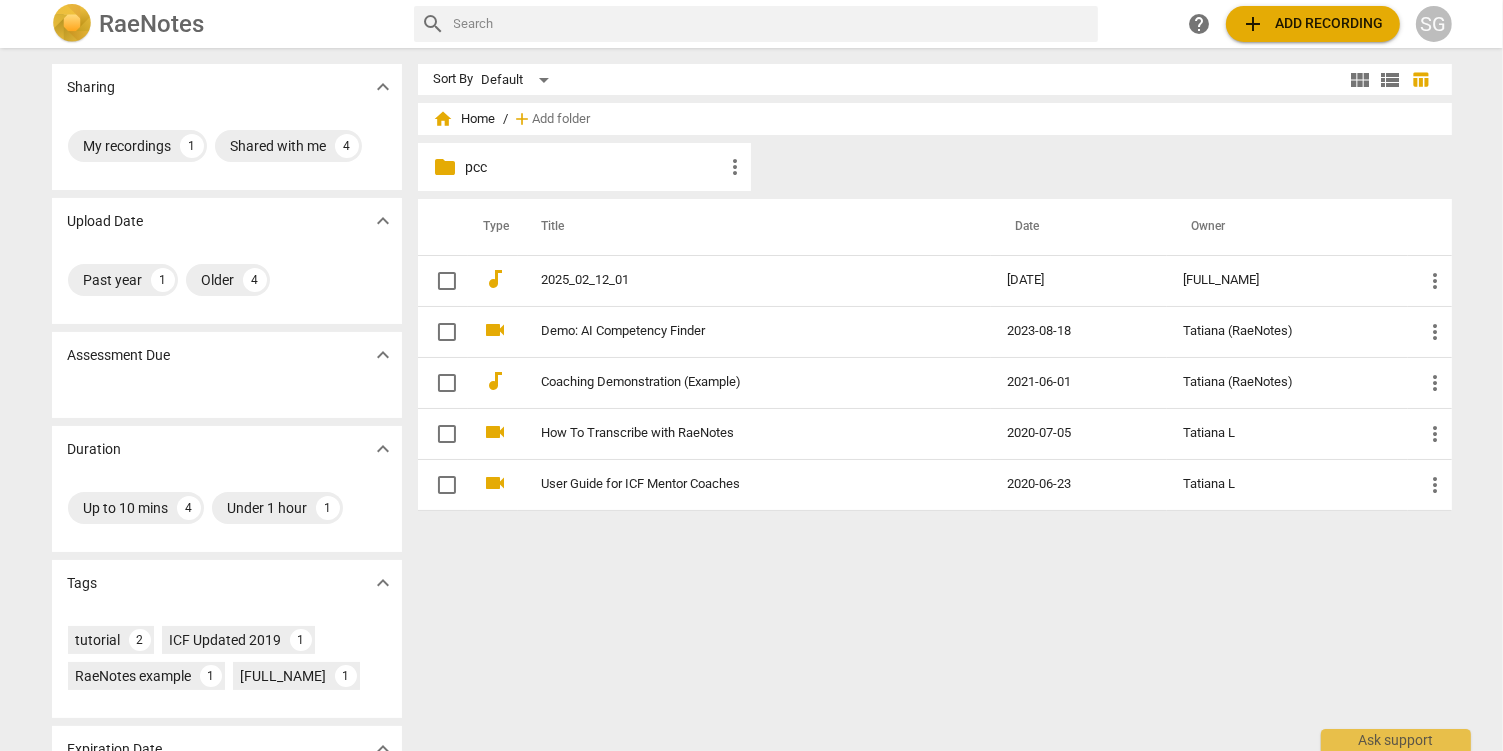 click on "add   Add recording" at bounding box center [1313, 24] 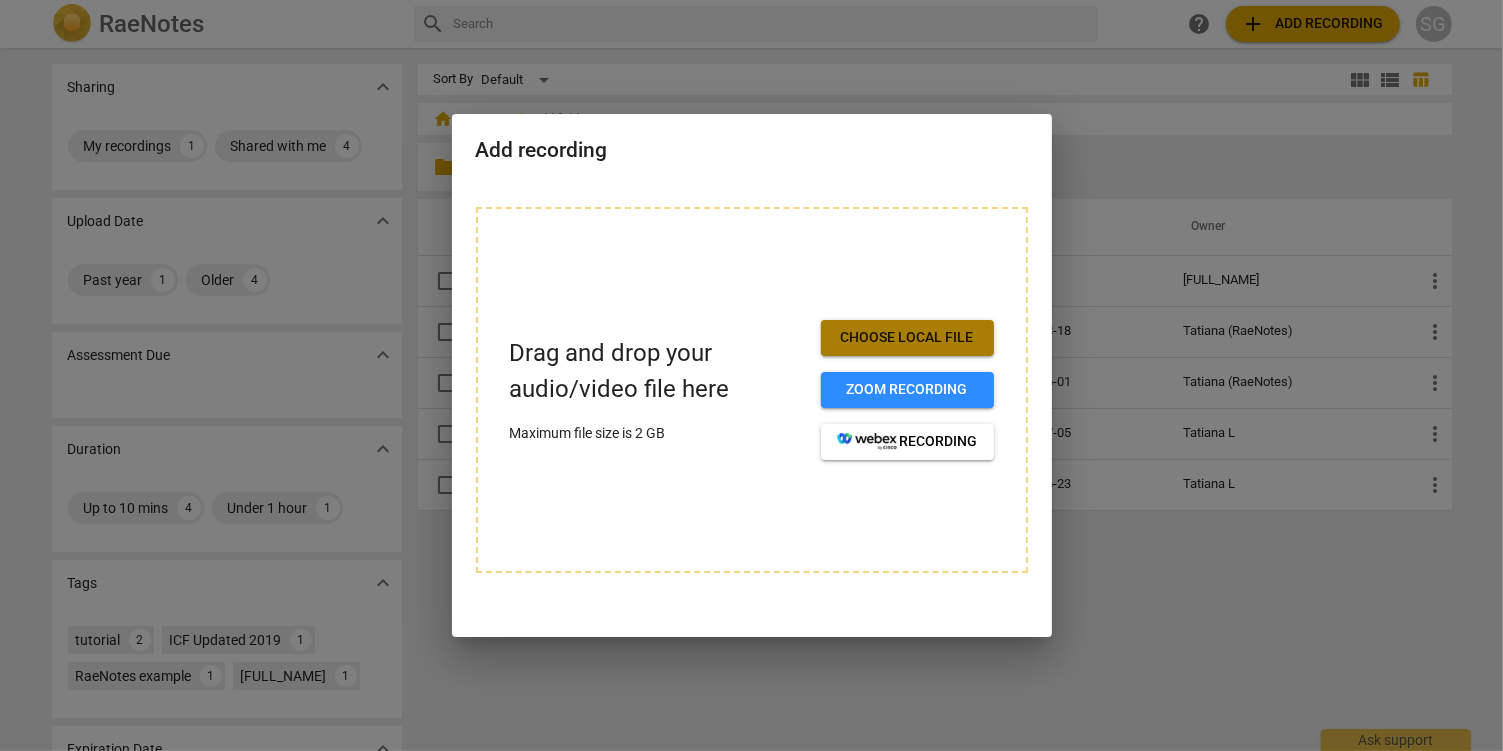 click on "Choose local file" at bounding box center (907, 338) 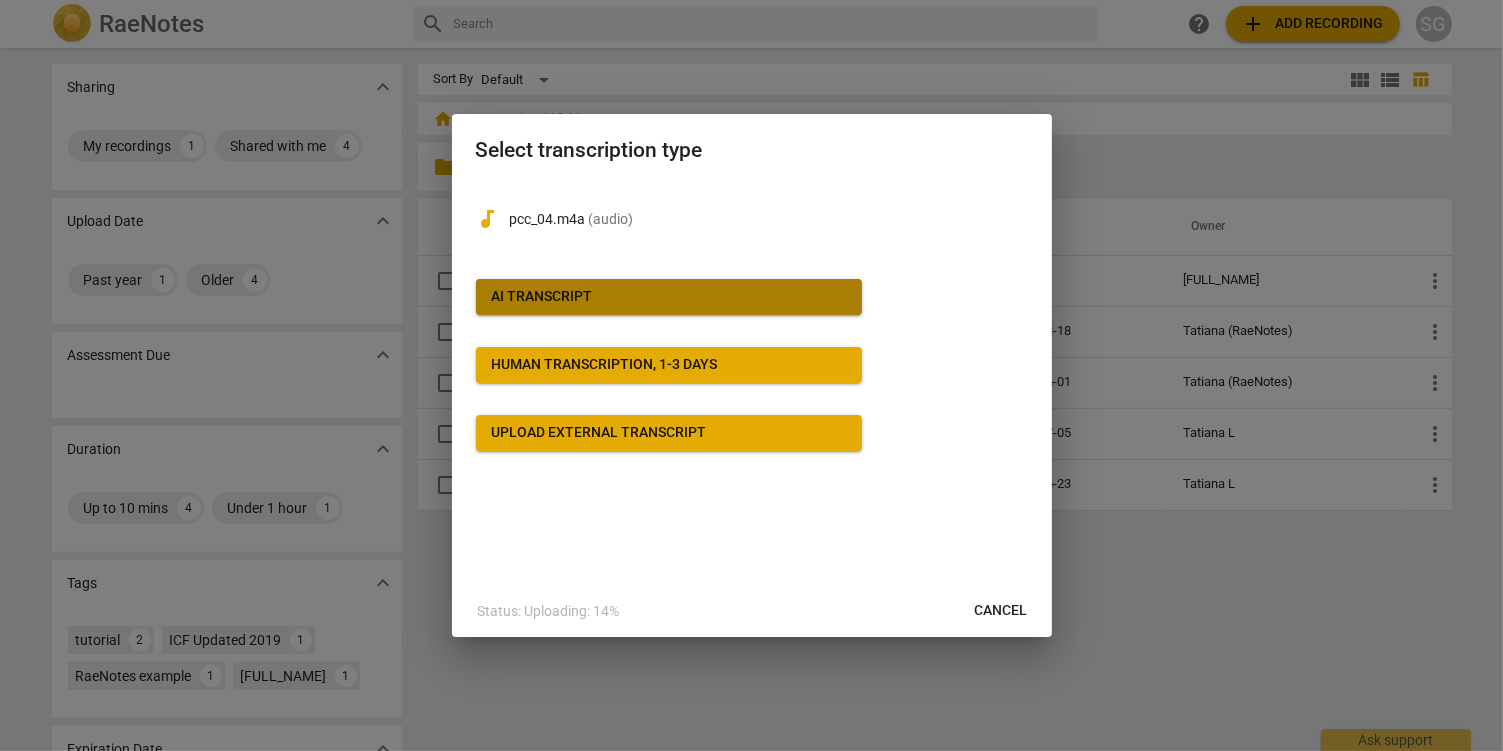 click on "AI Transcript" at bounding box center [669, 297] 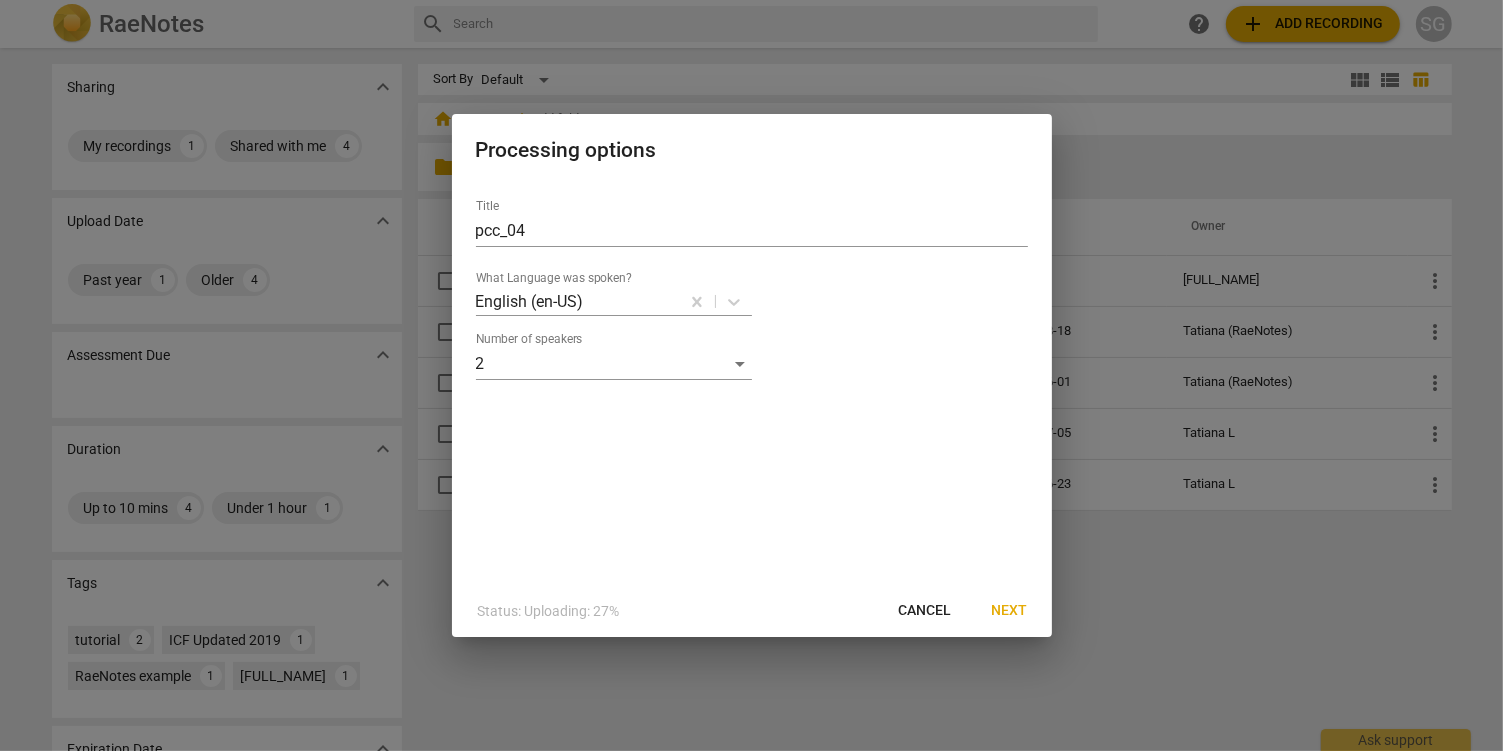 click on "Next" at bounding box center [1010, 611] 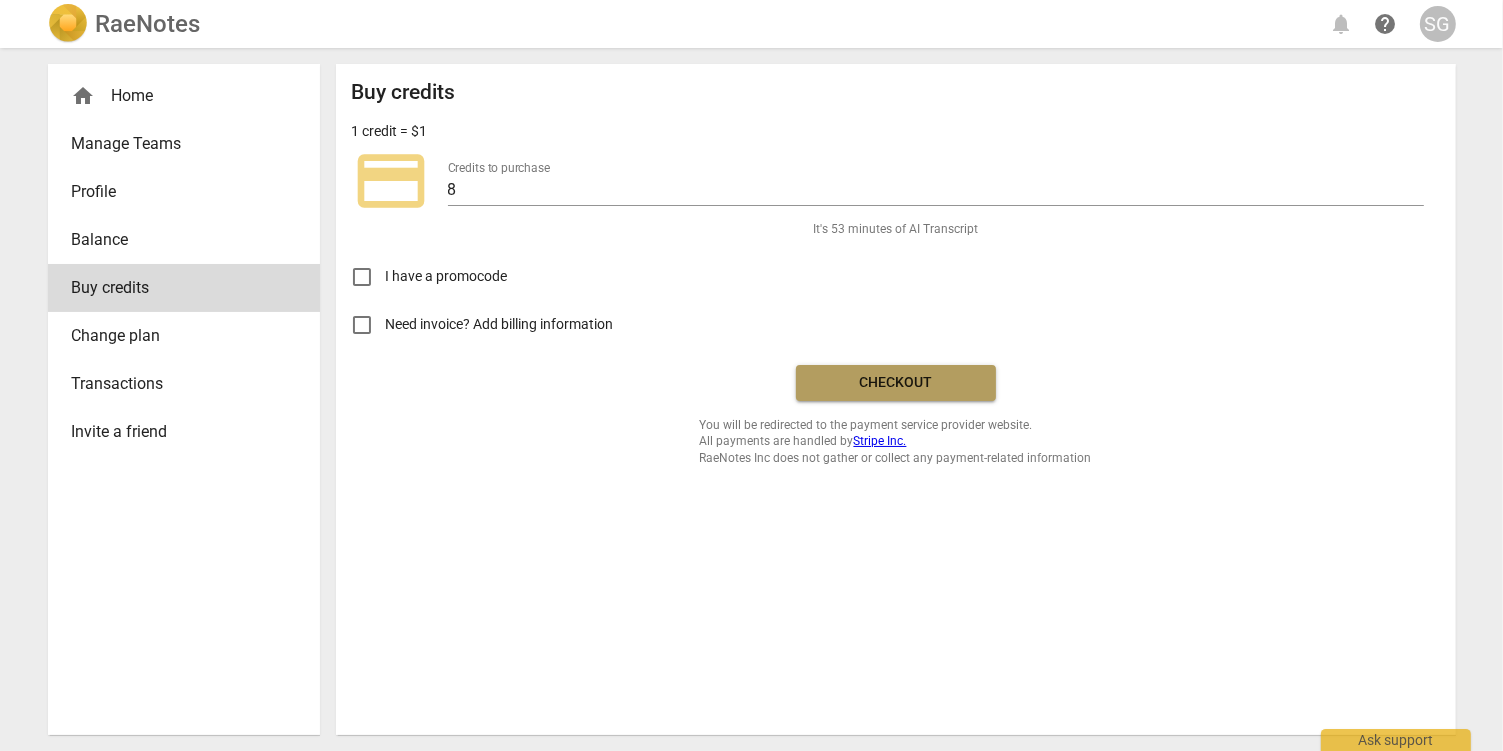 click on "Checkout" at bounding box center (896, 383) 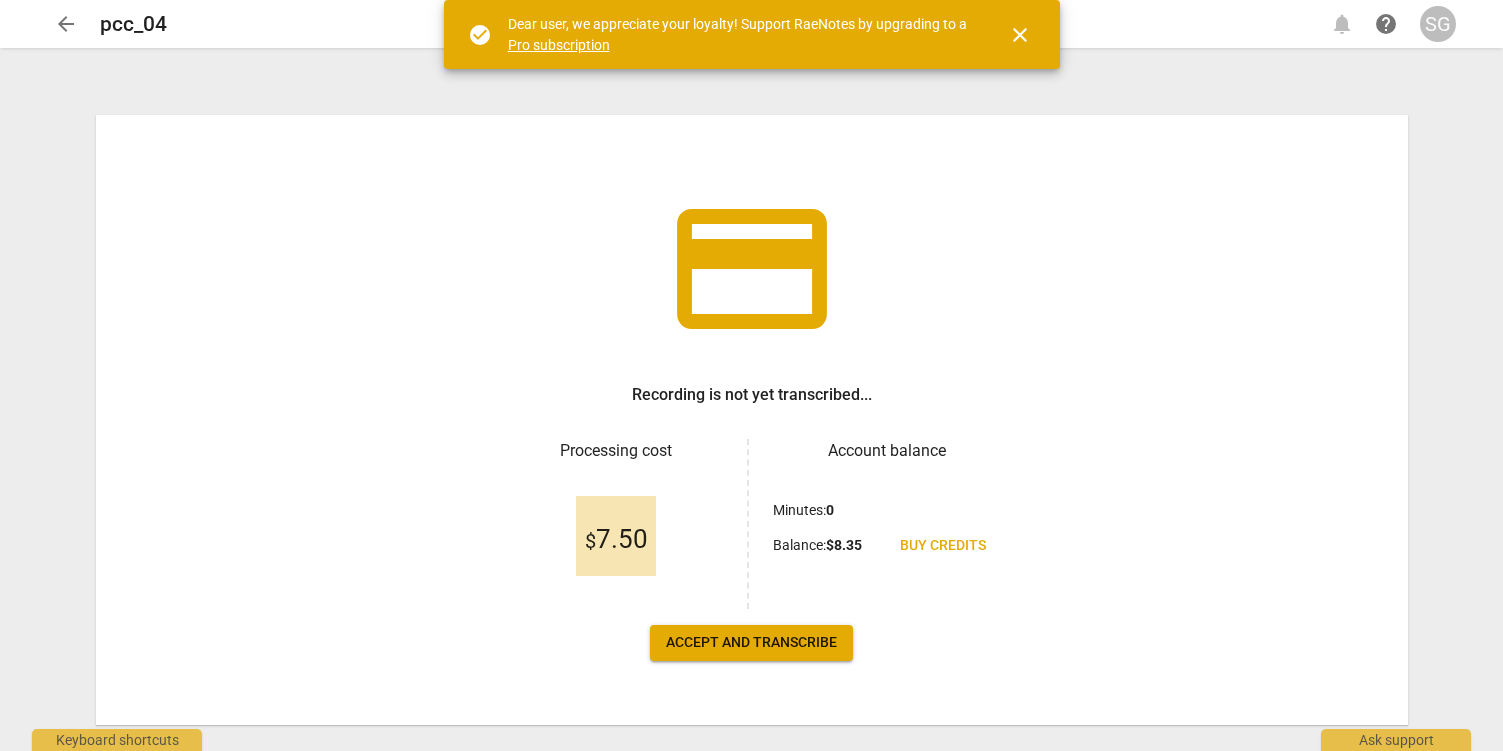 scroll, scrollTop: 0, scrollLeft: 0, axis: both 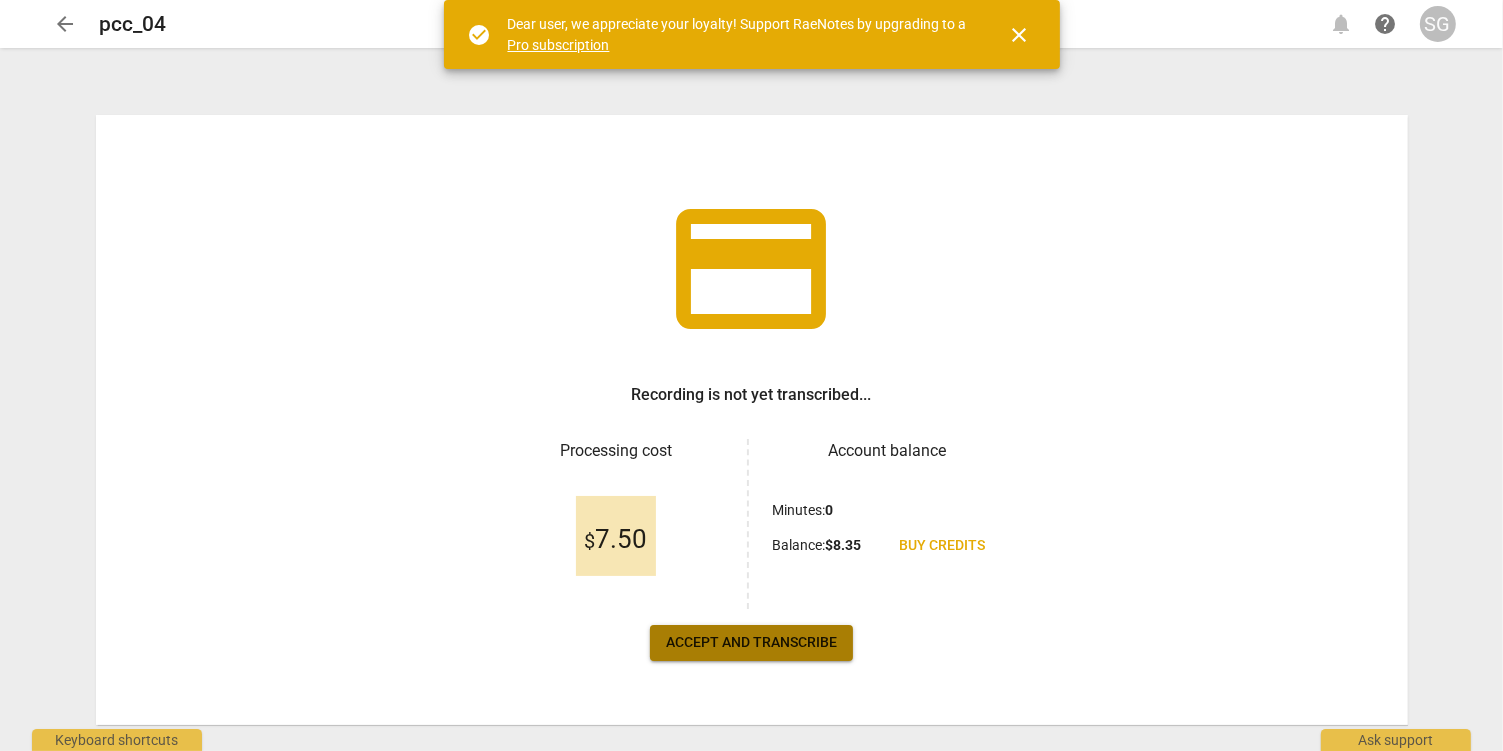 click on "Accept and transcribe" at bounding box center (751, 643) 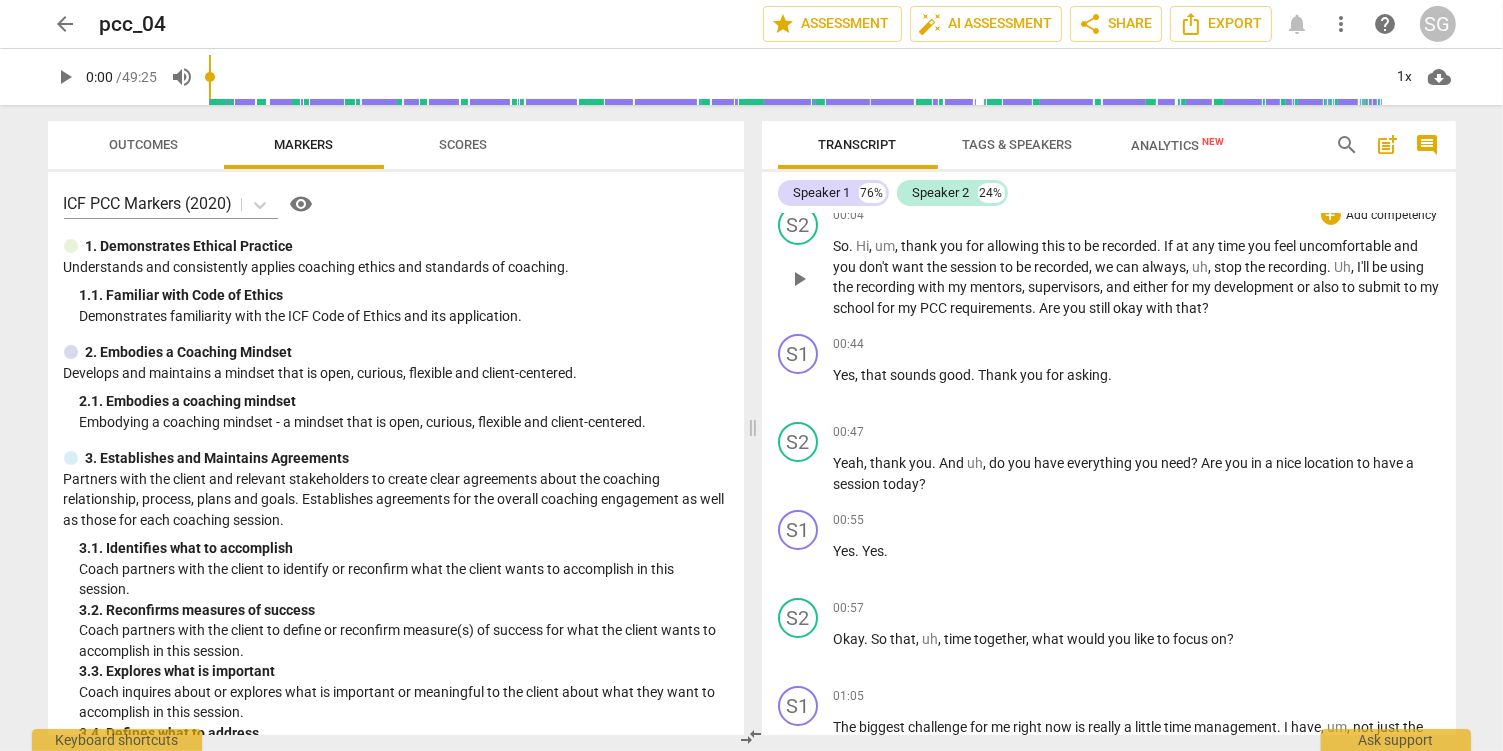 scroll, scrollTop: 0, scrollLeft: 0, axis: both 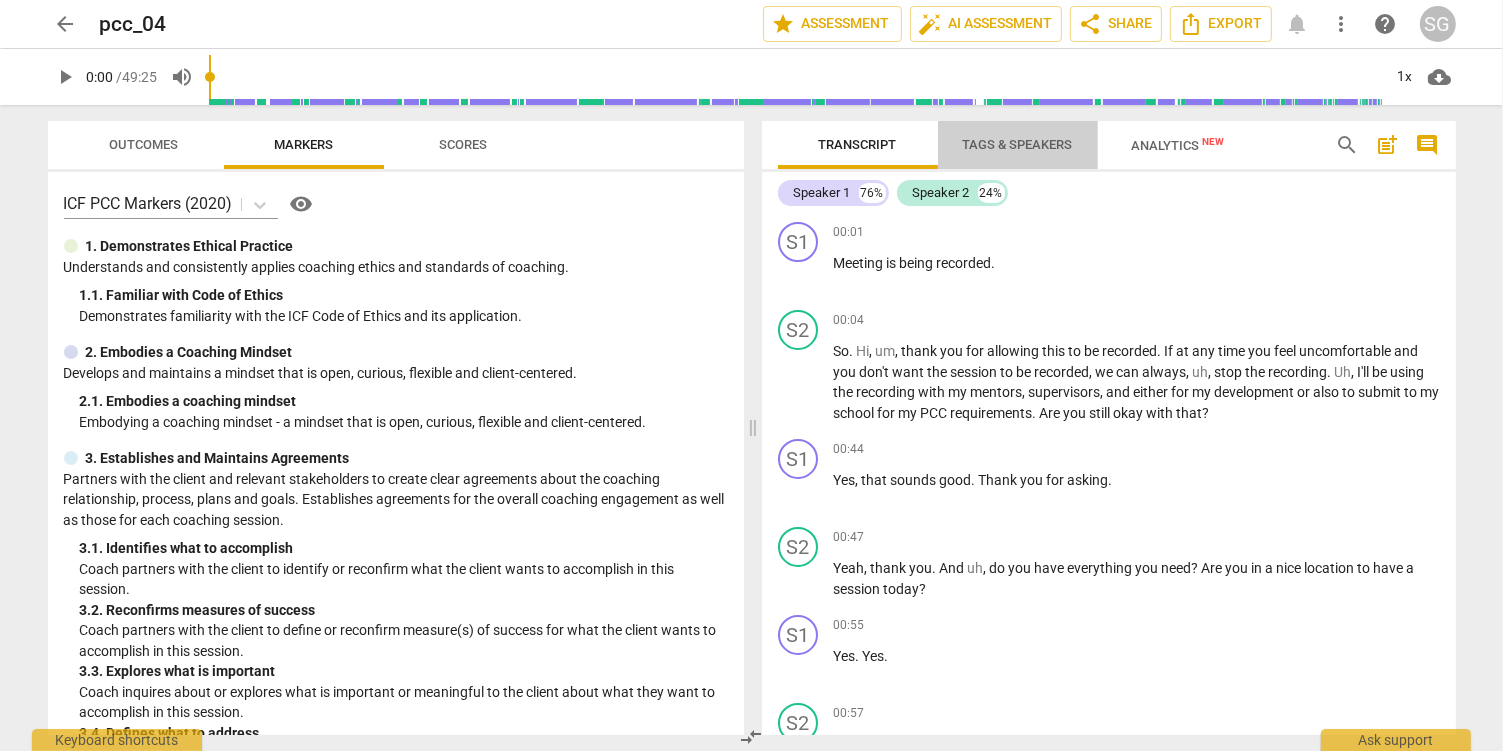 click on "Tags & Speakers" at bounding box center [1018, 145] 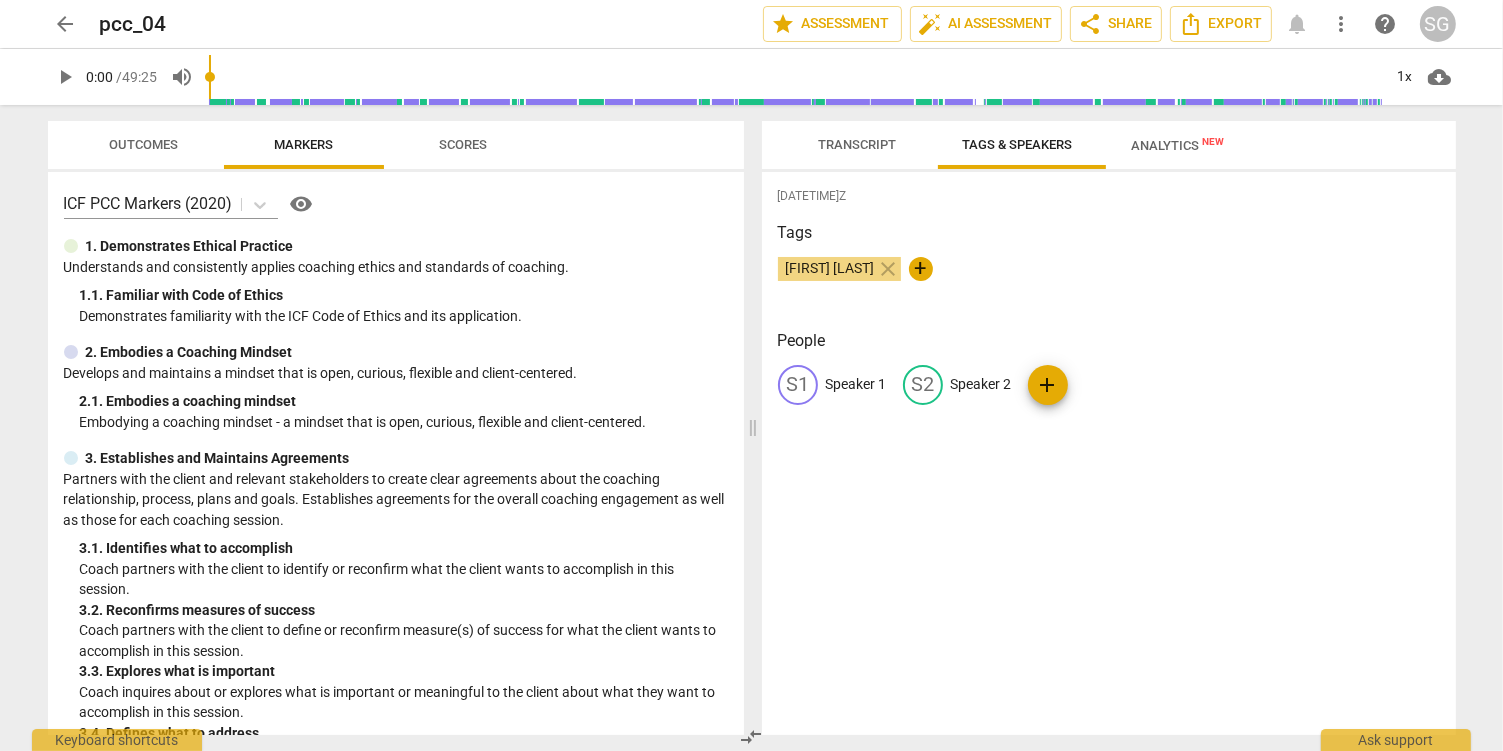 click on "Transcript" at bounding box center (858, 144) 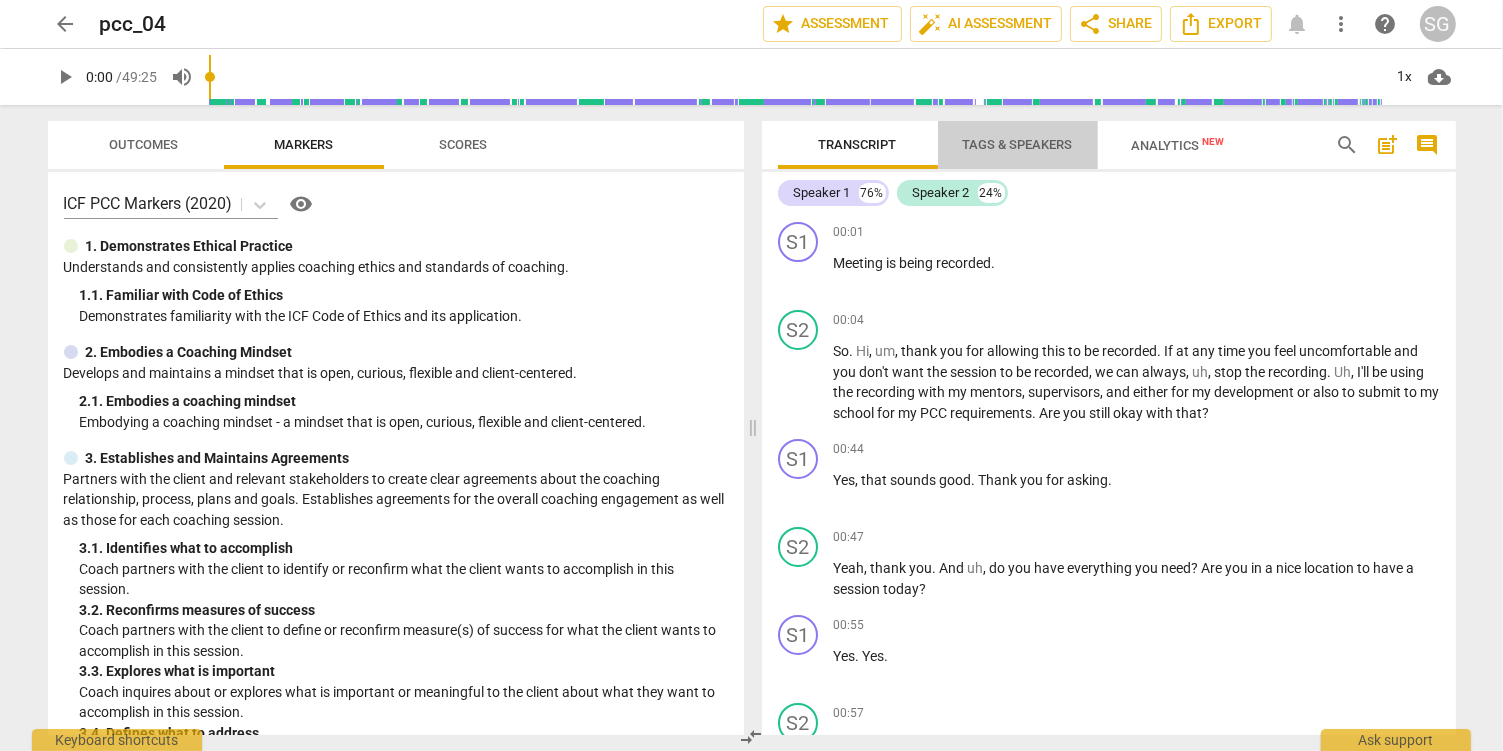 click on "Tags & Speakers" at bounding box center (1018, 144) 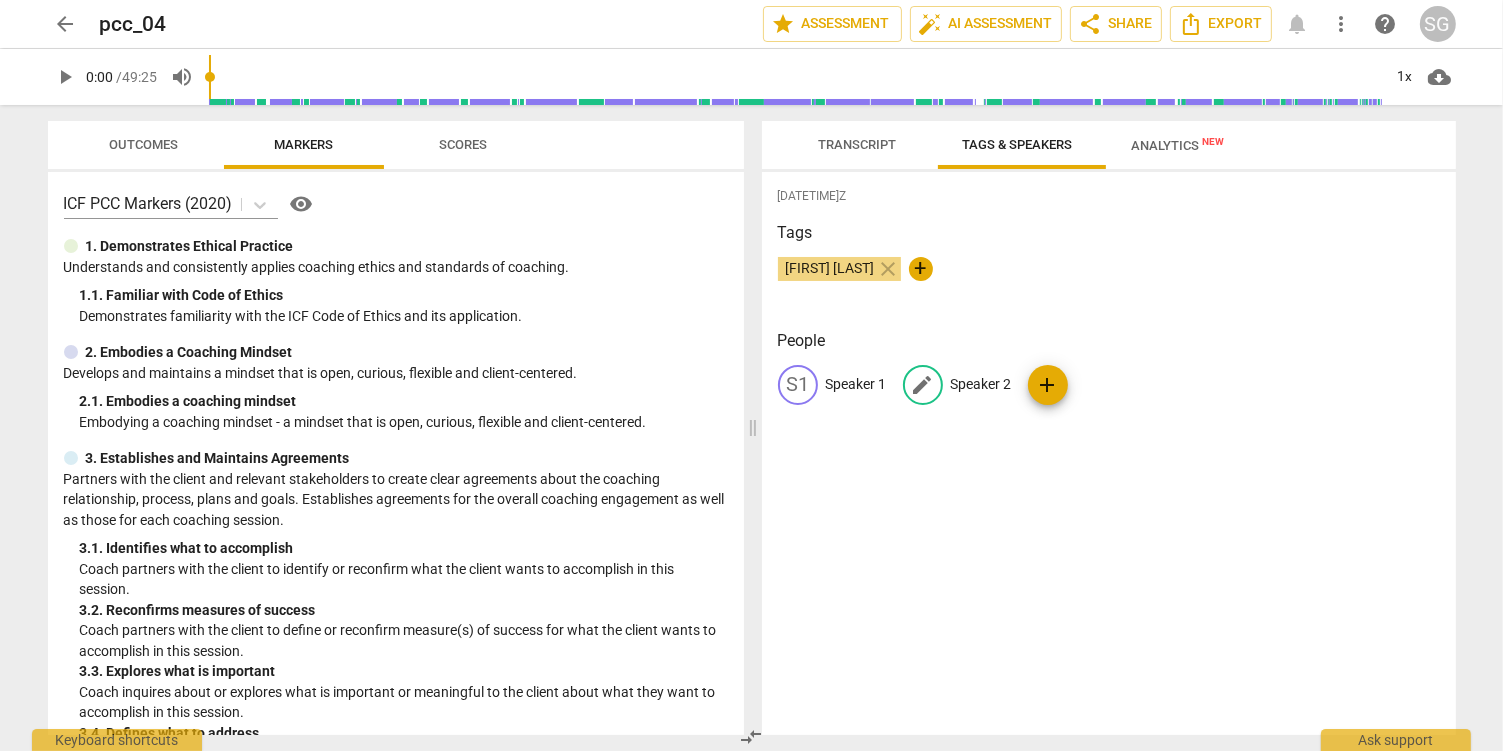 click on "edit" at bounding box center [923, 385] 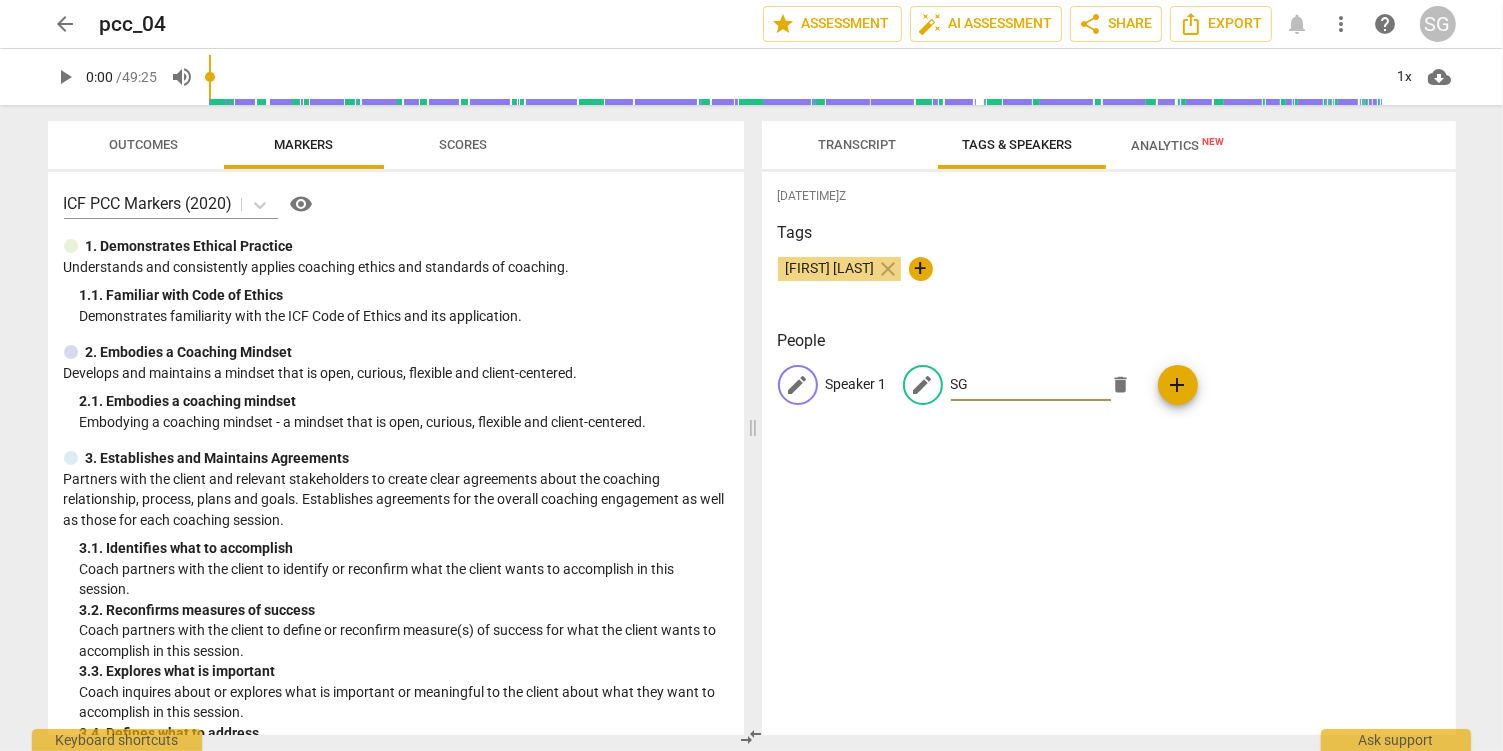 type on "SG" 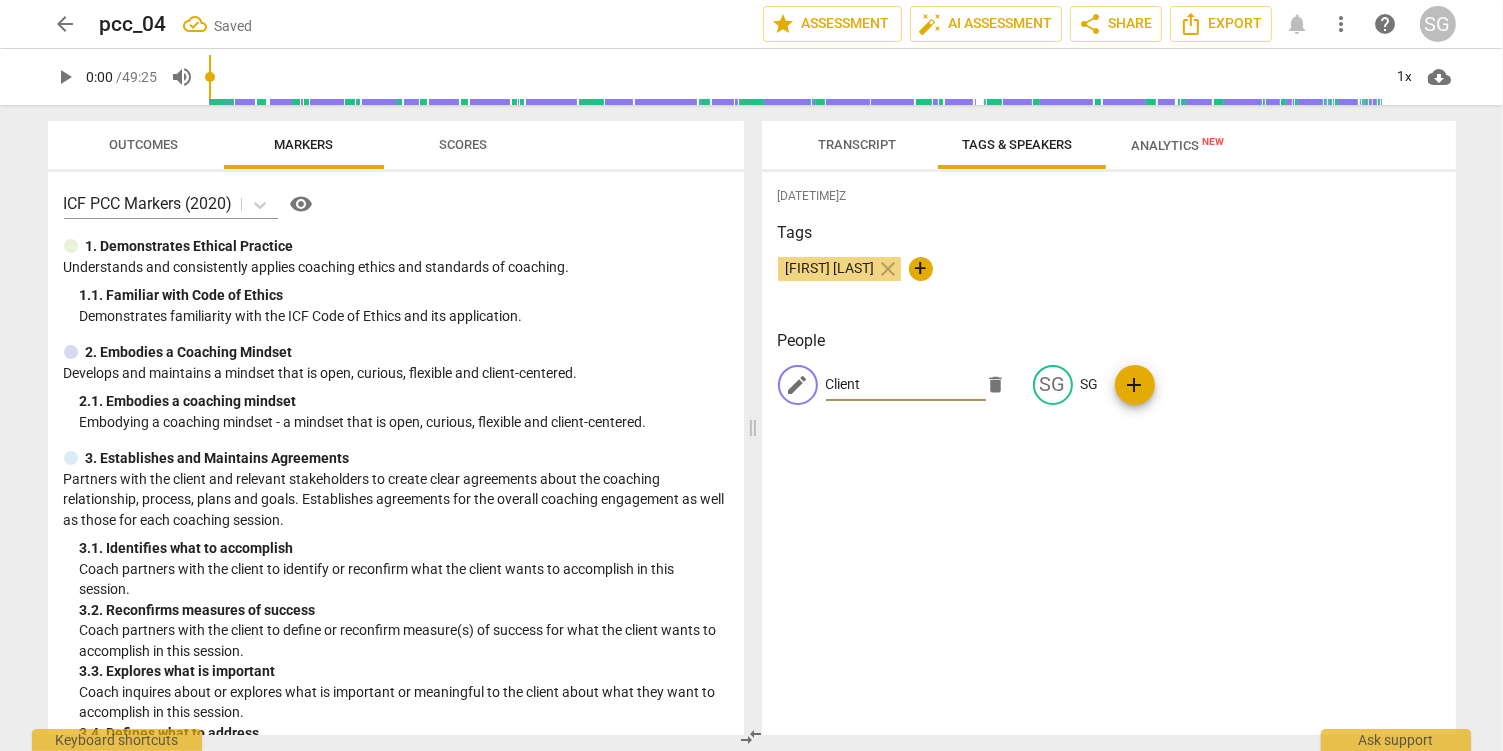 type on "Client" 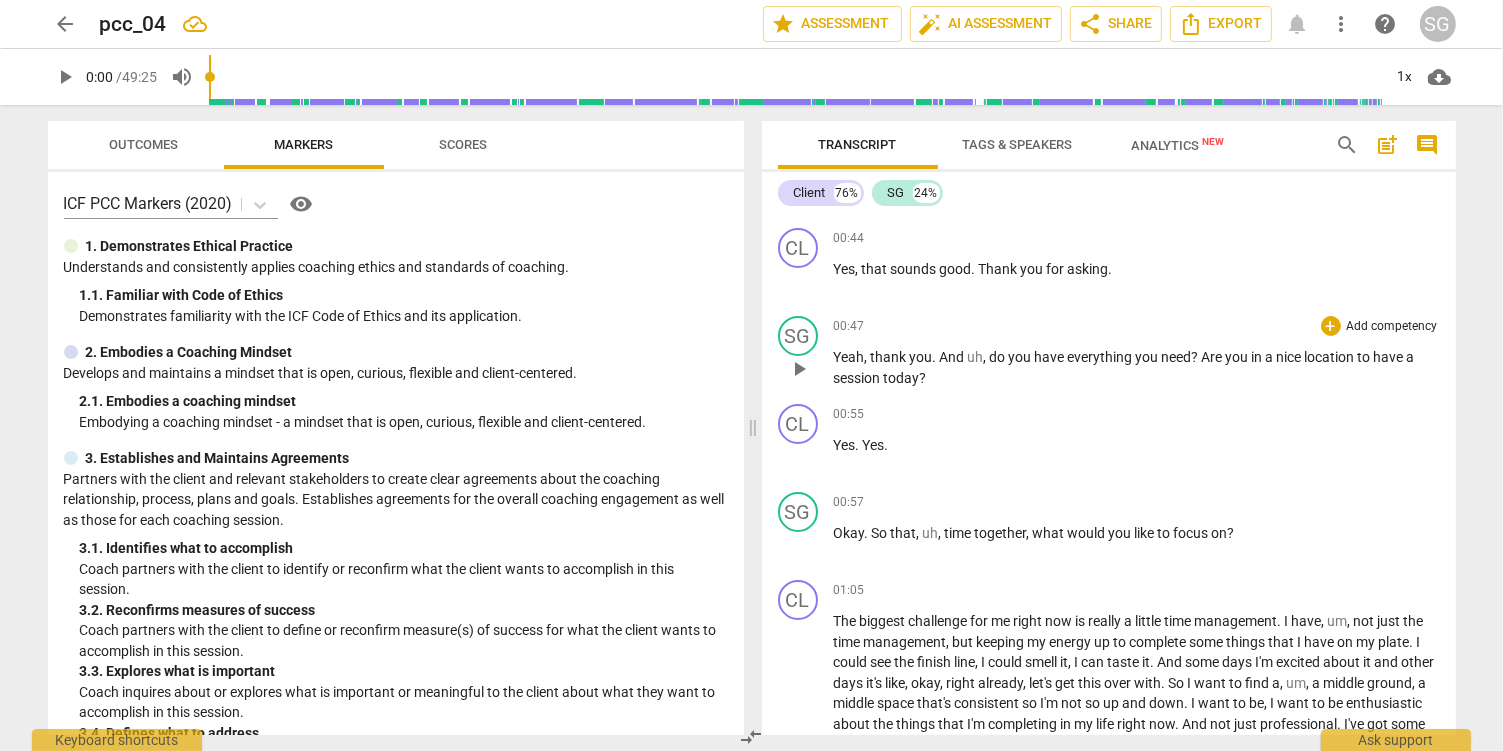 scroll, scrollTop: 0, scrollLeft: 0, axis: both 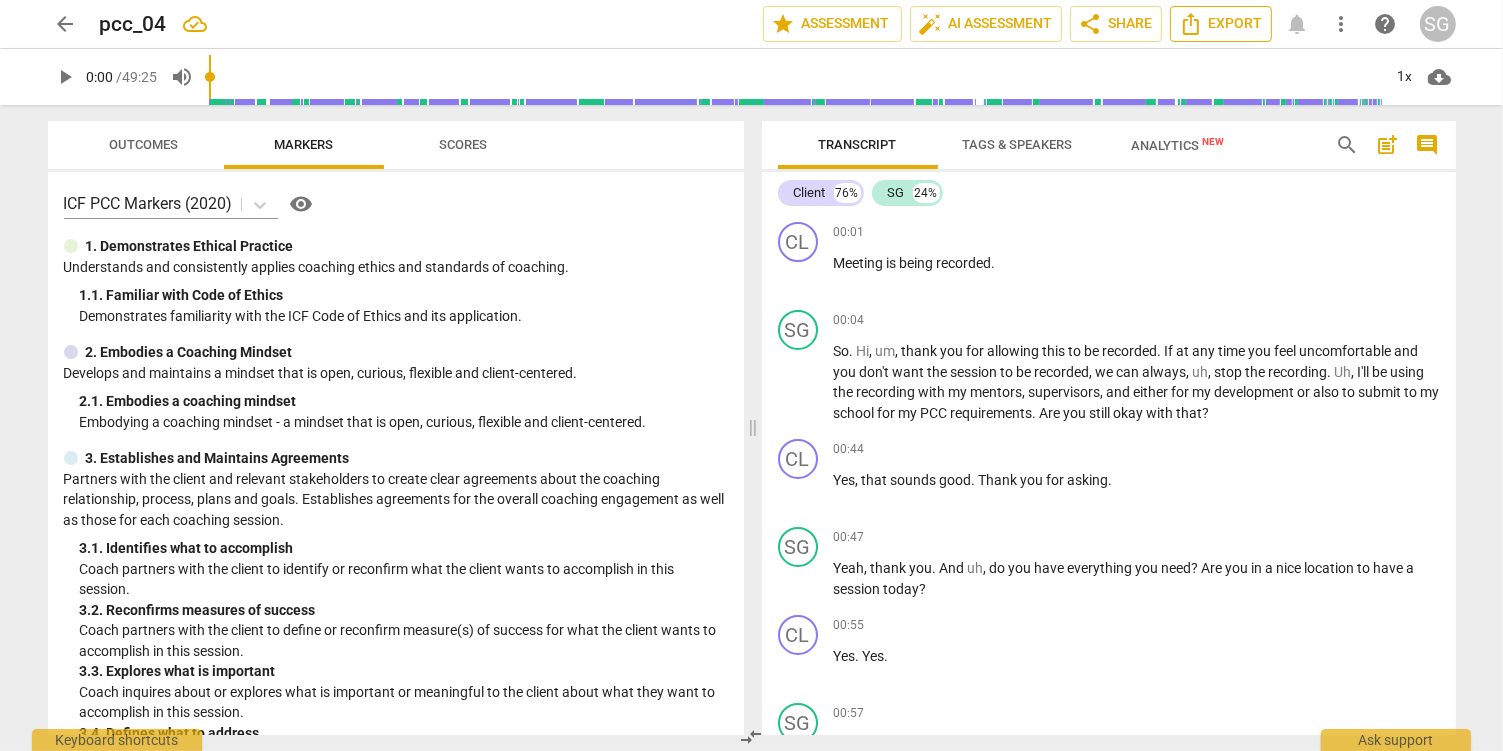 click on "Export" at bounding box center [1221, 24] 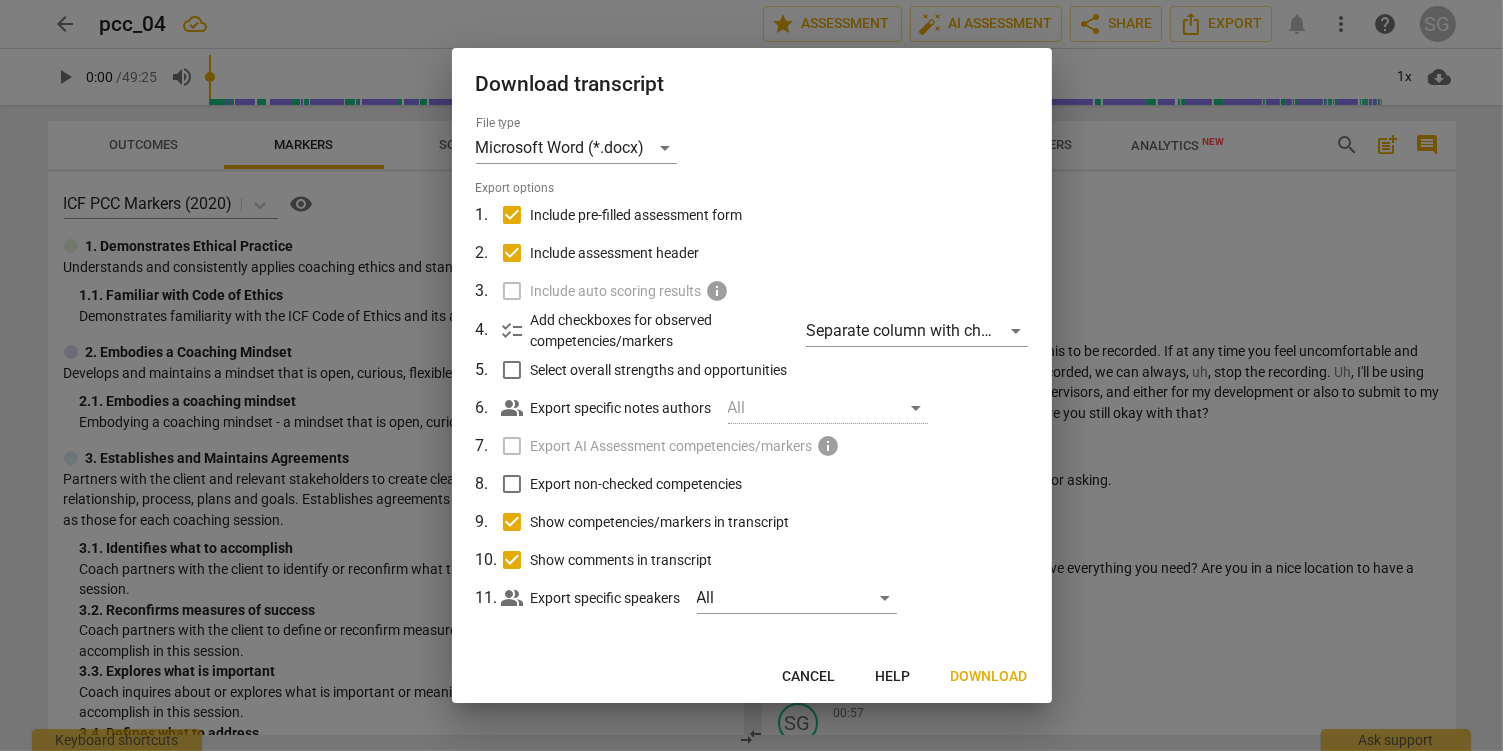 scroll, scrollTop: 0, scrollLeft: 0, axis: both 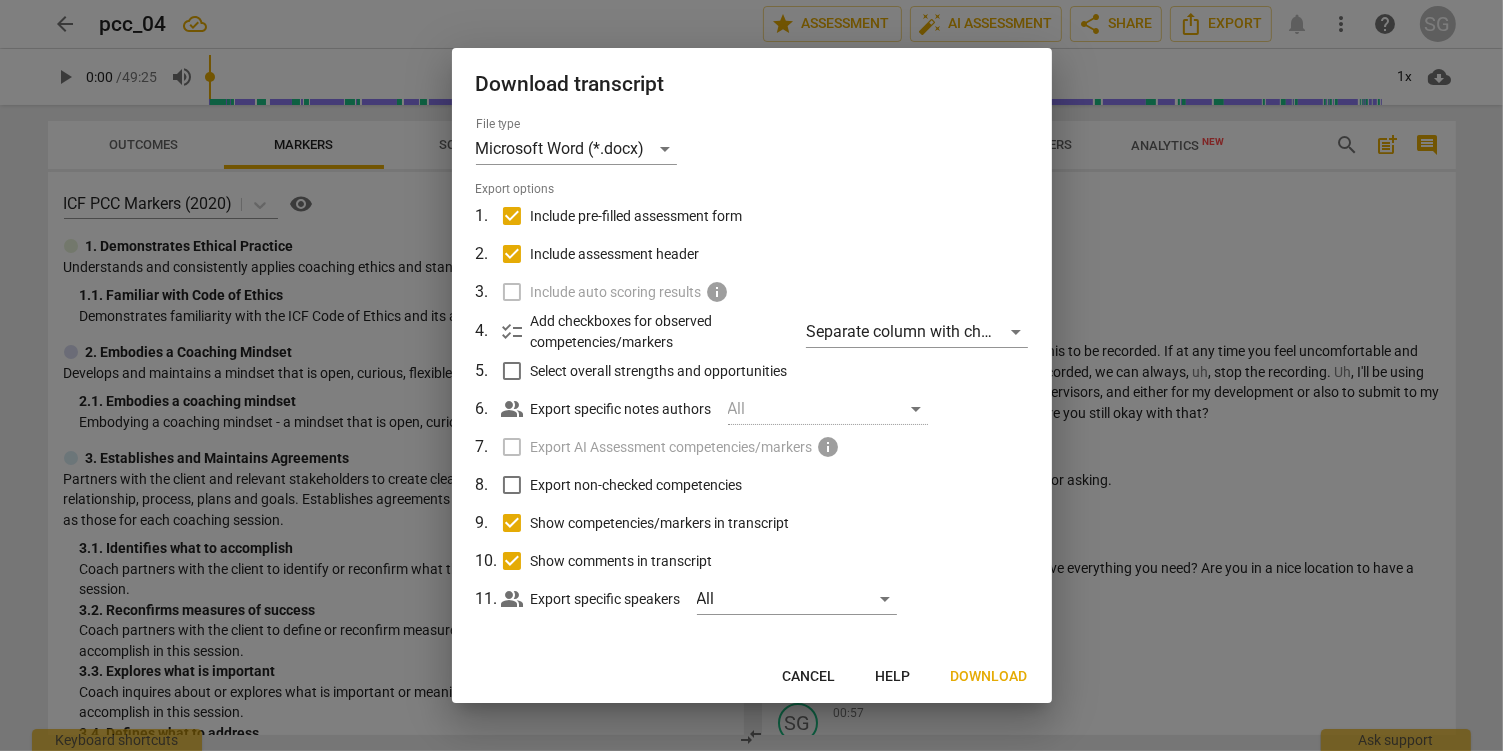 click on "Cancel" at bounding box center (809, 677) 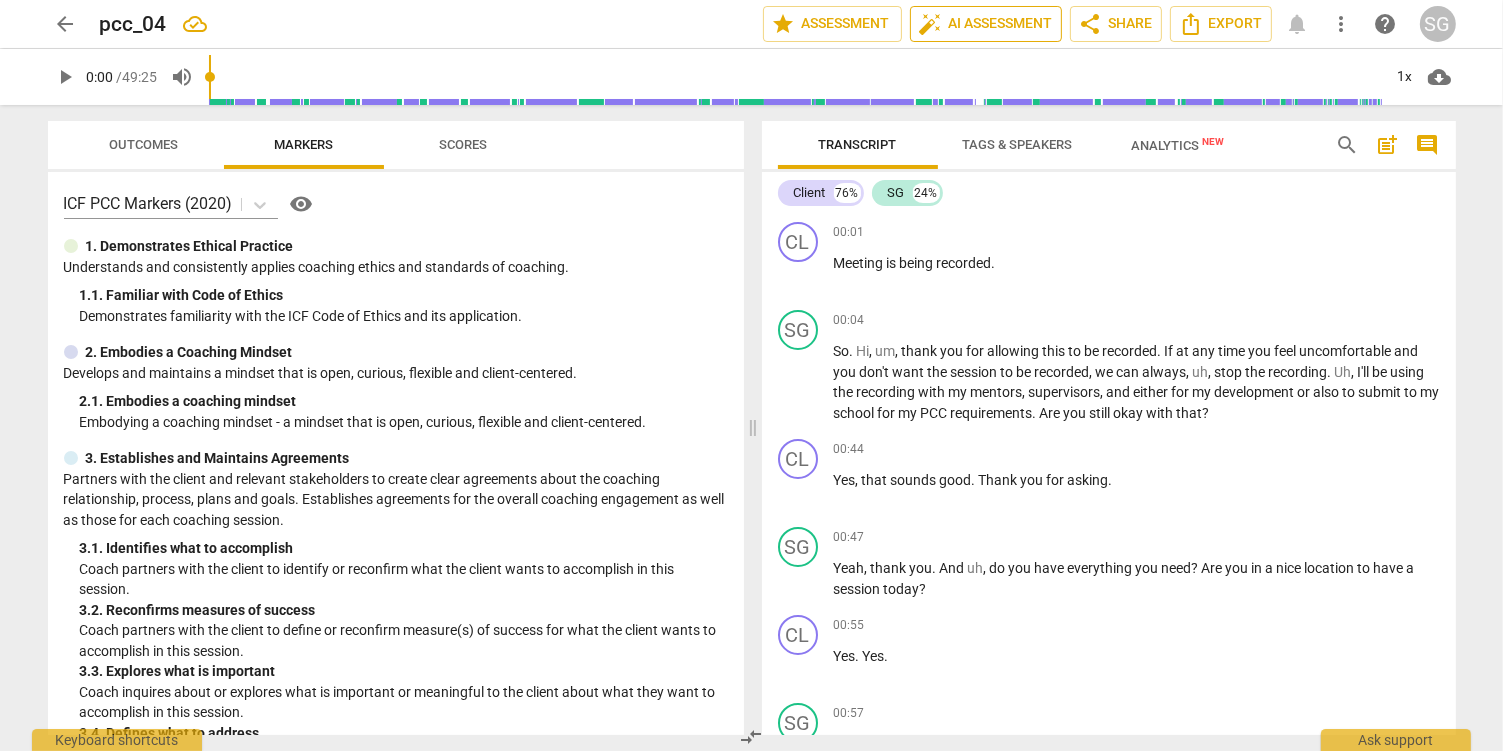 click on "auto_fix_high    AI Assessment" at bounding box center (986, 24) 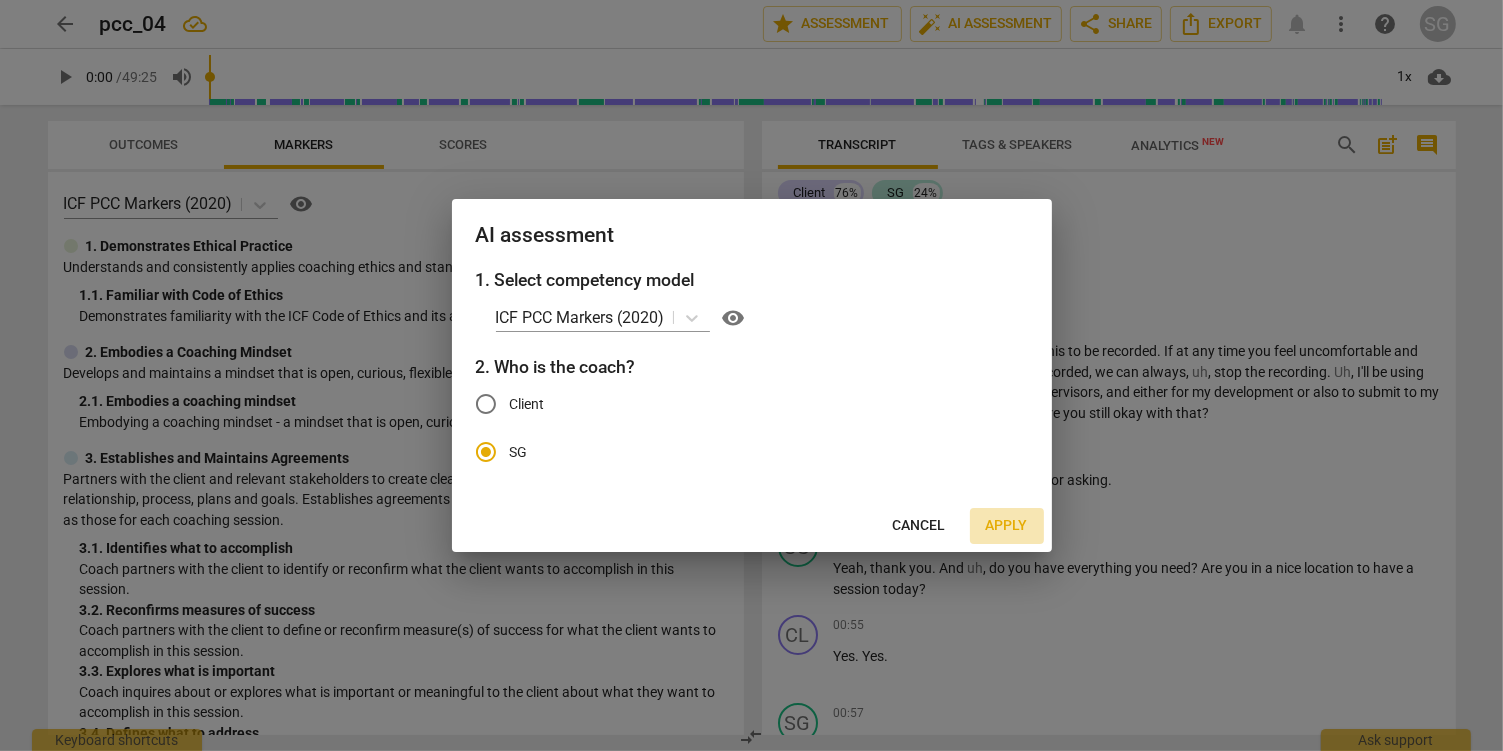 click on "Apply" at bounding box center (1007, 526) 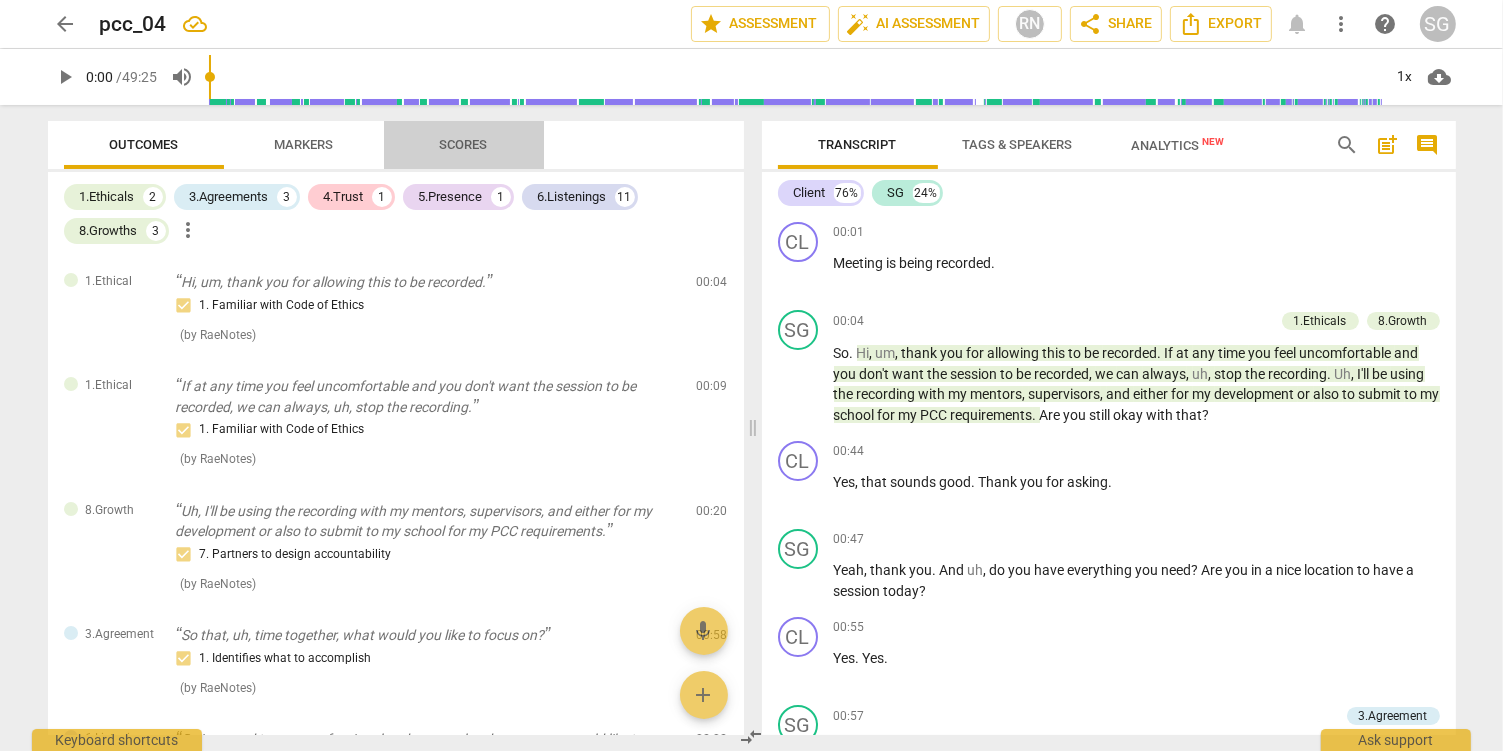 click on "Scores" at bounding box center (464, 144) 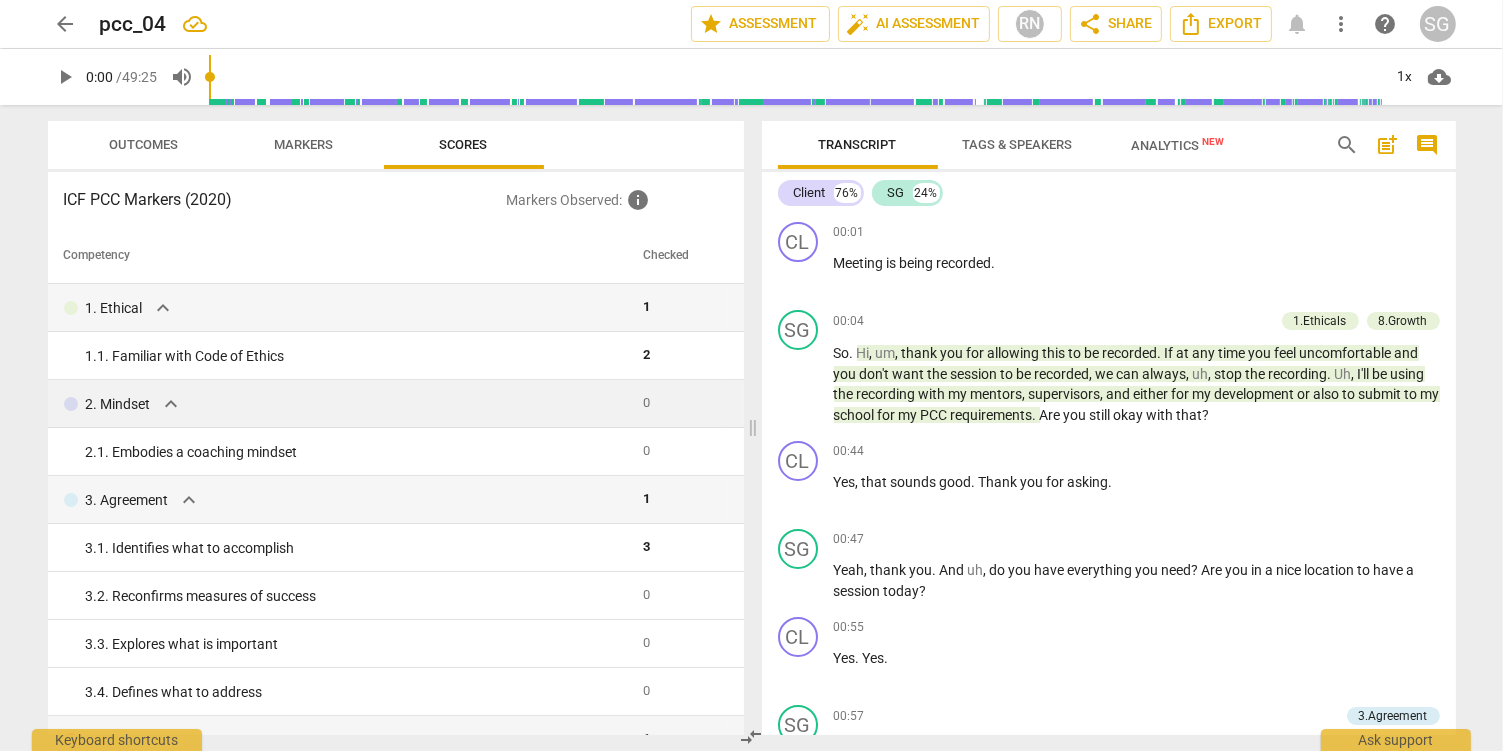 click on "expand_more" at bounding box center [171, 404] 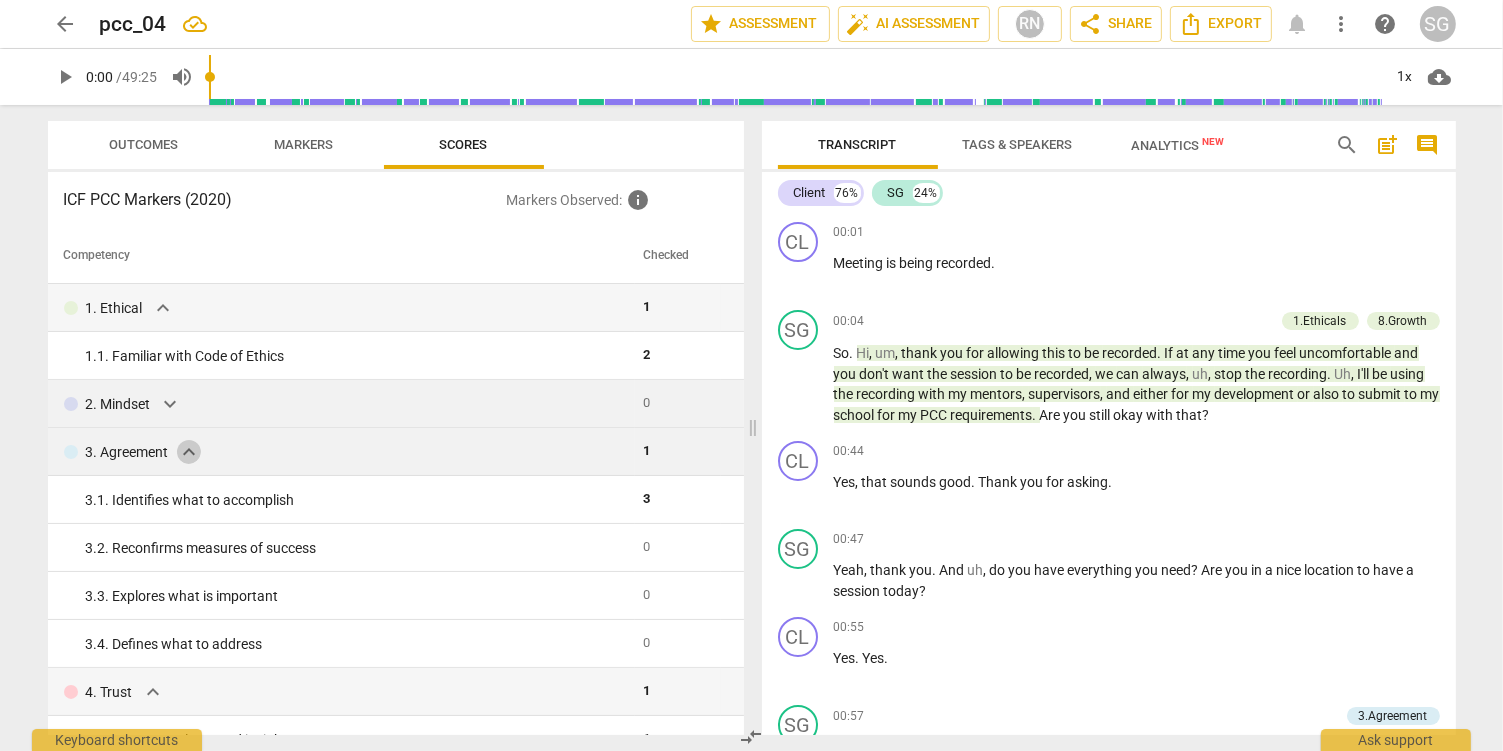click on "expand_more" at bounding box center (189, 452) 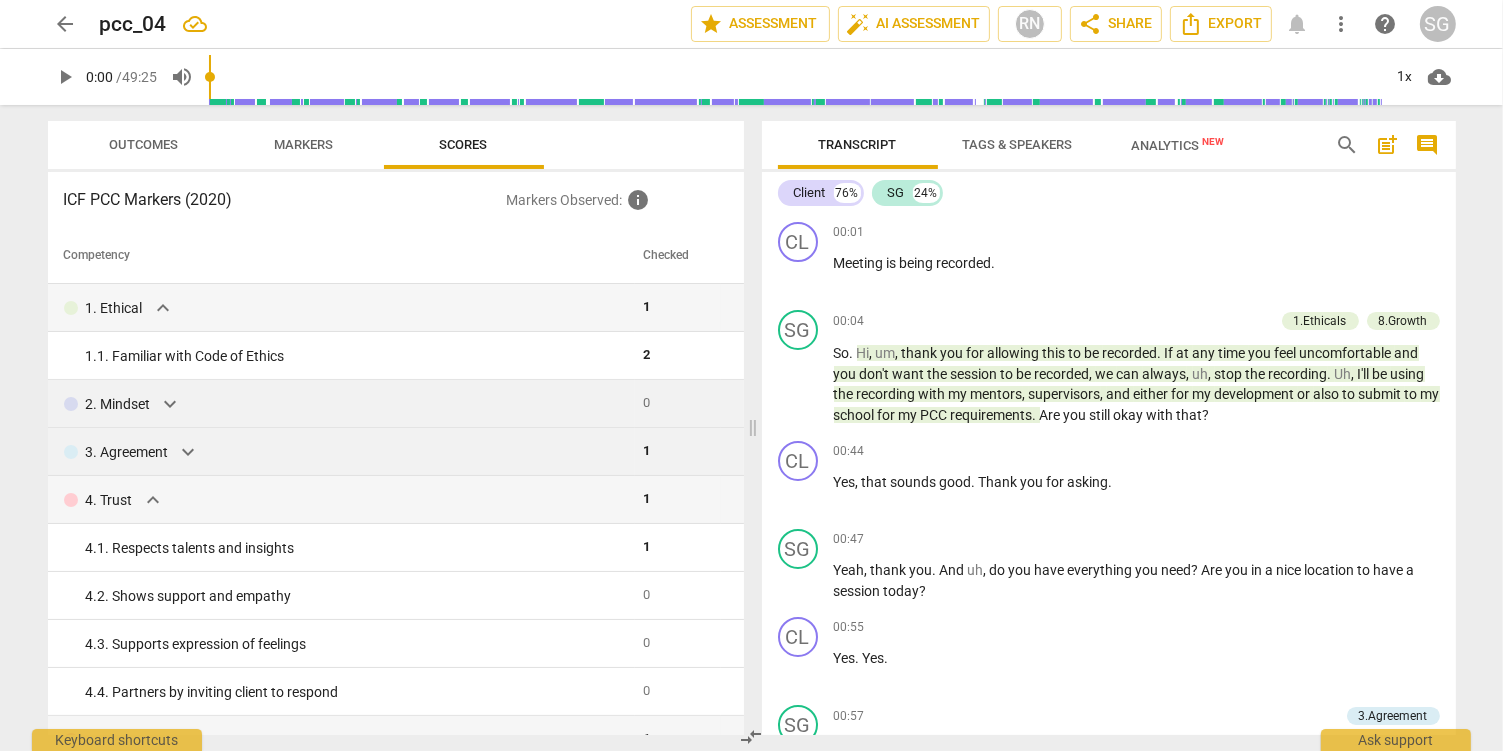 click on "expand_more" at bounding box center [189, 452] 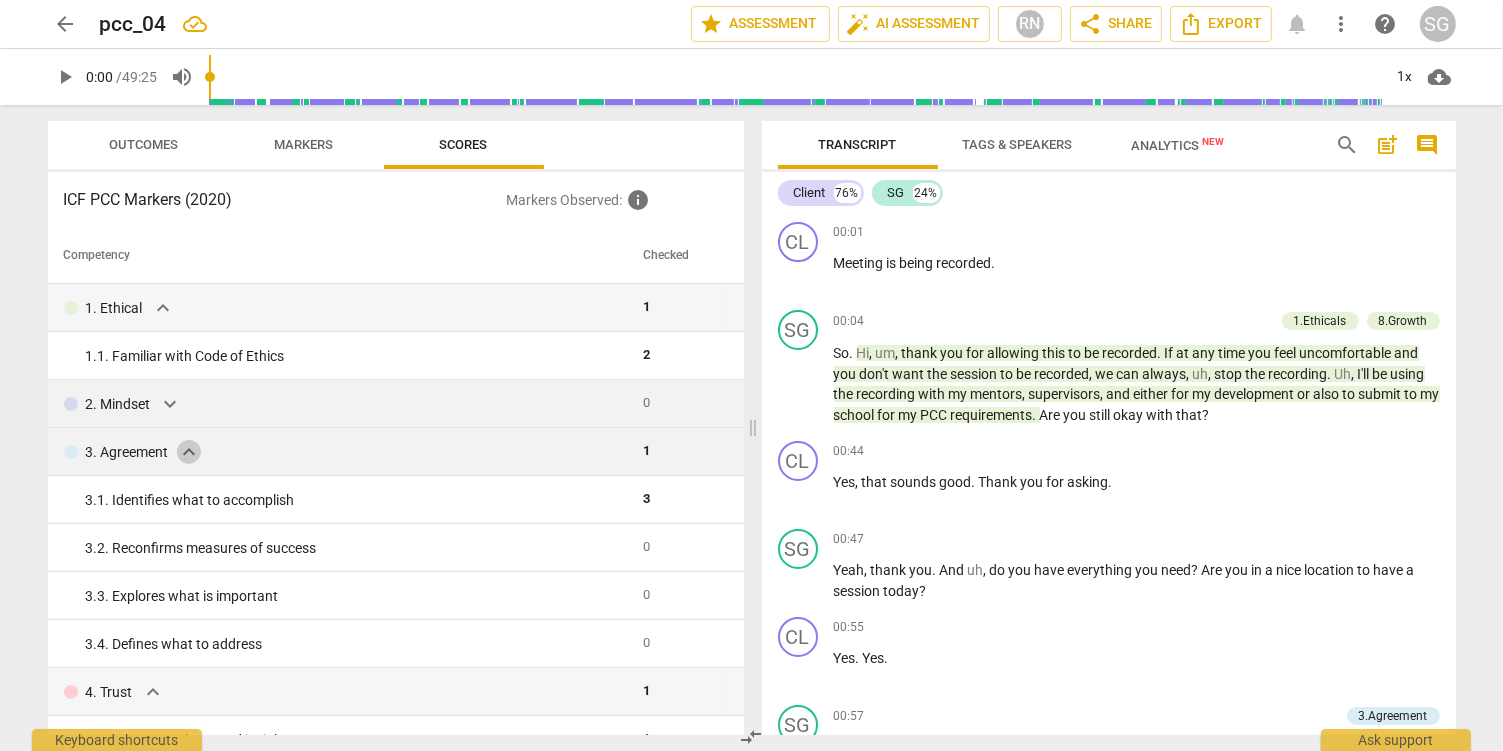 click on "expand_more" at bounding box center [189, 452] 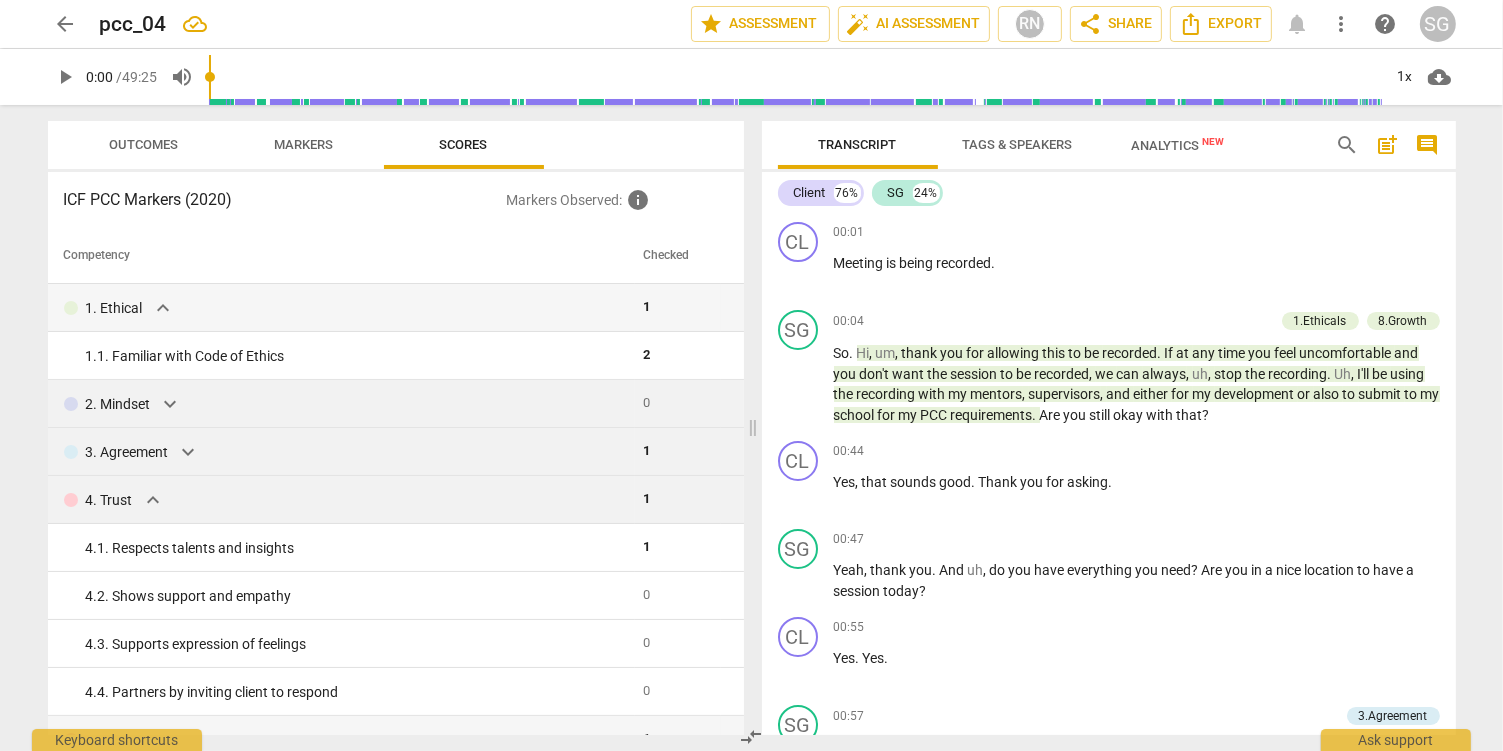 scroll, scrollTop: 105, scrollLeft: 0, axis: vertical 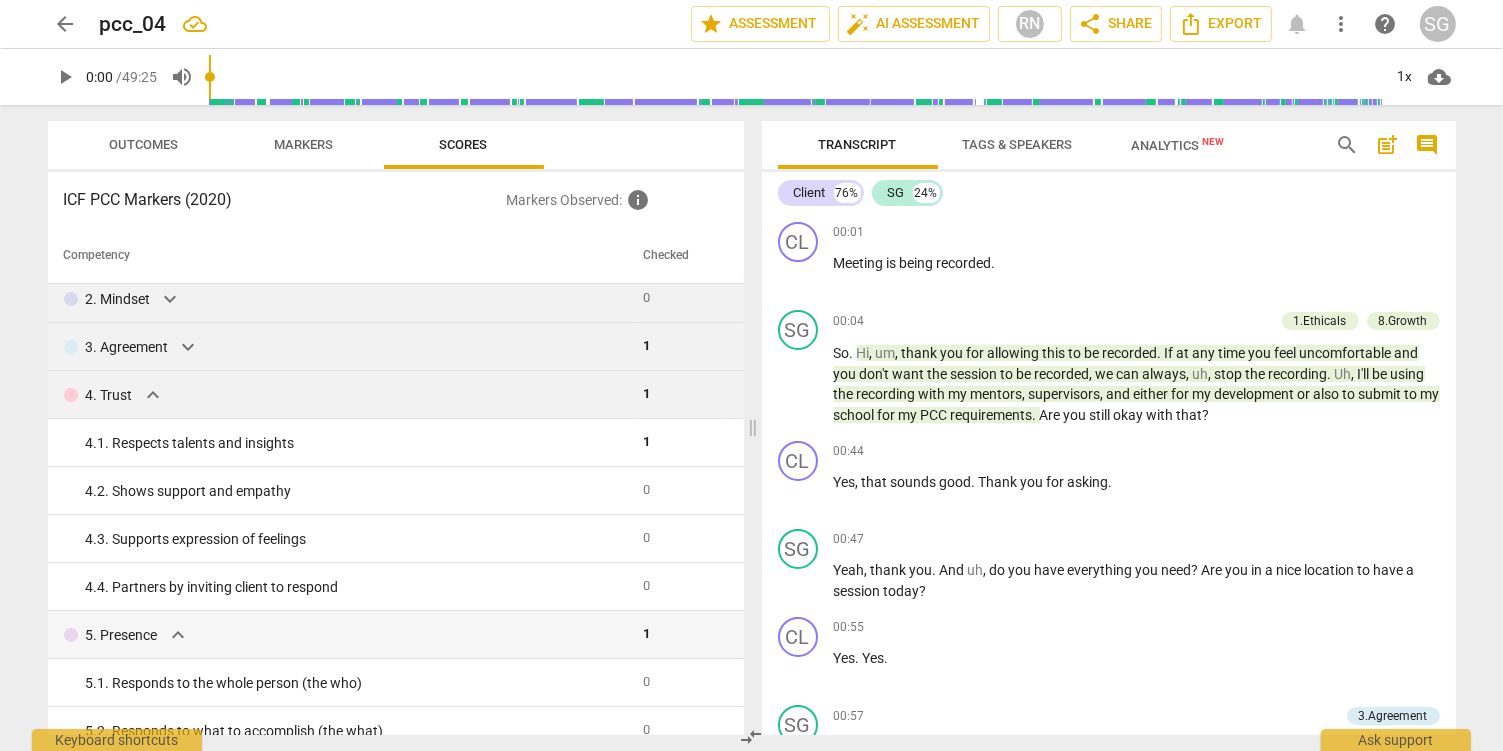click on "expand_more" at bounding box center (153, 395) 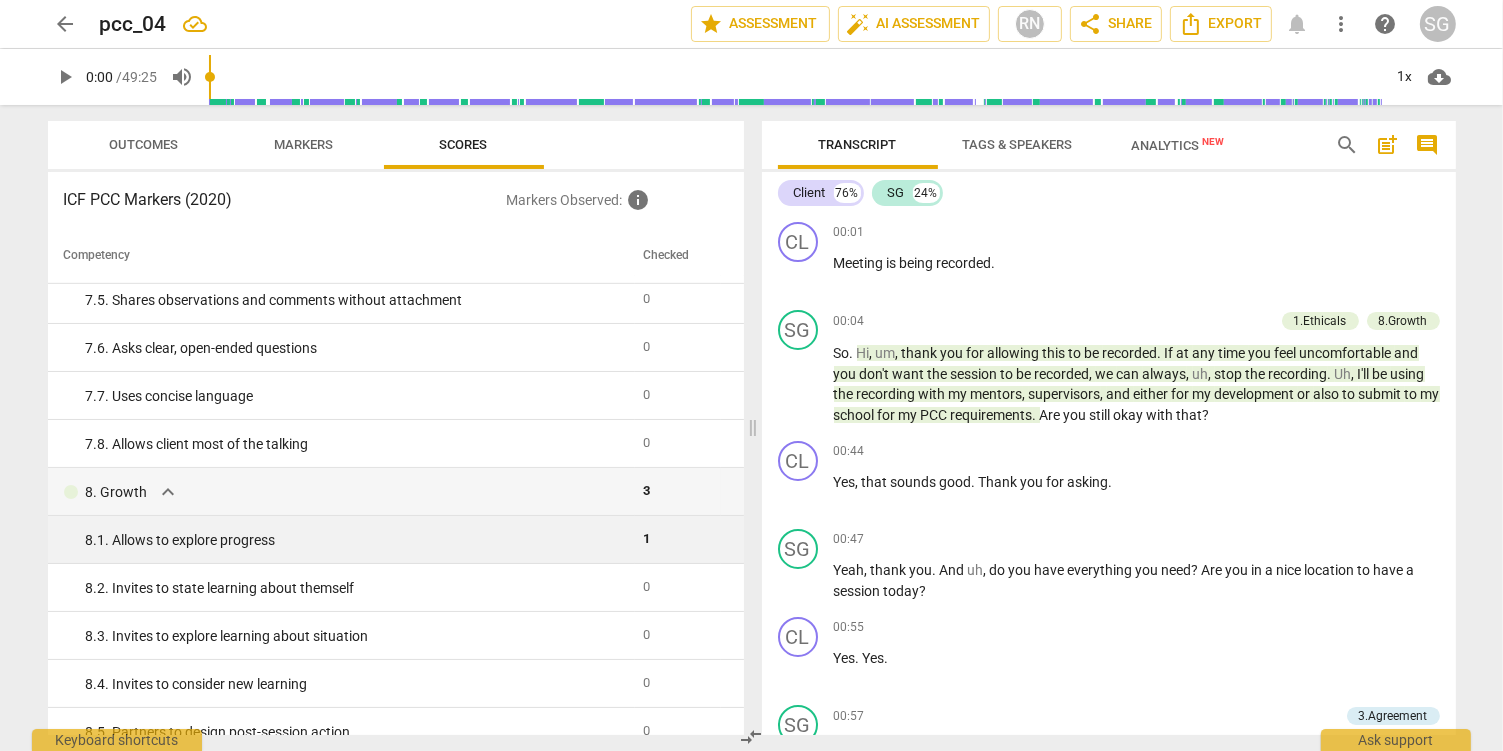 scroll, scrollTop: 1161, scrollLeft: 0, axis: vertical 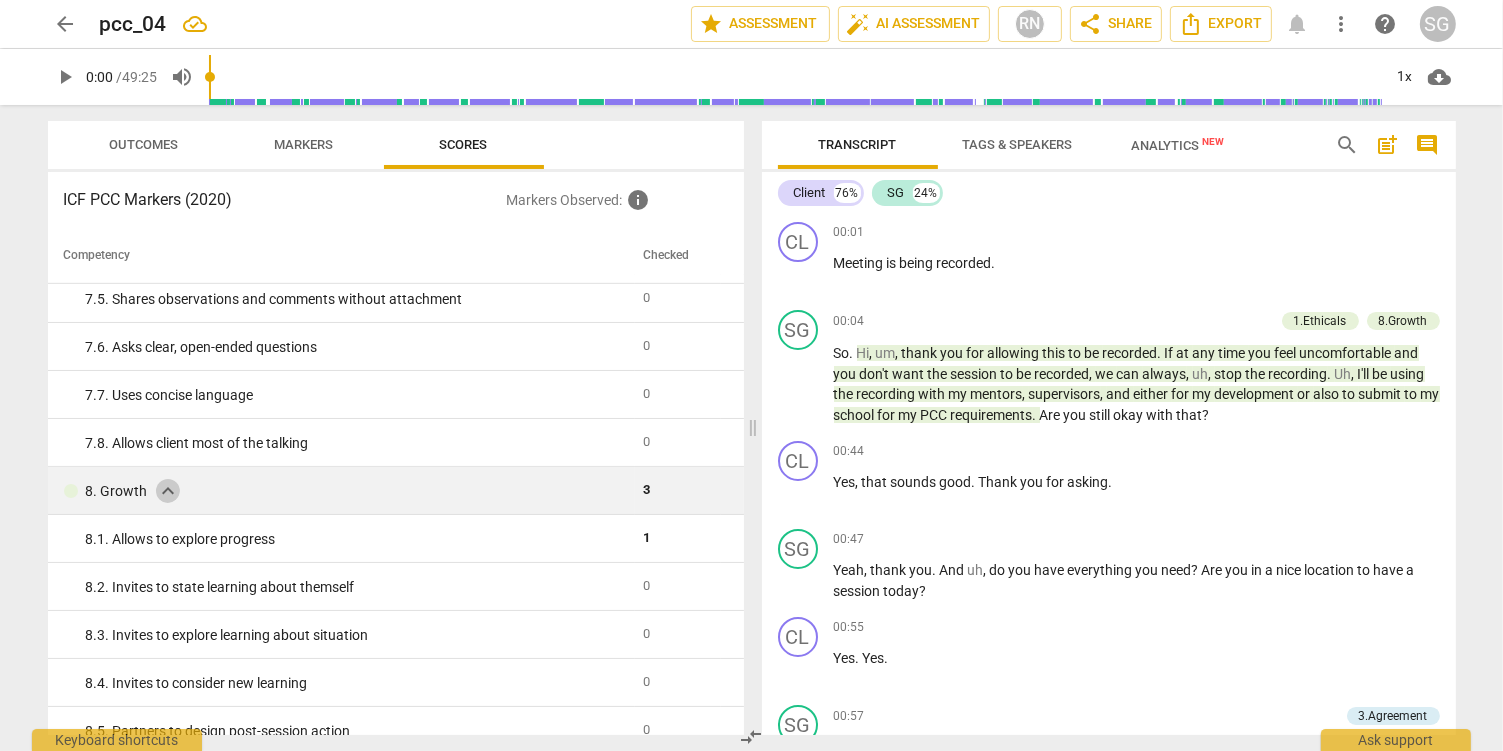 click on "expand_more" at bounding box center [168, 491] 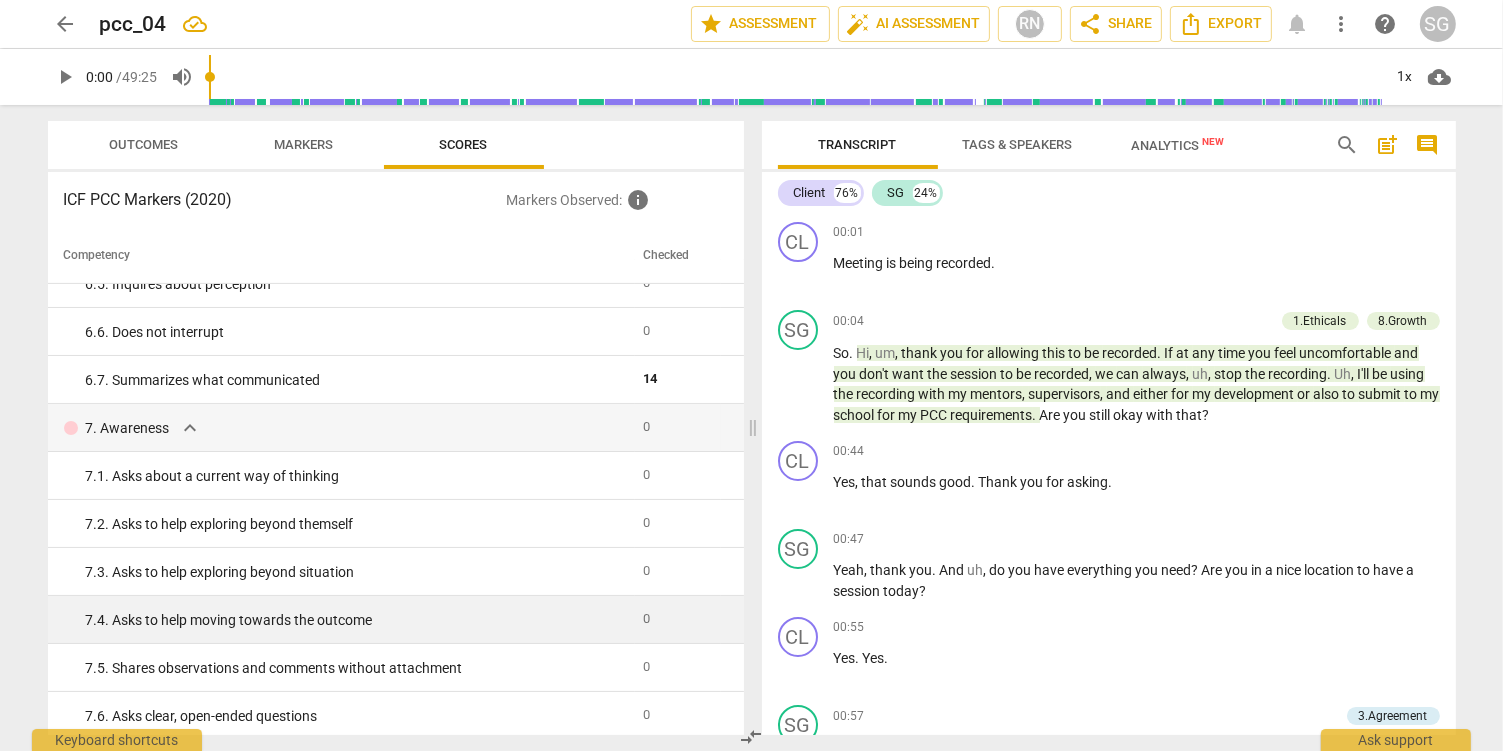 scroll, scrollTop: 730, scrollLeft: 0, axis: vertical 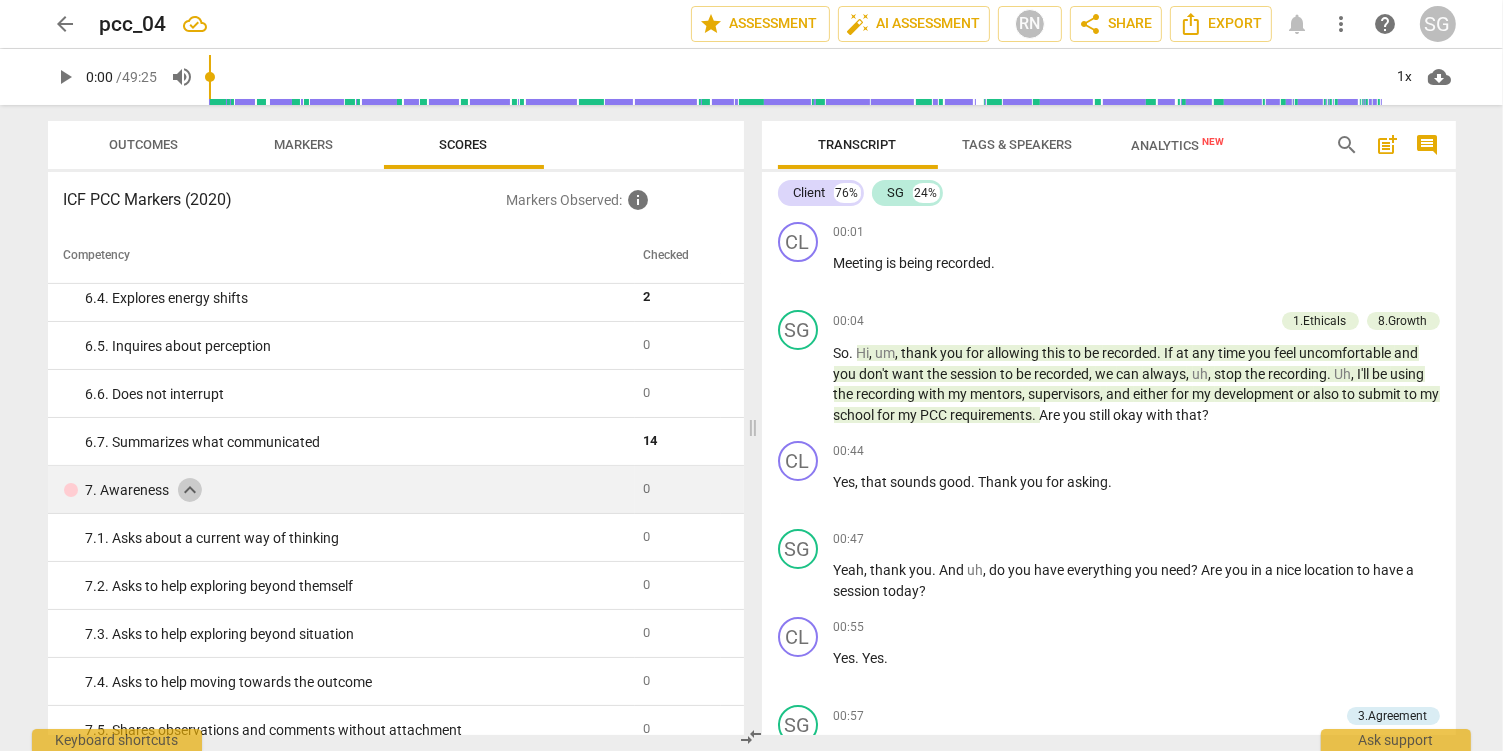 click on "expand_more" at bounding box center [190, 490] 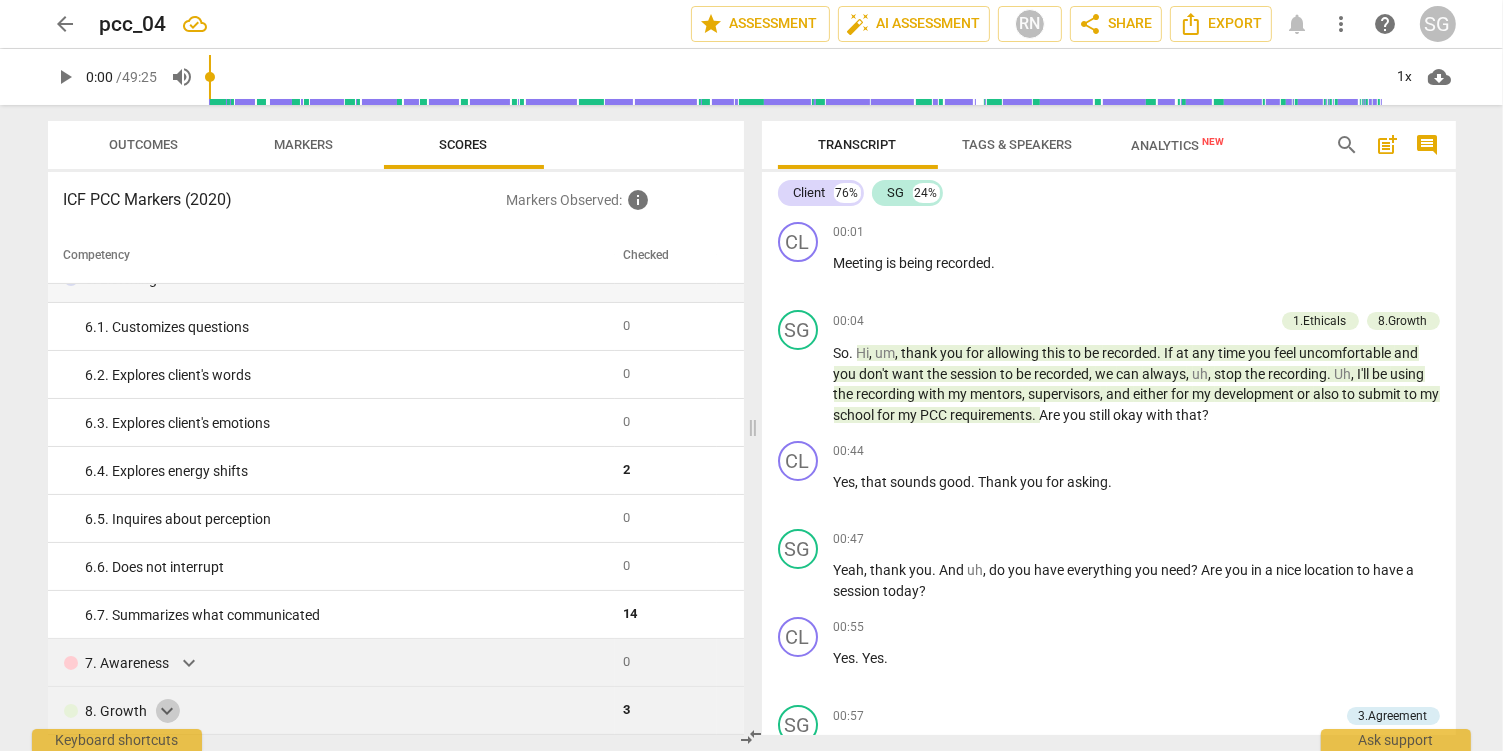 click on "expand_more" at bounding box center [168, 711] 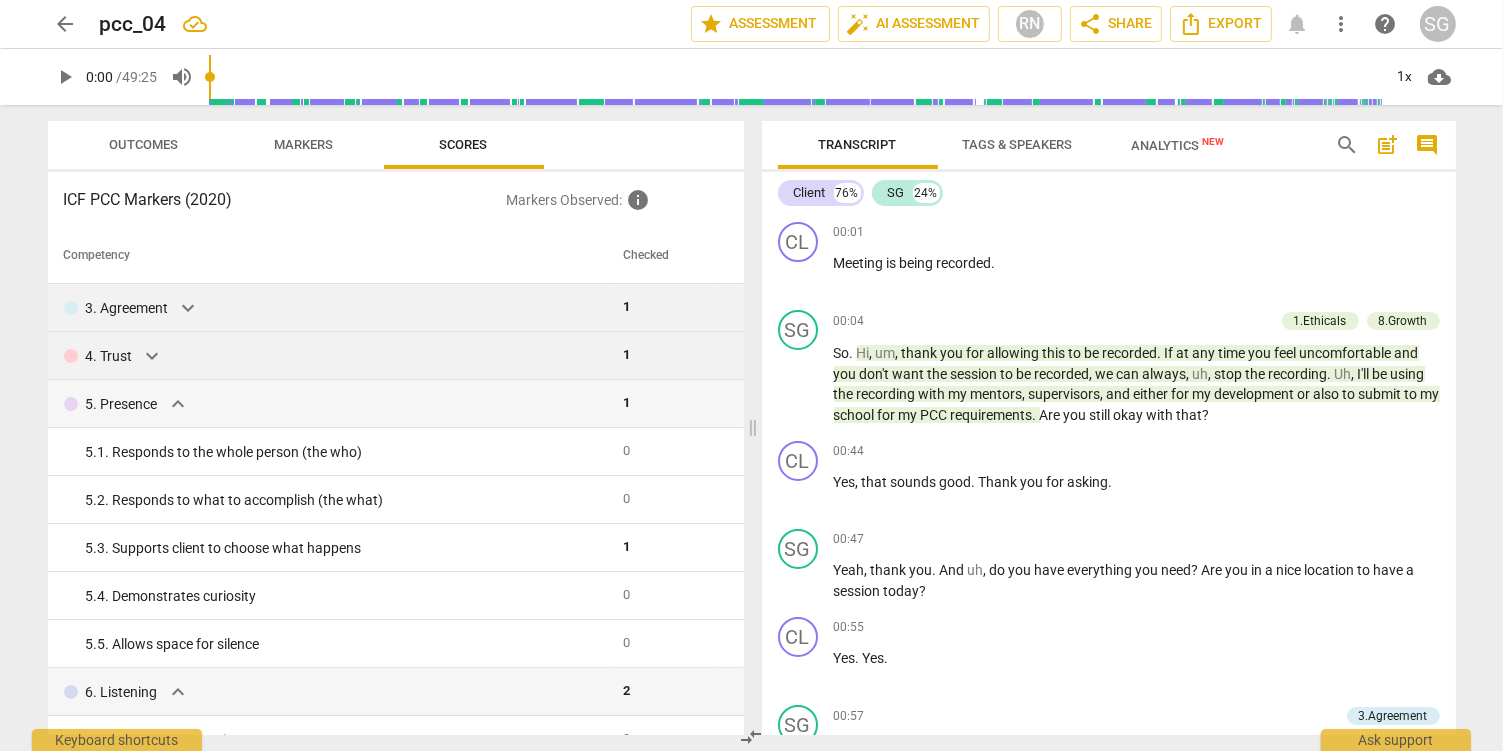 scroll, scrollTop: 0, scrollLeft: 0, axis: both 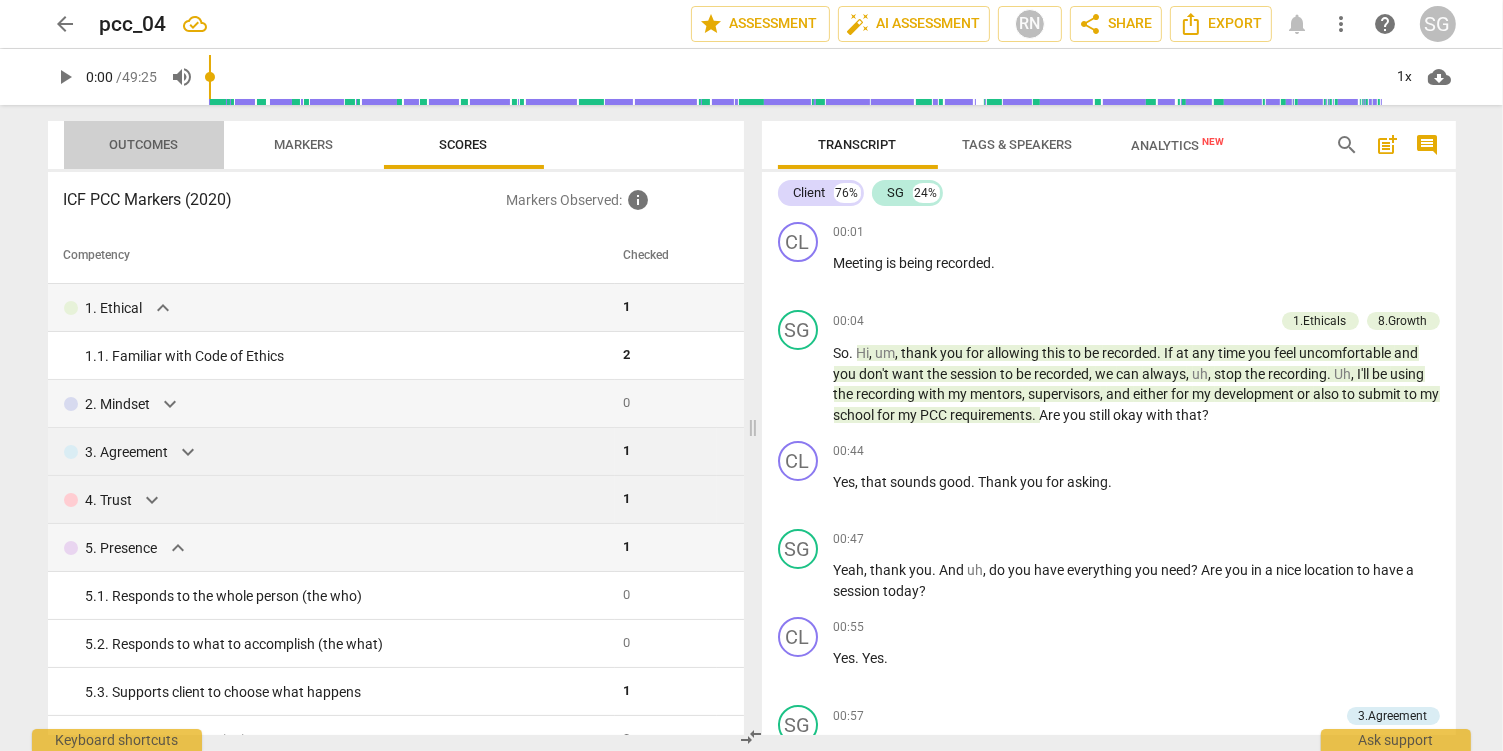 click on "Outcomes" at bounding box center [143, 144] 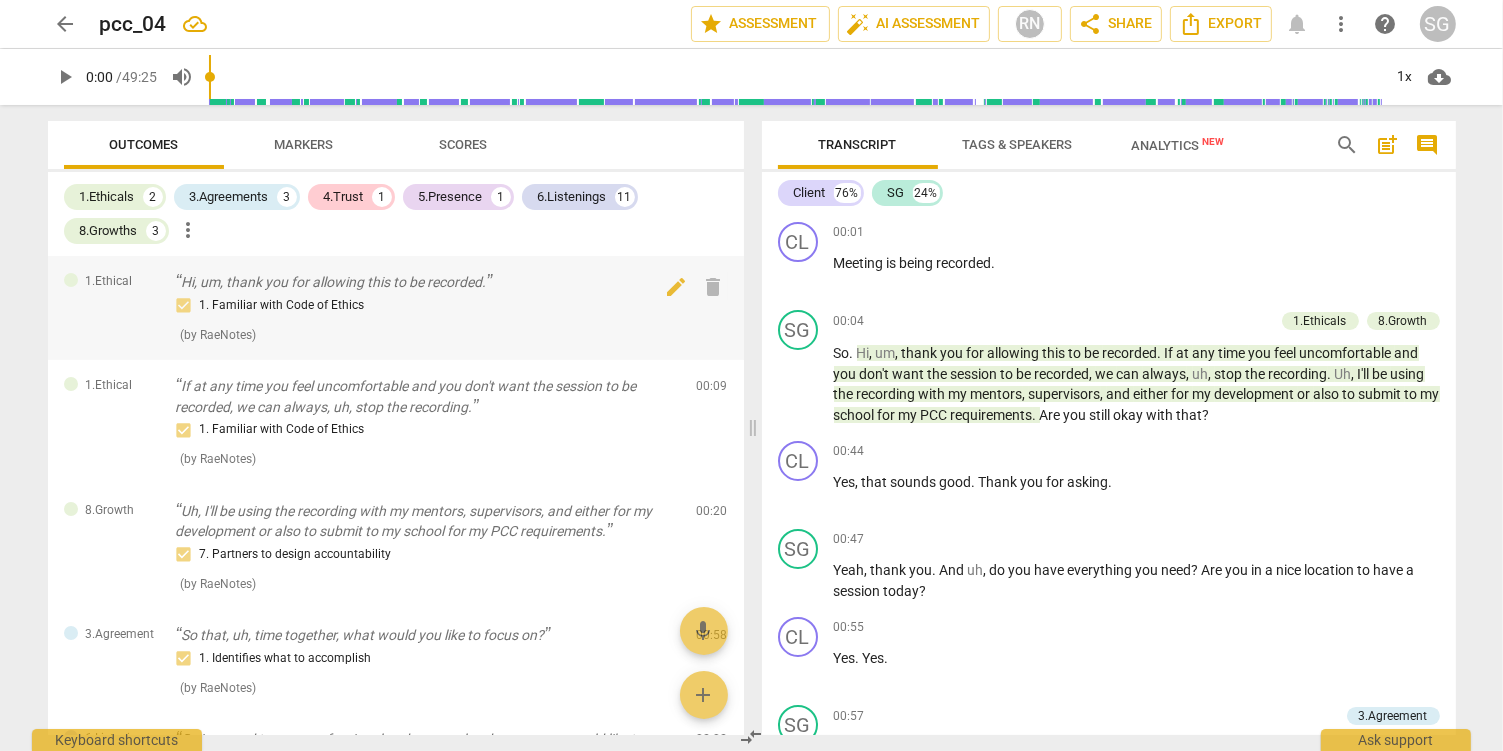click on "1. Familiar with Code of Ethics" at bounding box center [428, 306] 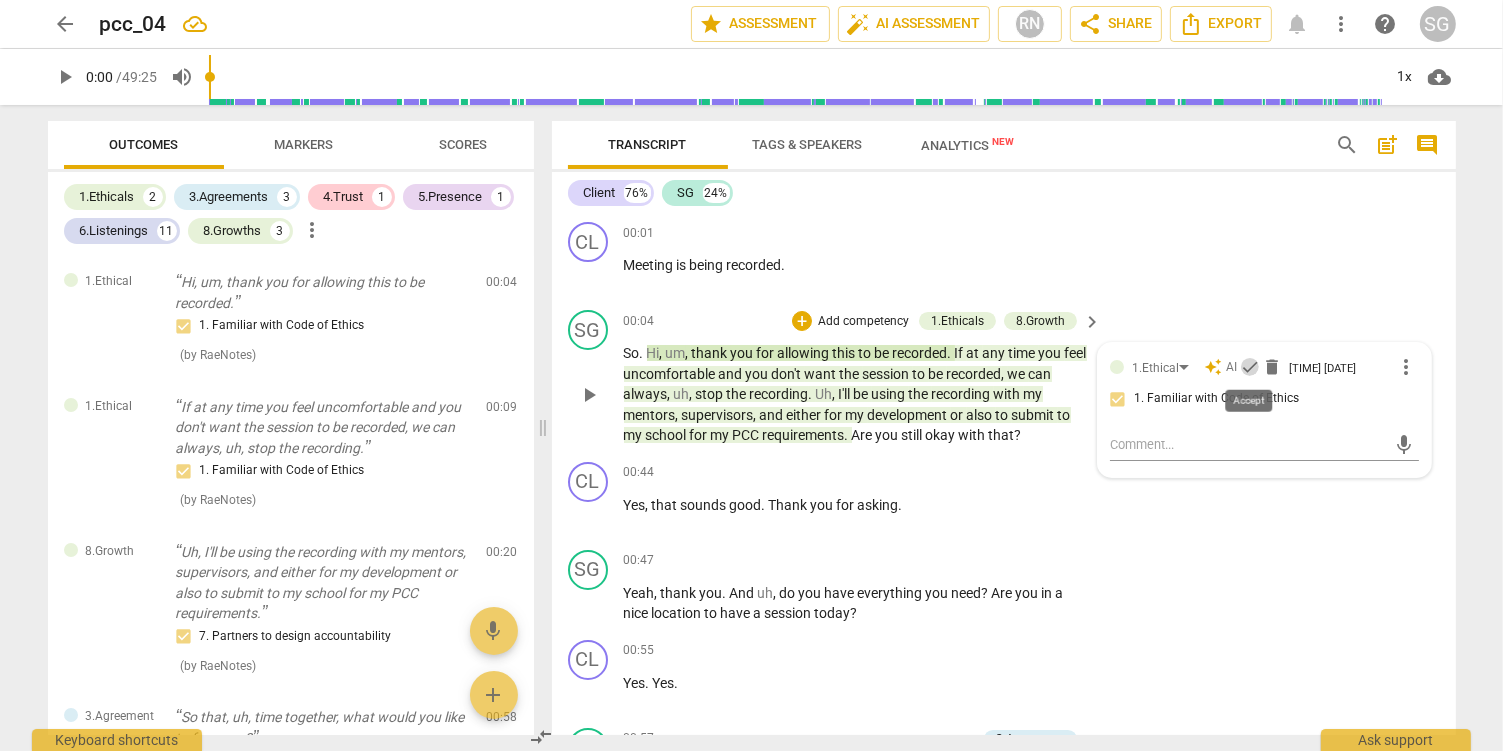 click on "check" at bounding box center (1250, 367) 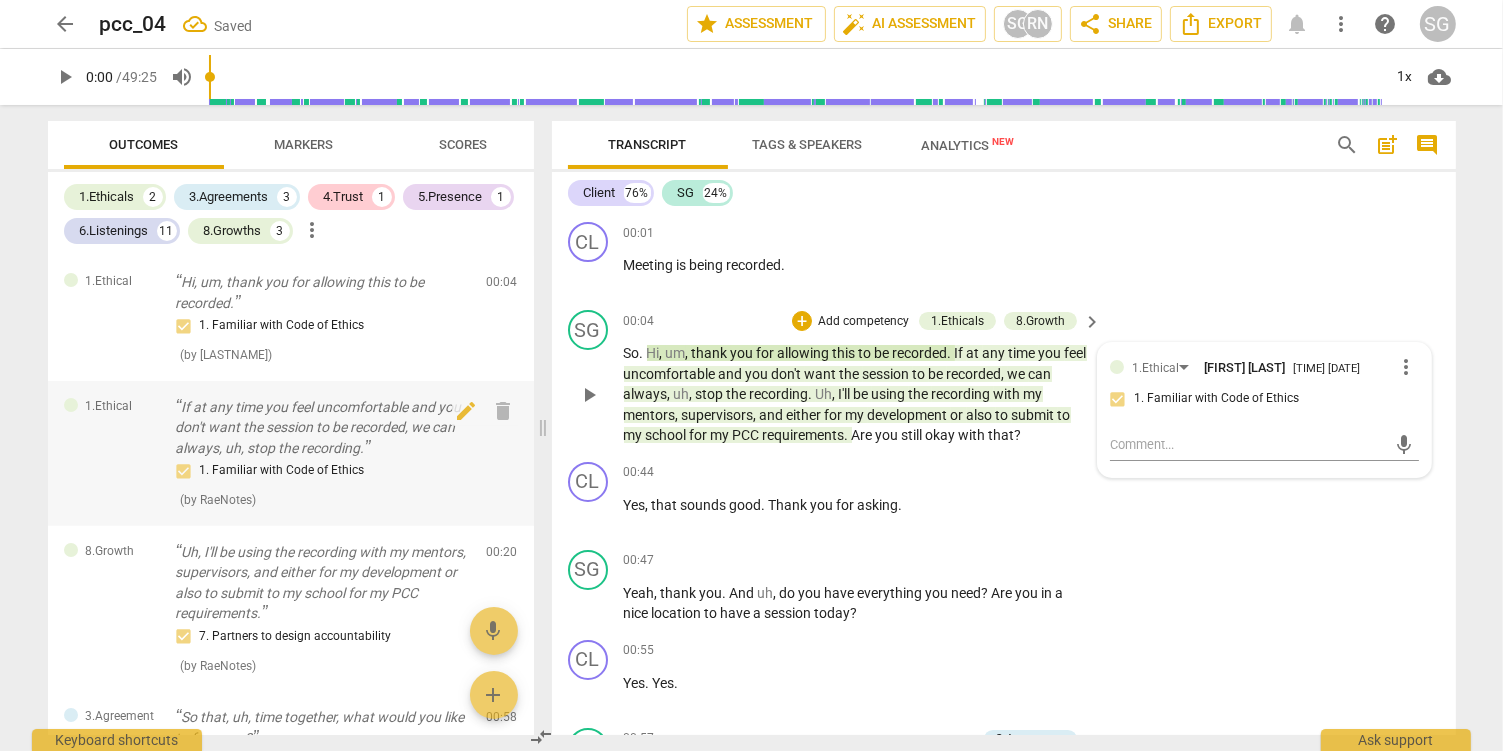 click on "If at any time you feel uncomfortable and you don't want the session to be recorded, we can always, uh, stop the recording." at bounding box center [323, 428] 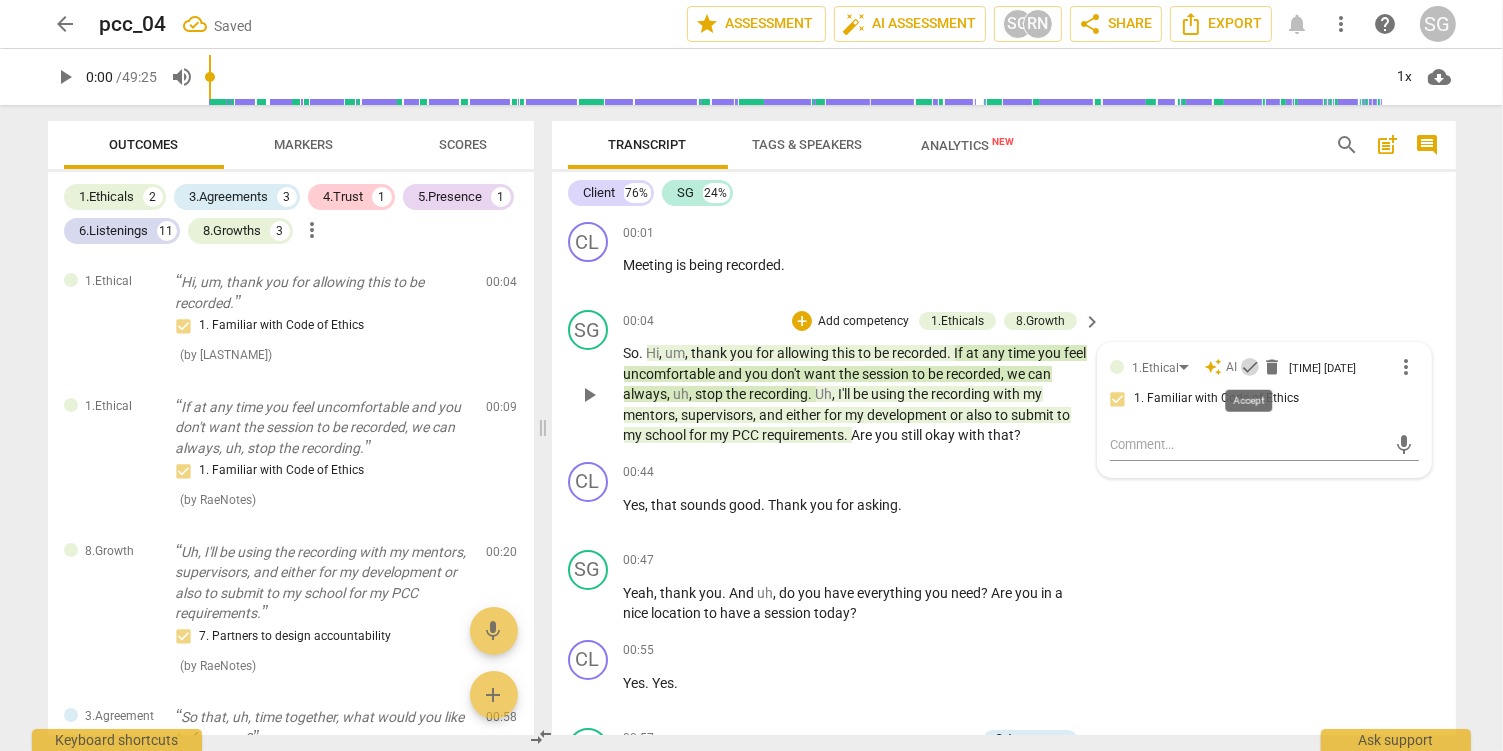 click on "check" at bounding box center [1250, 367] 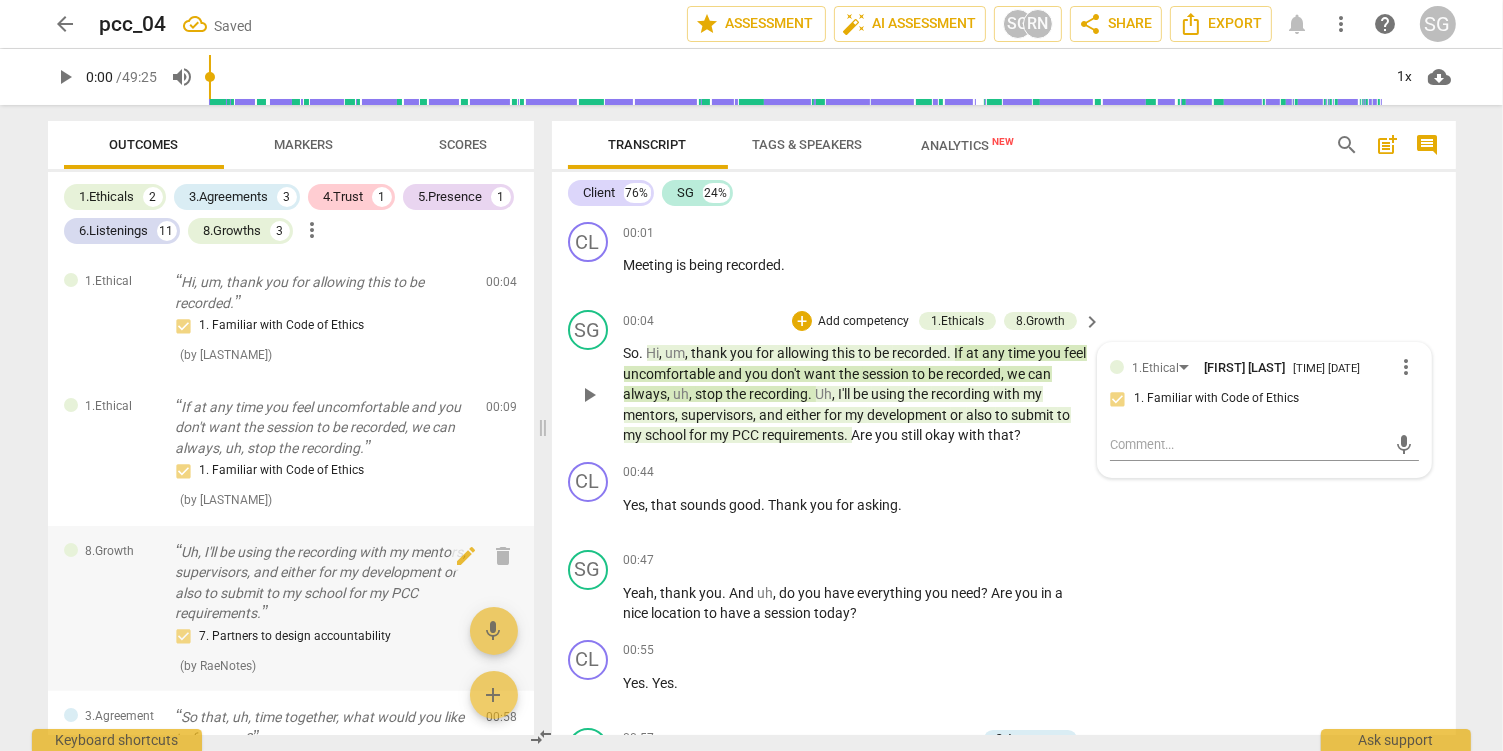 click on "Uh, I'll be using the recording with my mentors, supervisors, and either for my development or also to submit to my school for my PCC requirements." at bounding box center (323, 583) 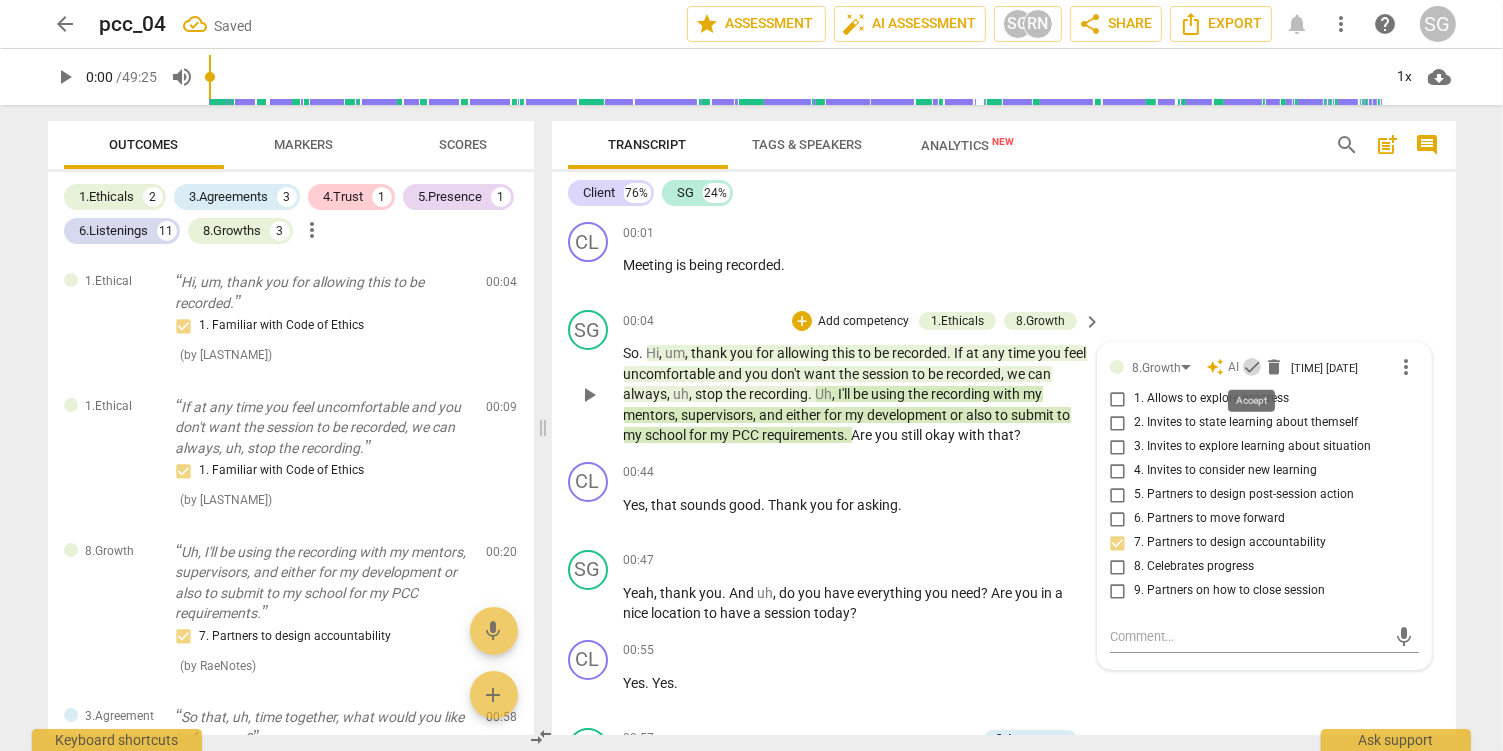 click on "check" at bounding box center [1252, 367] 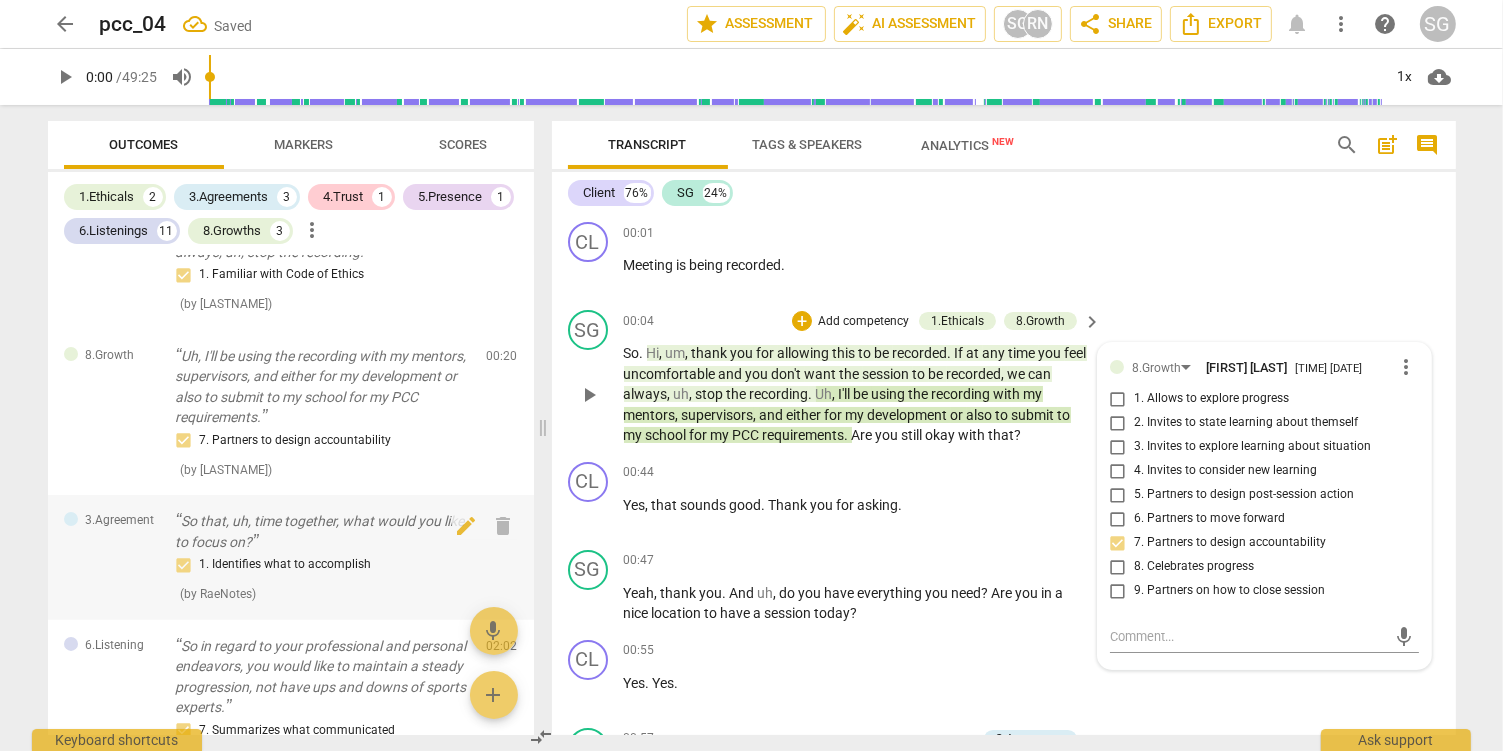 scroll, scrollTop: 211, scrollLeft: 0, axis: vertical 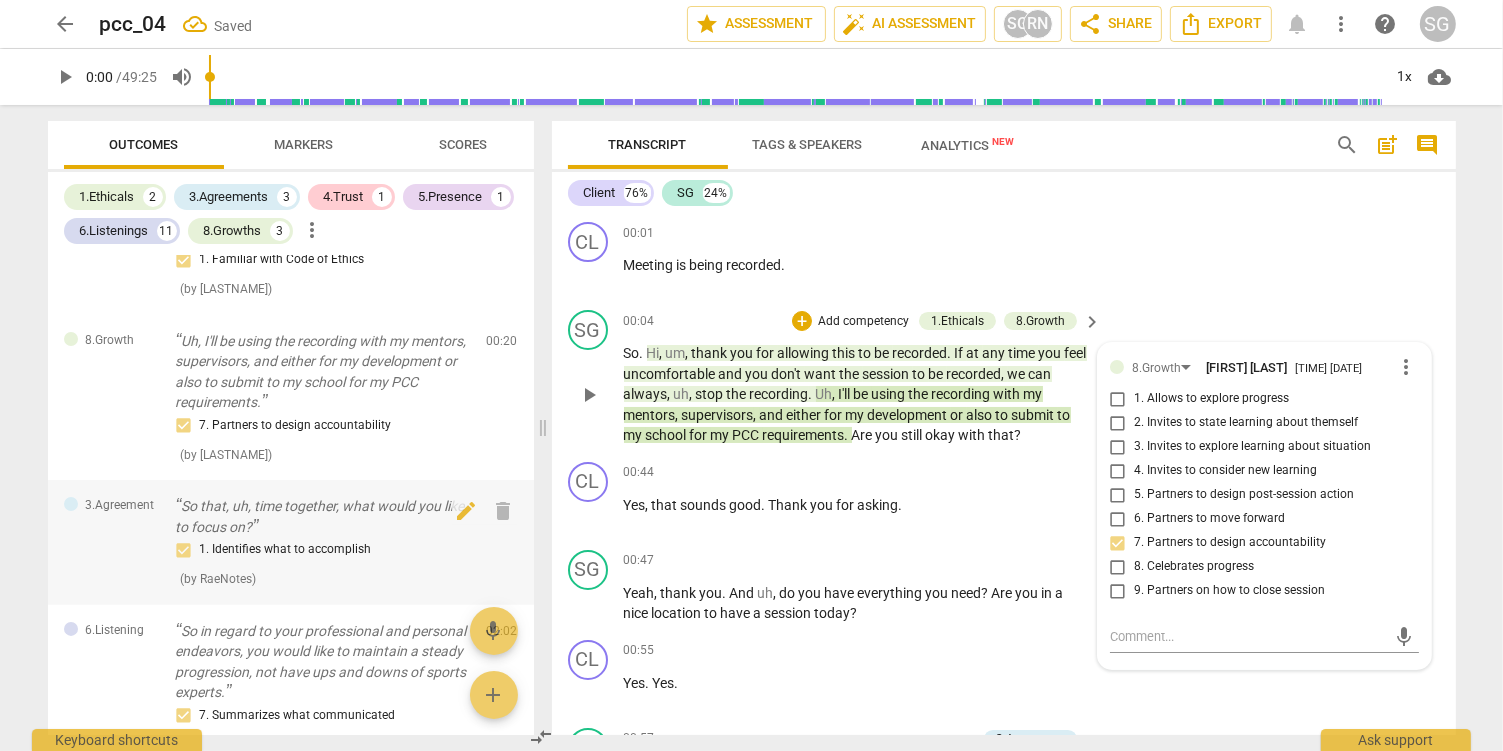 click on "So that, uh, time together, what would you like to focus on?" at bounding box center [323, 516] 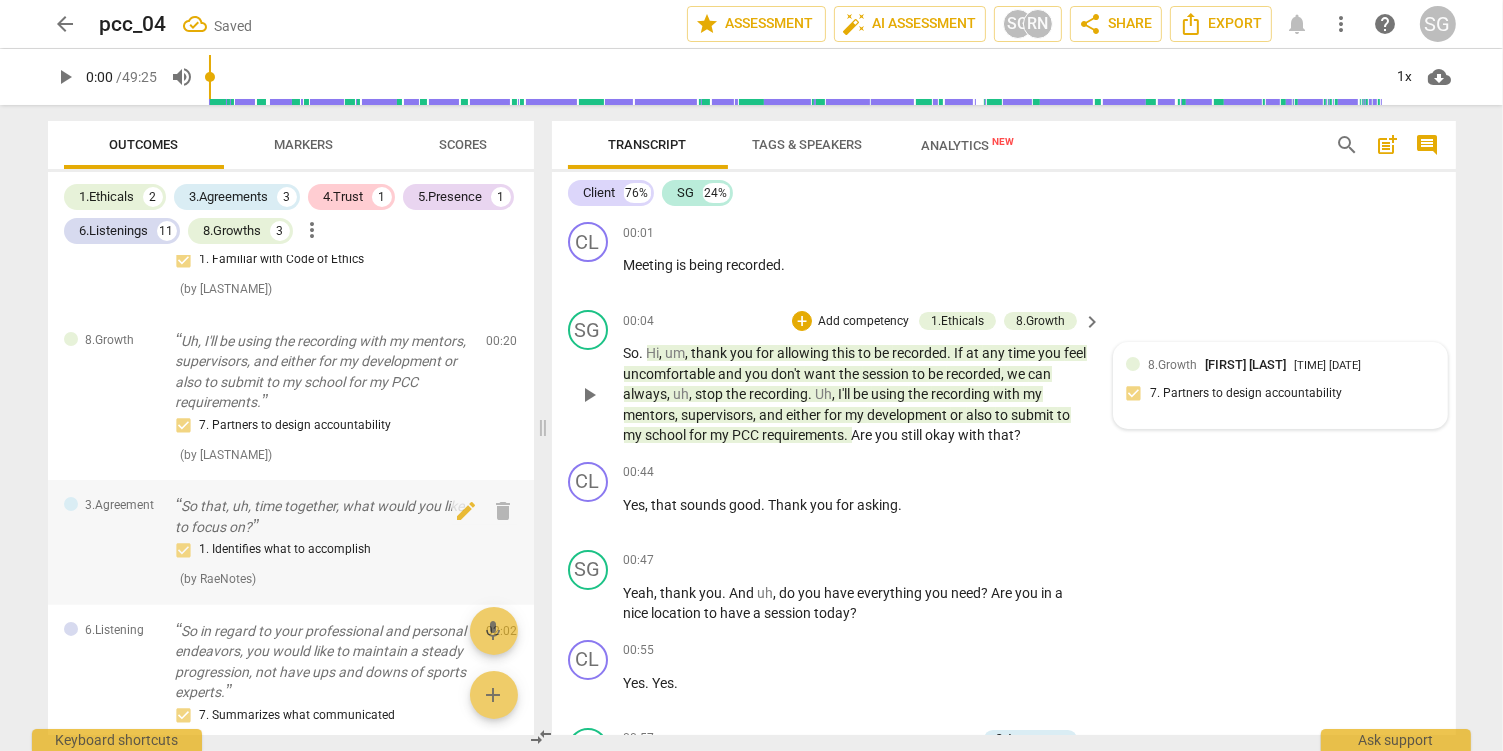 scroll, scrollTop: 466, scrollLeft: 0, axis: vertical 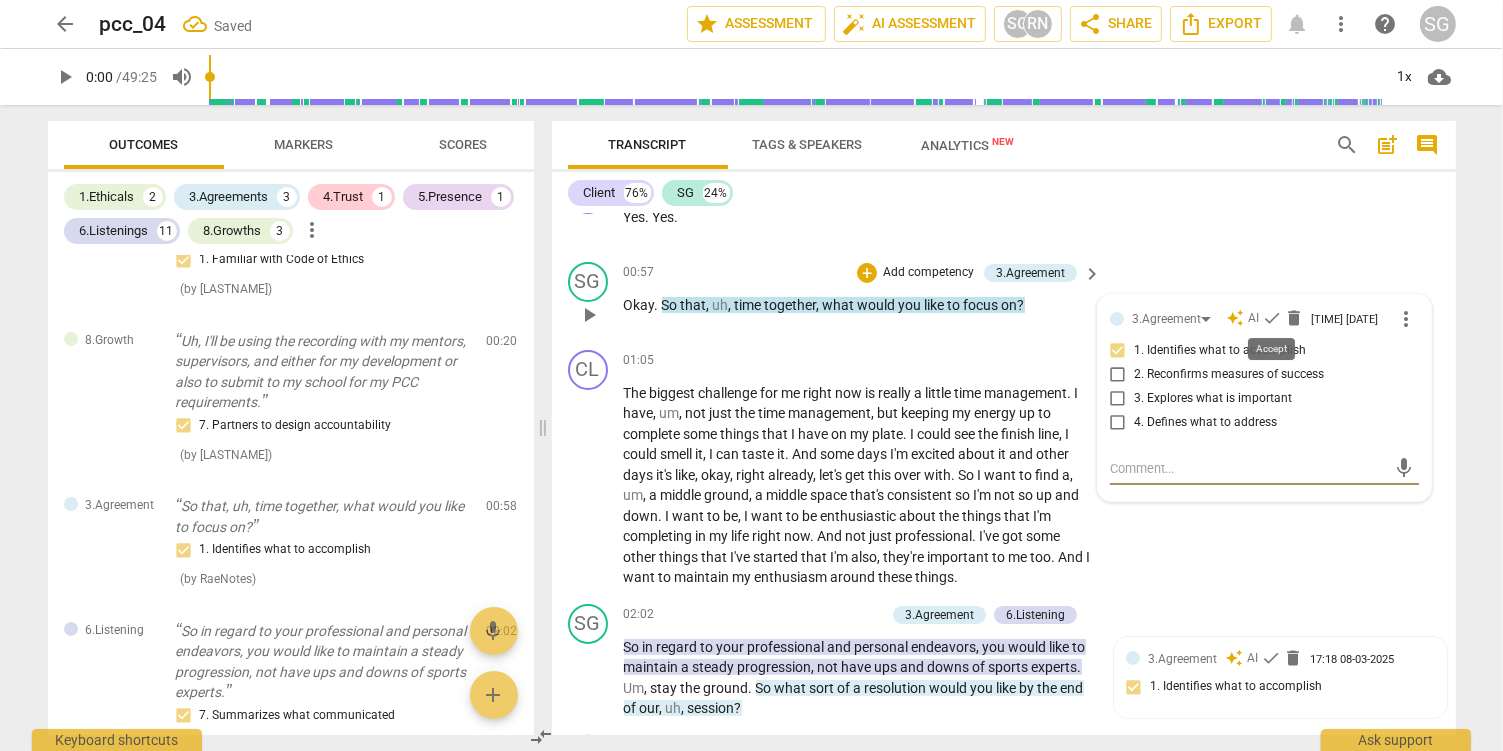click on "check" at bounding box center [1272, 318] 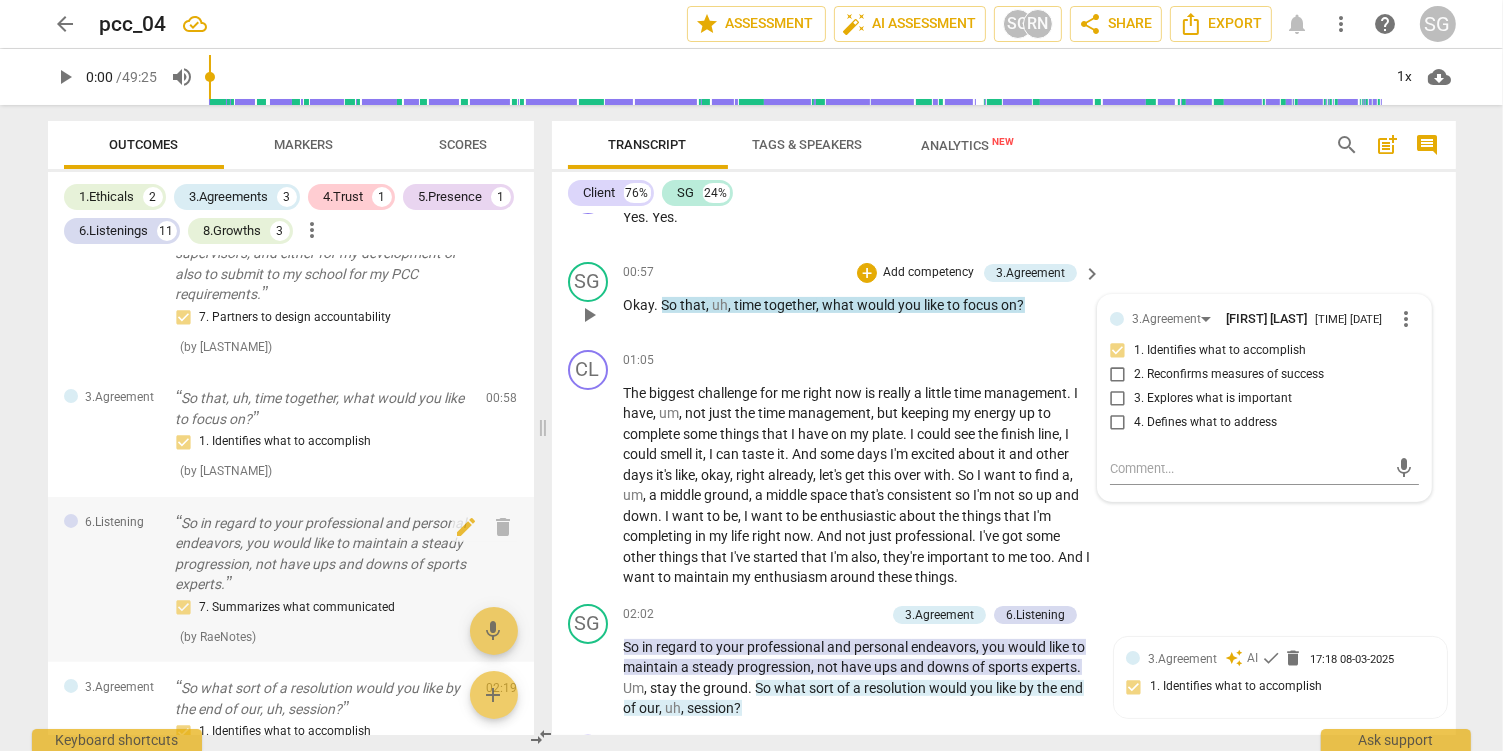 scroll, scrollTop: 0, scrollLeft: 0, axis: both 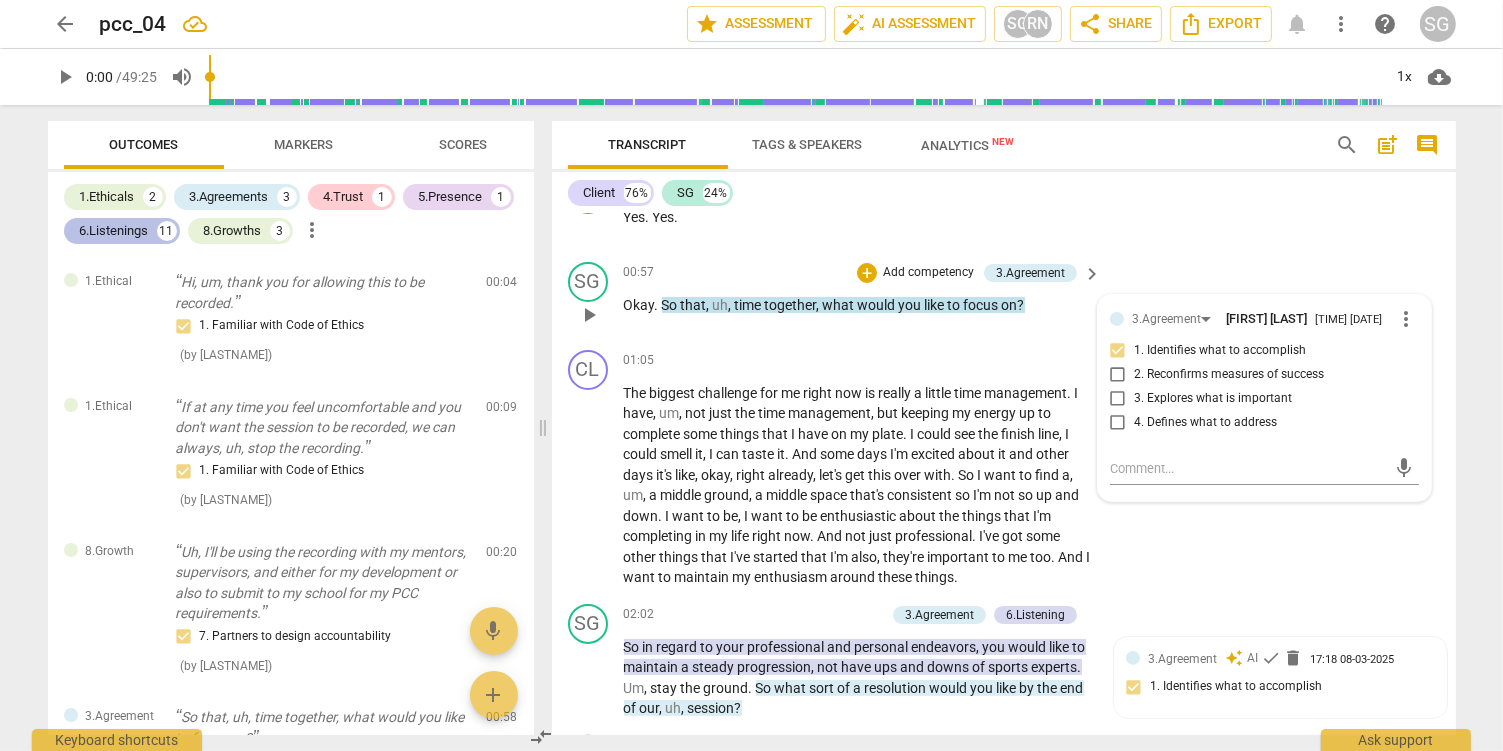 click on "6.Listenings" at bounding box center [114, 231] 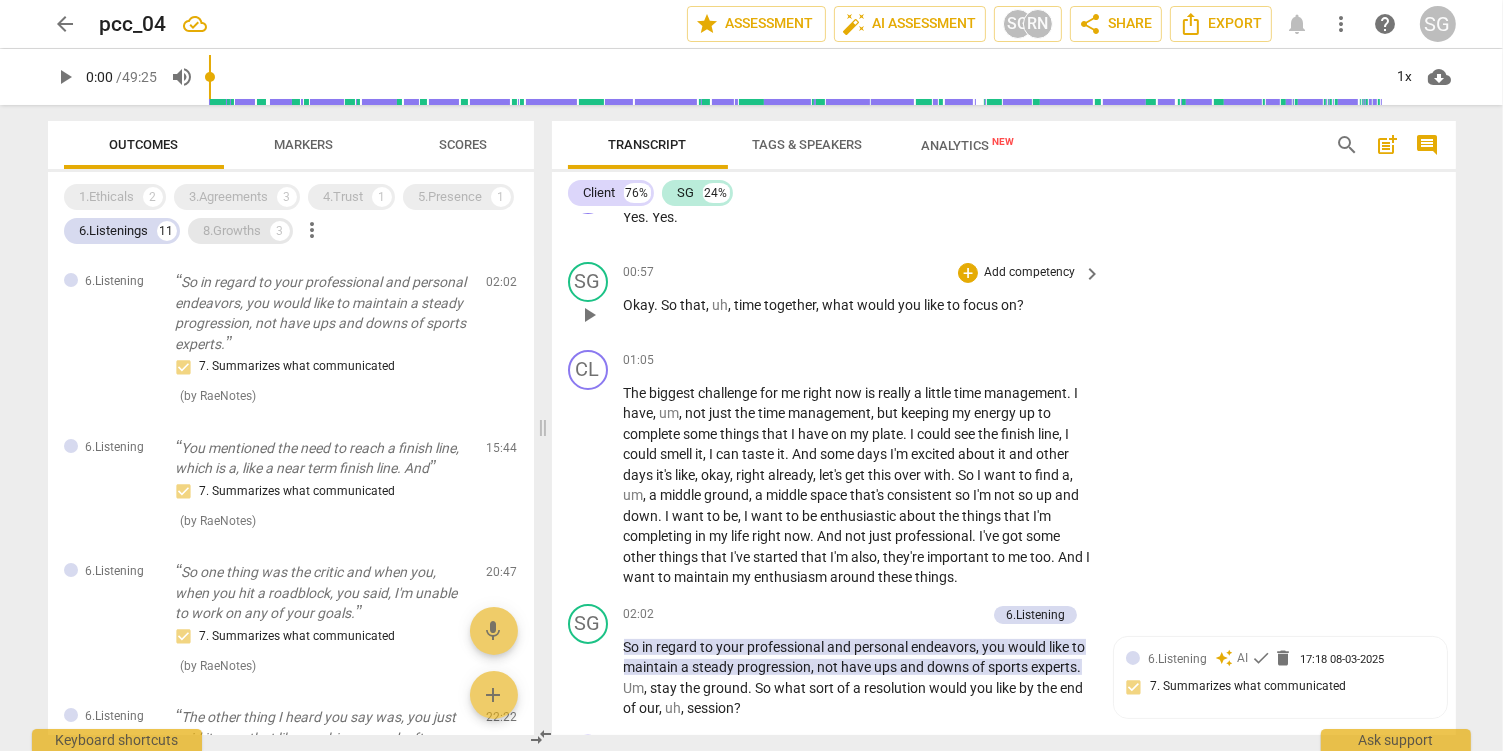 click on "8.Growths" at bounding box center (233, 231) 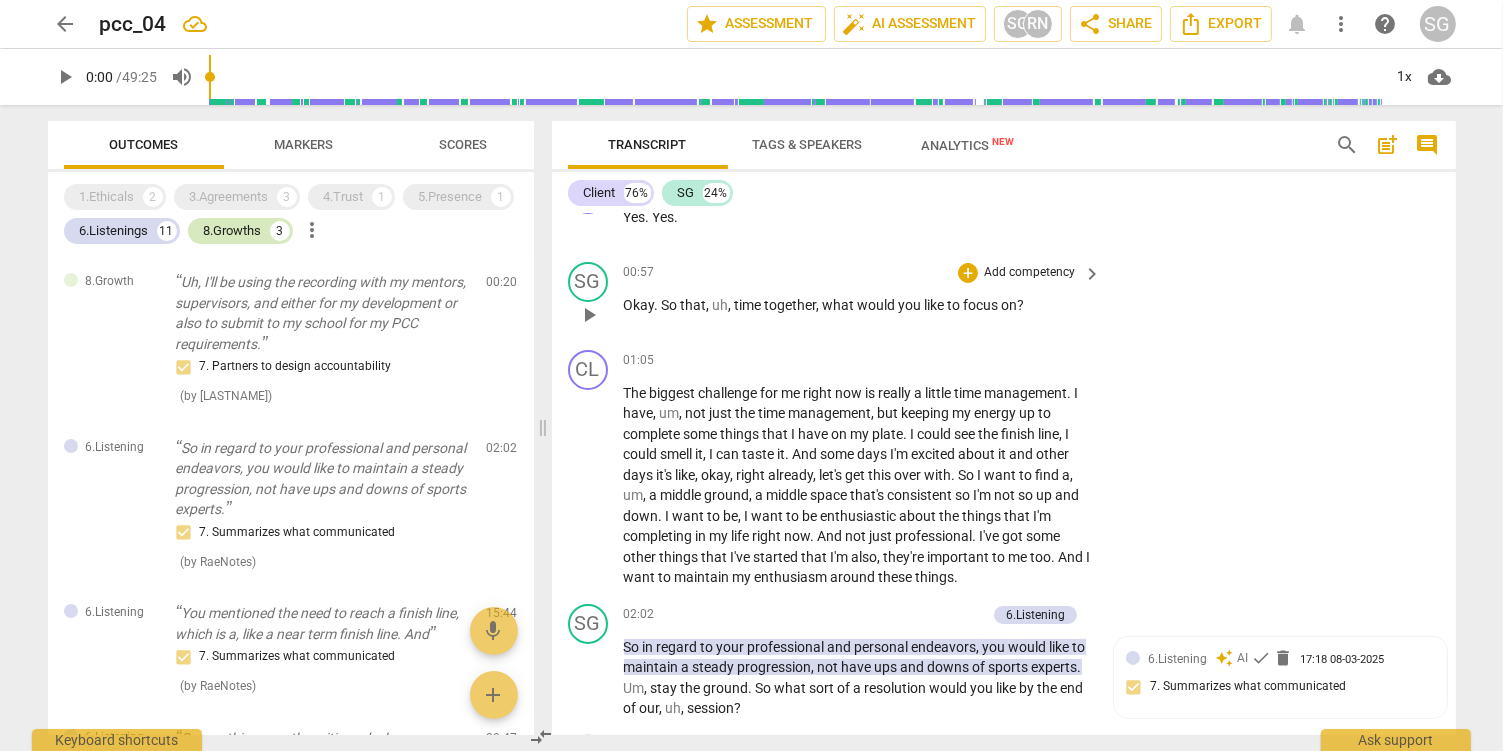 click on "8.Growths" at bounding box center (233, 231) 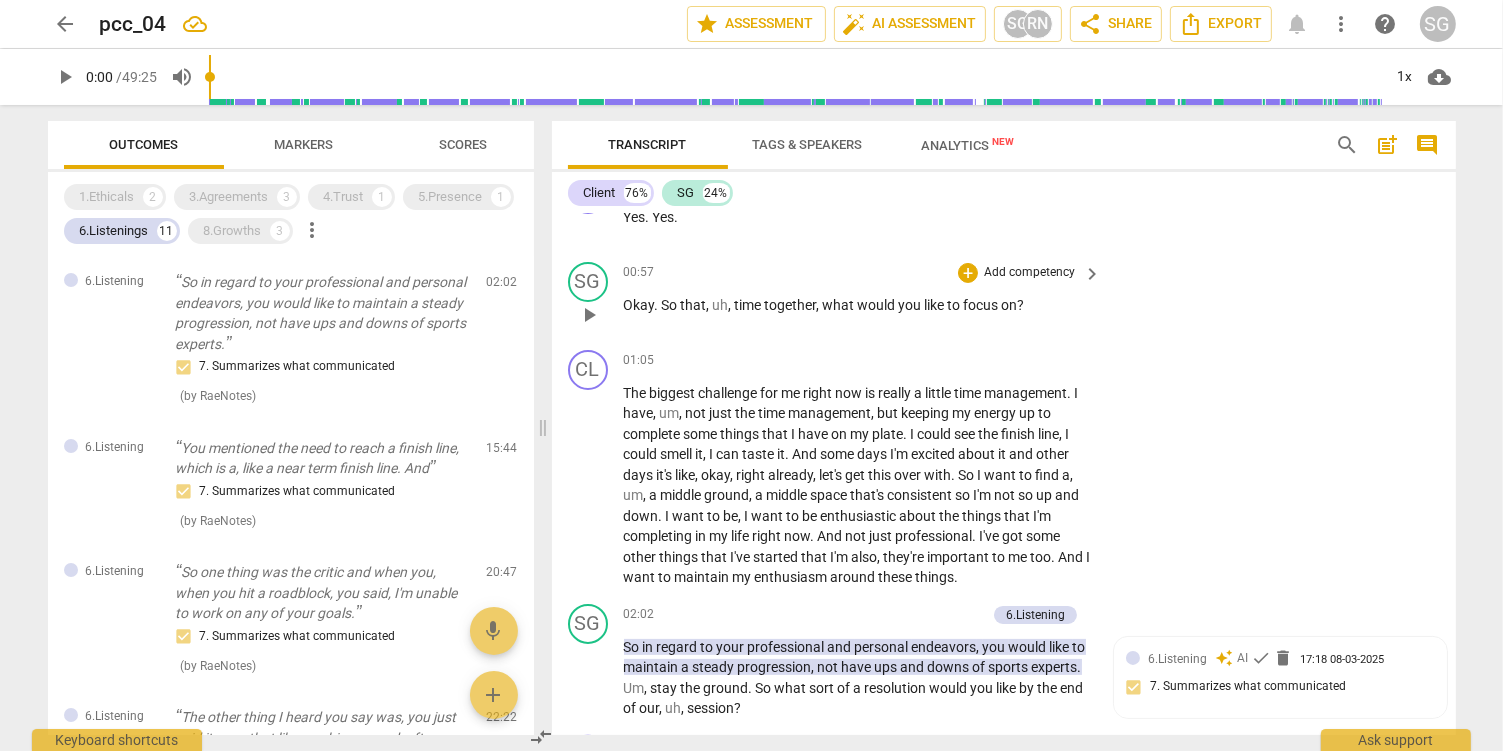 click on "1.Ethicals 2 3.Agreements 3 4.Trust 1 5.Presence 1 6.Listenings 11 8.Growths 3 more_vert 6.Listening So in regard to your professional and personal endeavors, you would like to maintain a steady progression, not have ups and downs of sports experts. 7. Summarizes what communicated ( by [LASTNAME] ) 02:02 edit delete 6.Listening You mentioned the need to reach a finish line, which is a, like a near term finish line. And 7. Summarizes what communicated ( by [LASTNAME] ) 15:44 edit delete 6.Listening So one thing was the critic and when you, when you hit a roadblock, you said, I'm unable to work on any of your goals. 7. Summarizes what communicated ( by [LASTNAME] ) 20:47 edit delete 6.Listening The other thing I heard you say was, you just said it once that like reaching an end, after which there won't be any. 7. Summarizes what communicated ( by [LASTNAME] ) 22:22 edit delete 6.Listening I heard a change in your pace. 4. Explores energy shifts ( by [LASTNAME] ) 25:26 edit delete 6.Listening ( by [LASTNAME] ) 25:42 edit (" at bounding box center [291, 453] 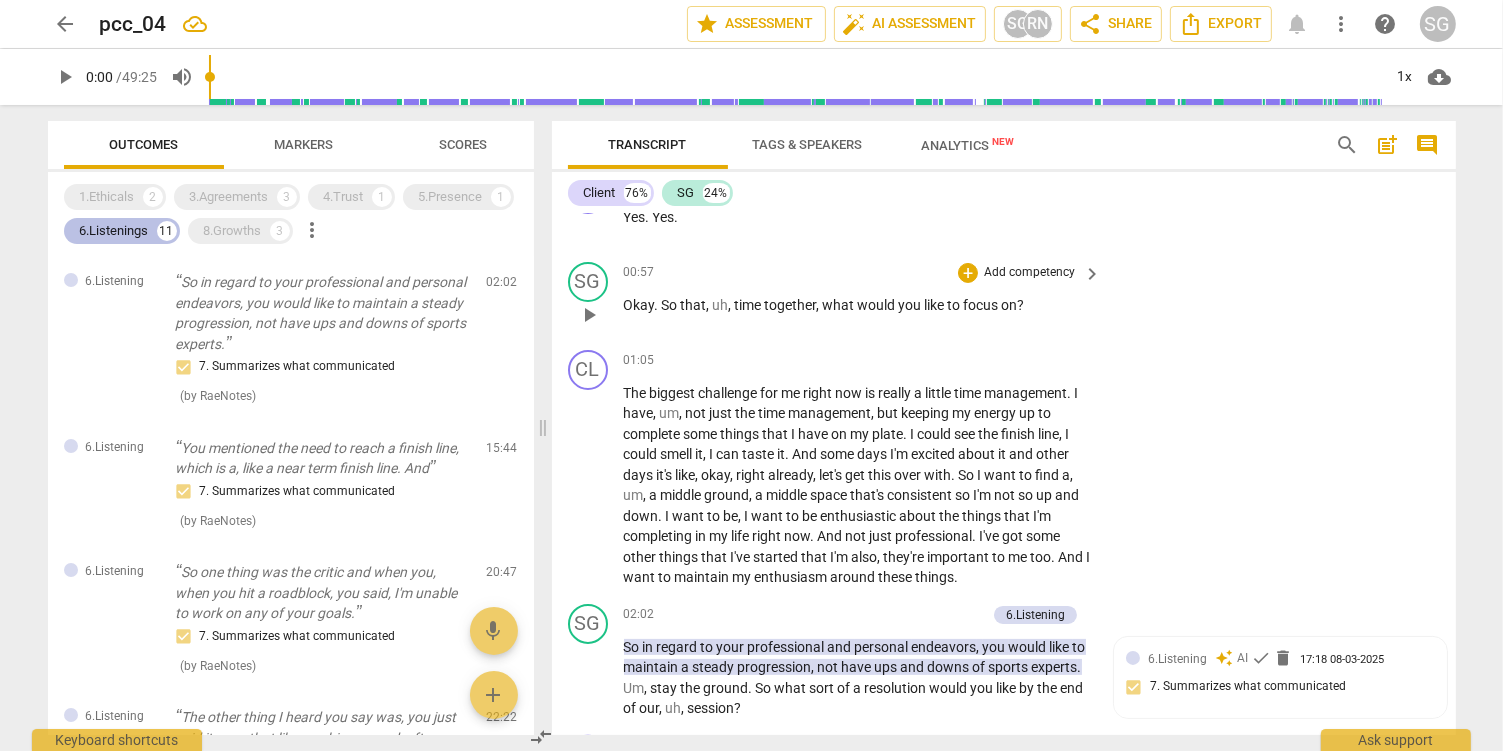 click on "6.Listenings" at bounding box center [114, 231] 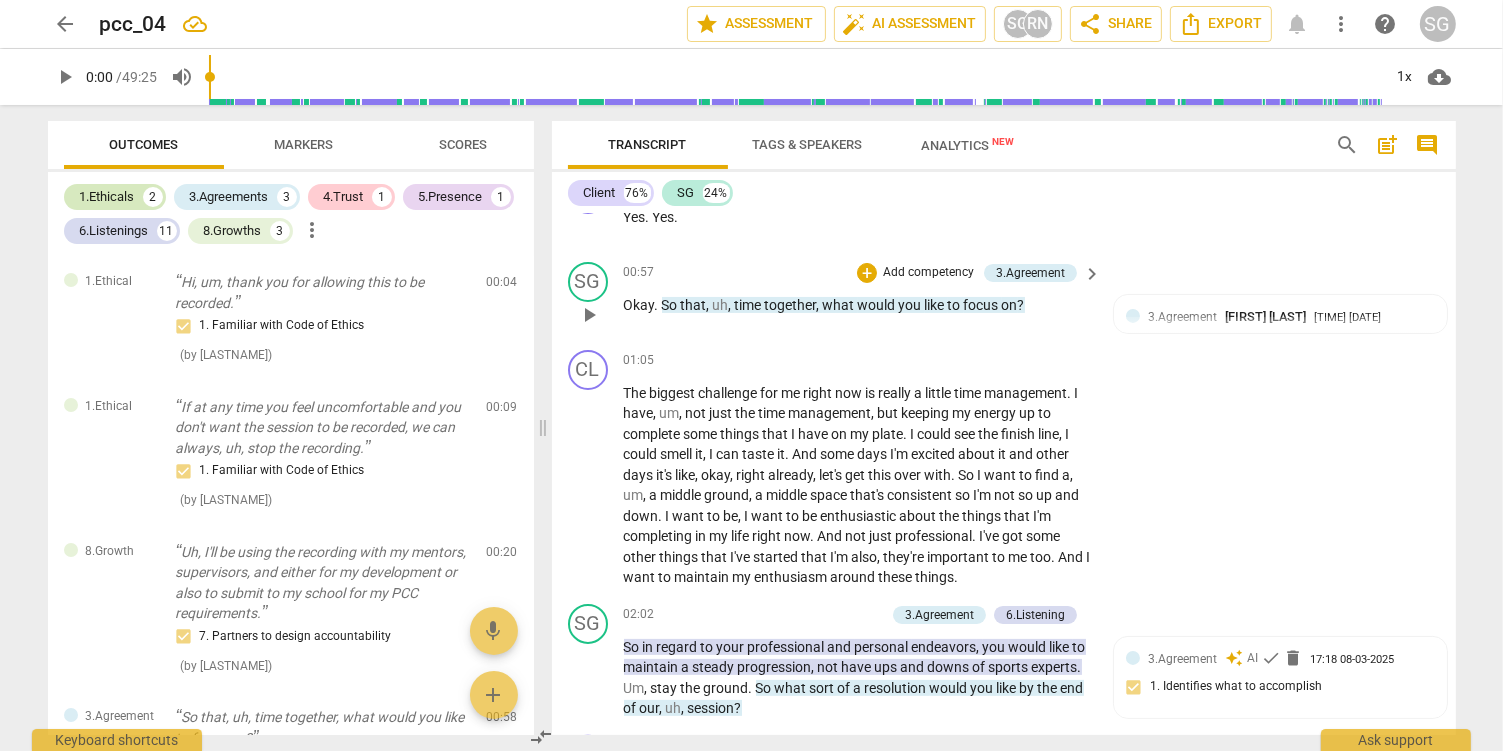 click on "1.Ethicals" at bounding box center (107, 197) 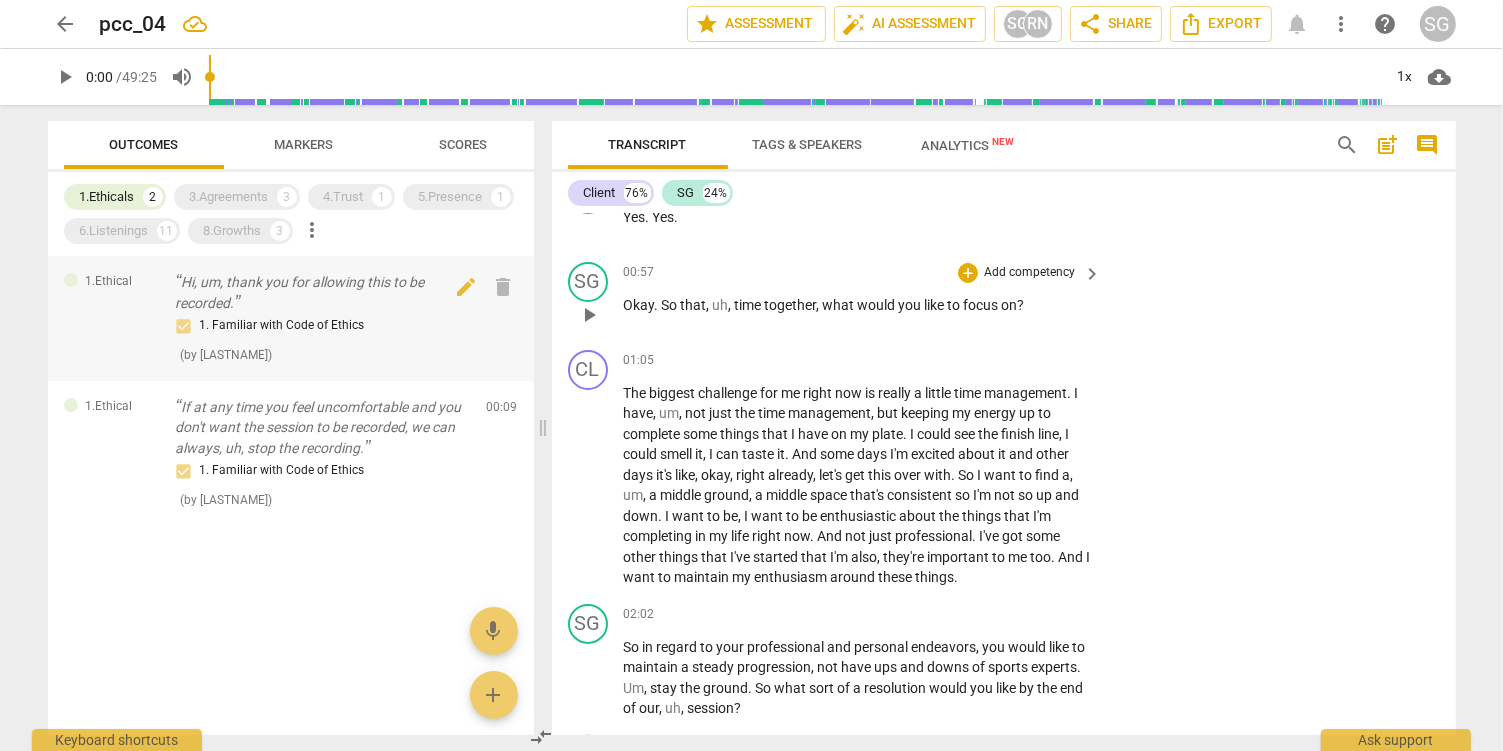 click on "( by [LASTNAME] )" at bounding box center (227, 355) 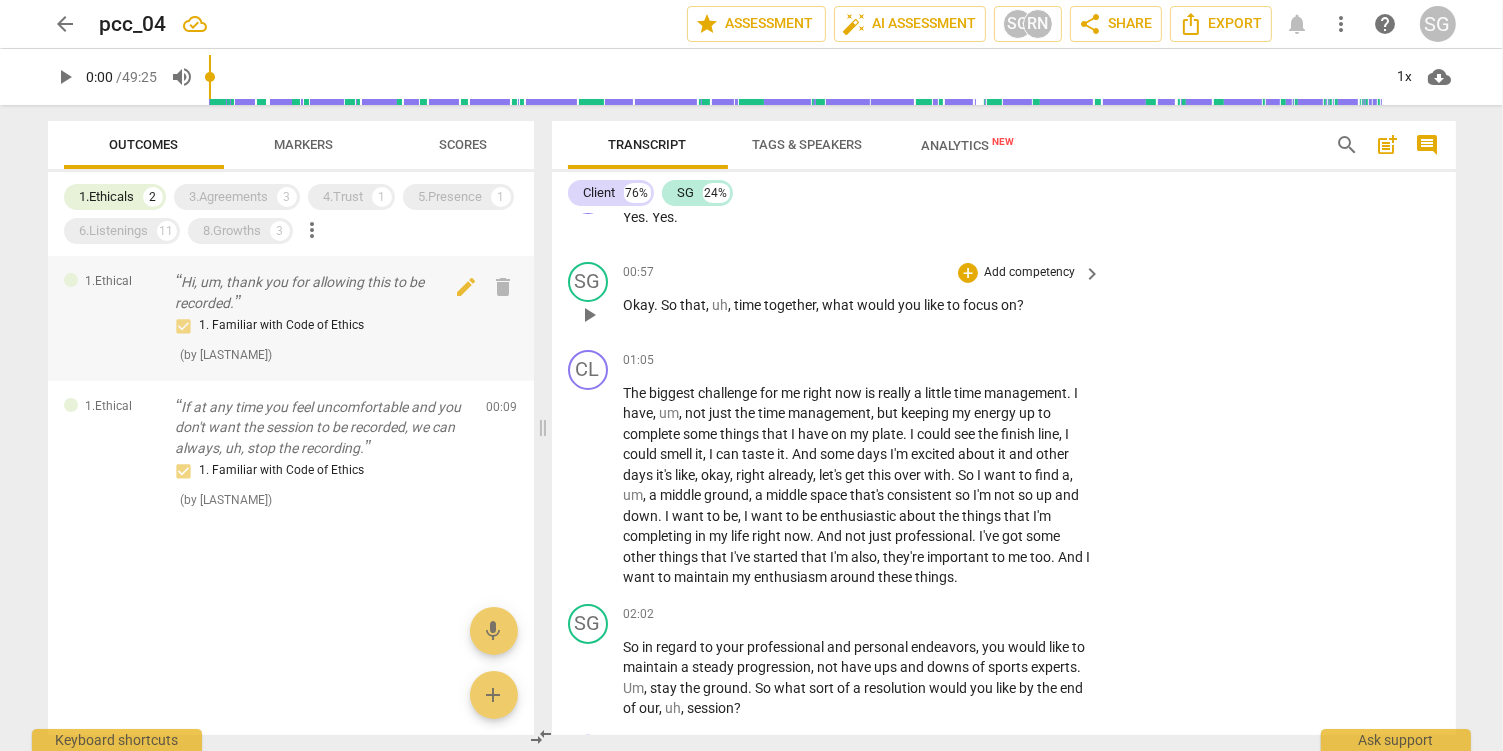 click on "1. Familiar with Code of Ethics" at bounding box center (323, 326) 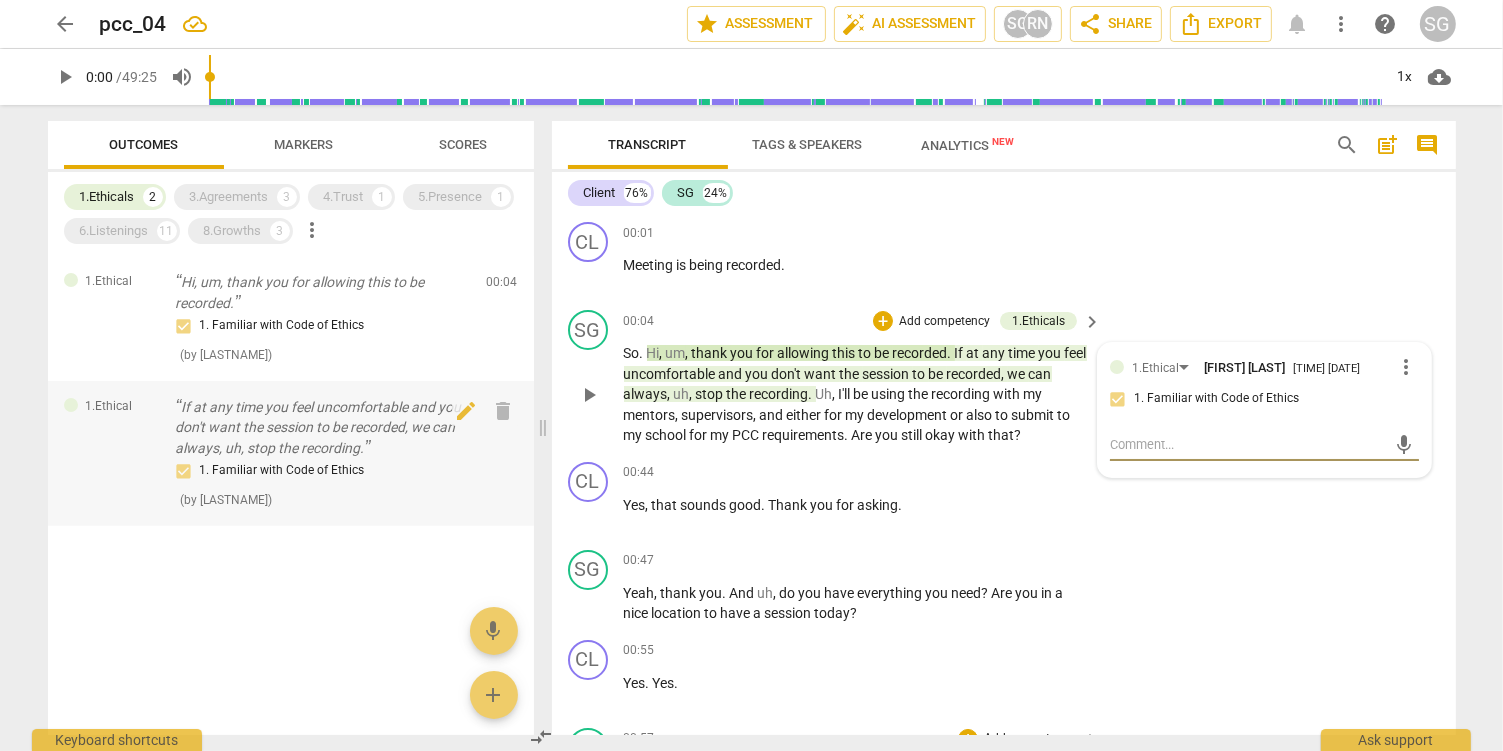 click on "If at any time you feel uncomfortable and you don't want the session to be recorded, we can always, uh, stop the recording." at bounding box center (323, 428) 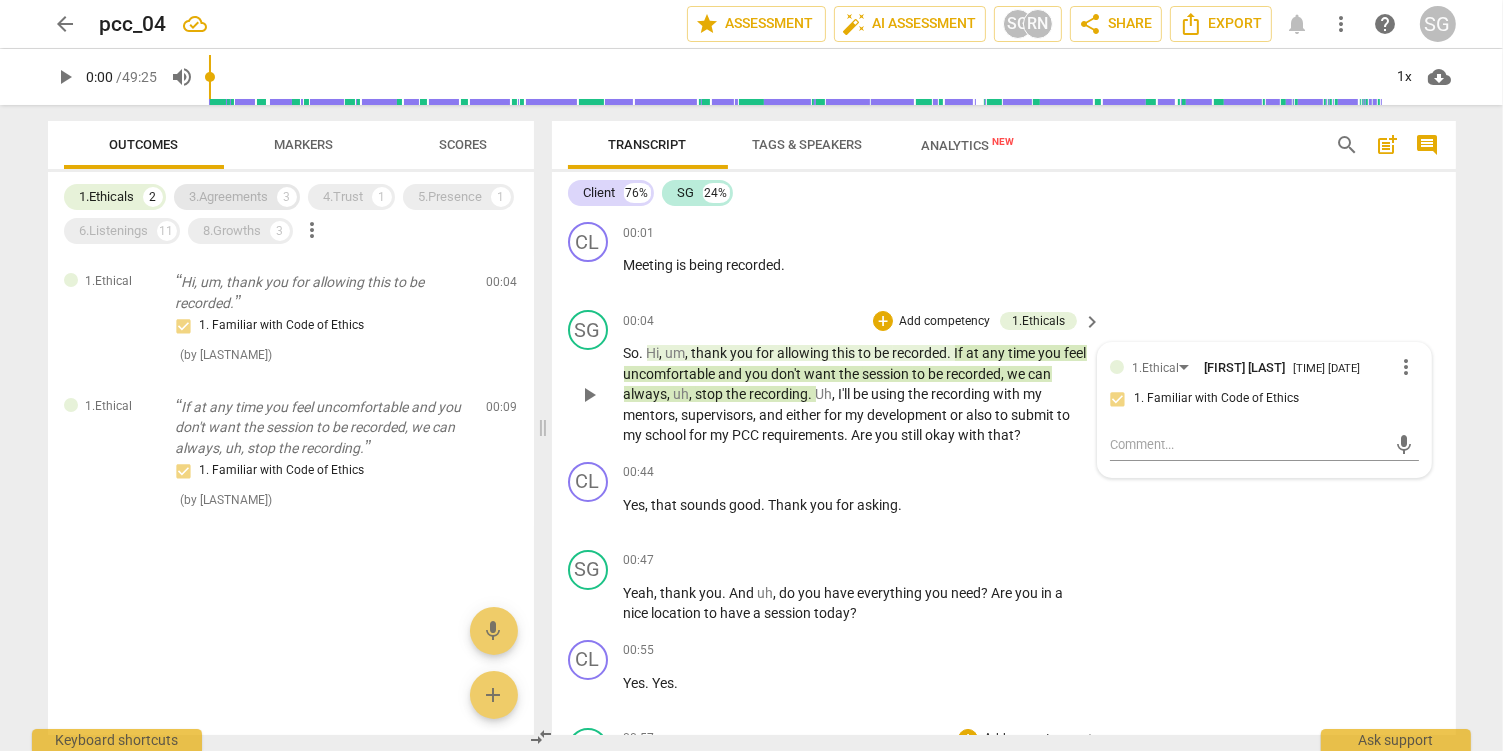 click on "3.Agreements" at bounding box center [229, 197] 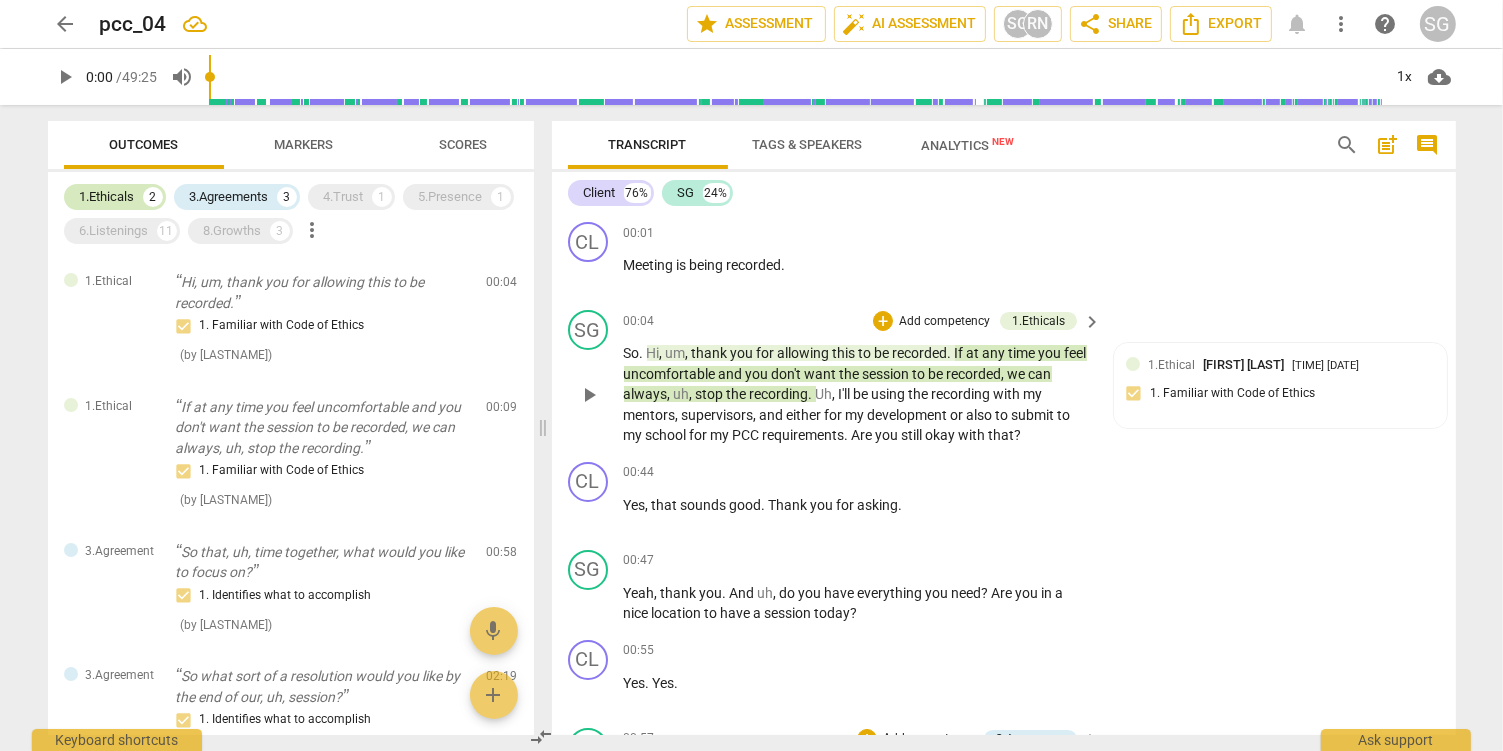 click on "1.Ethicals" at bounding box center (107, 197) 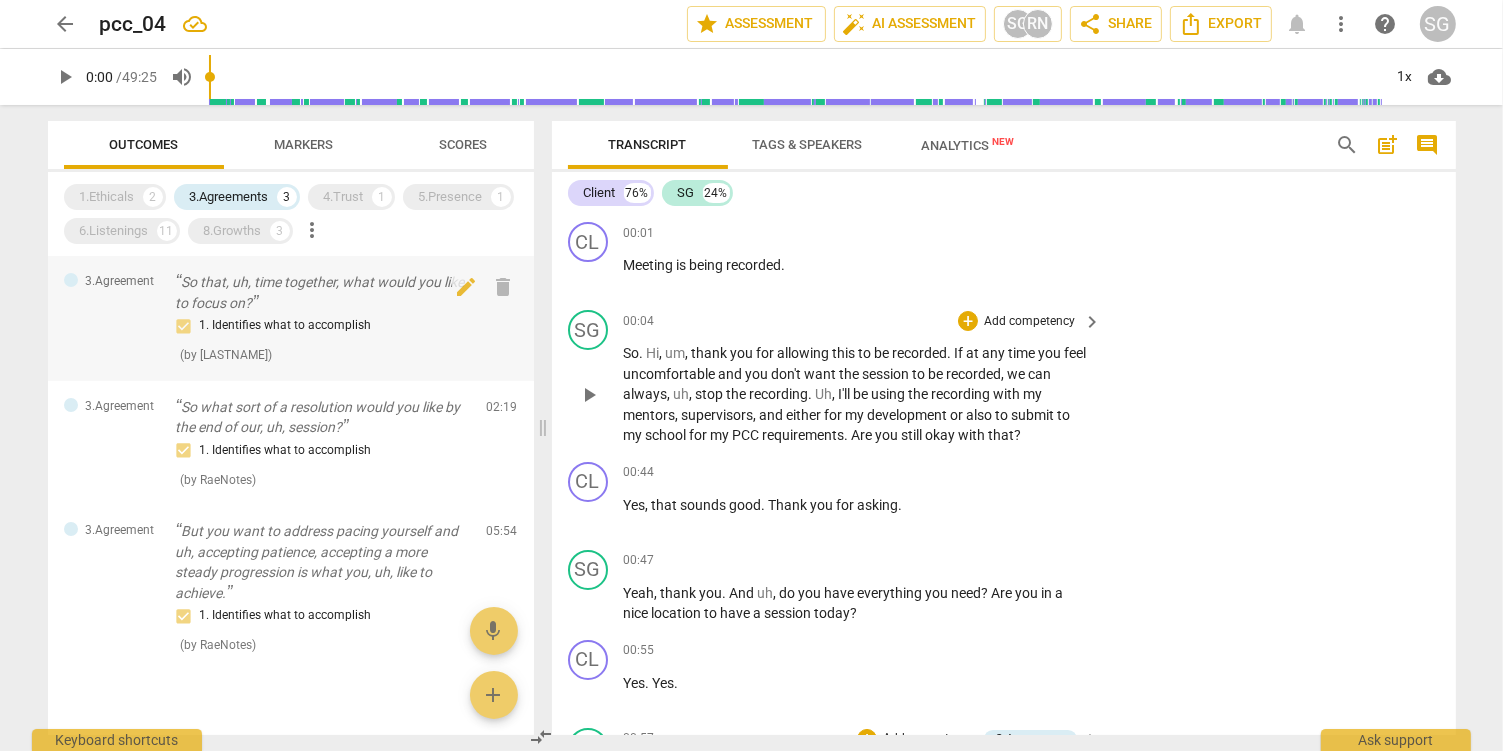 click on "So that, uh, time together, what would you like to focus on?" at bounding box center [323, 292] 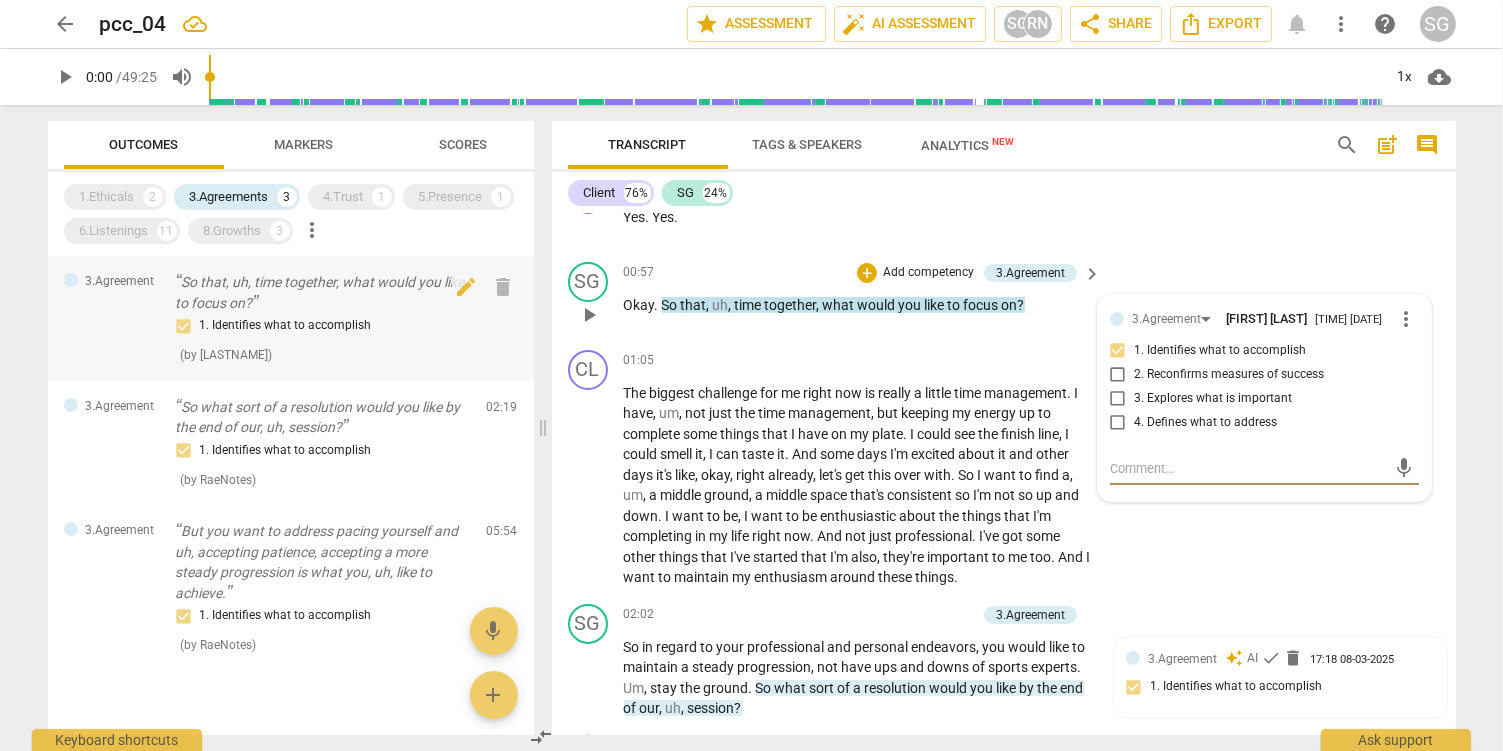 click on "So that, uh, time together, what would you like to focus on?" at bounding box center (323, 292) 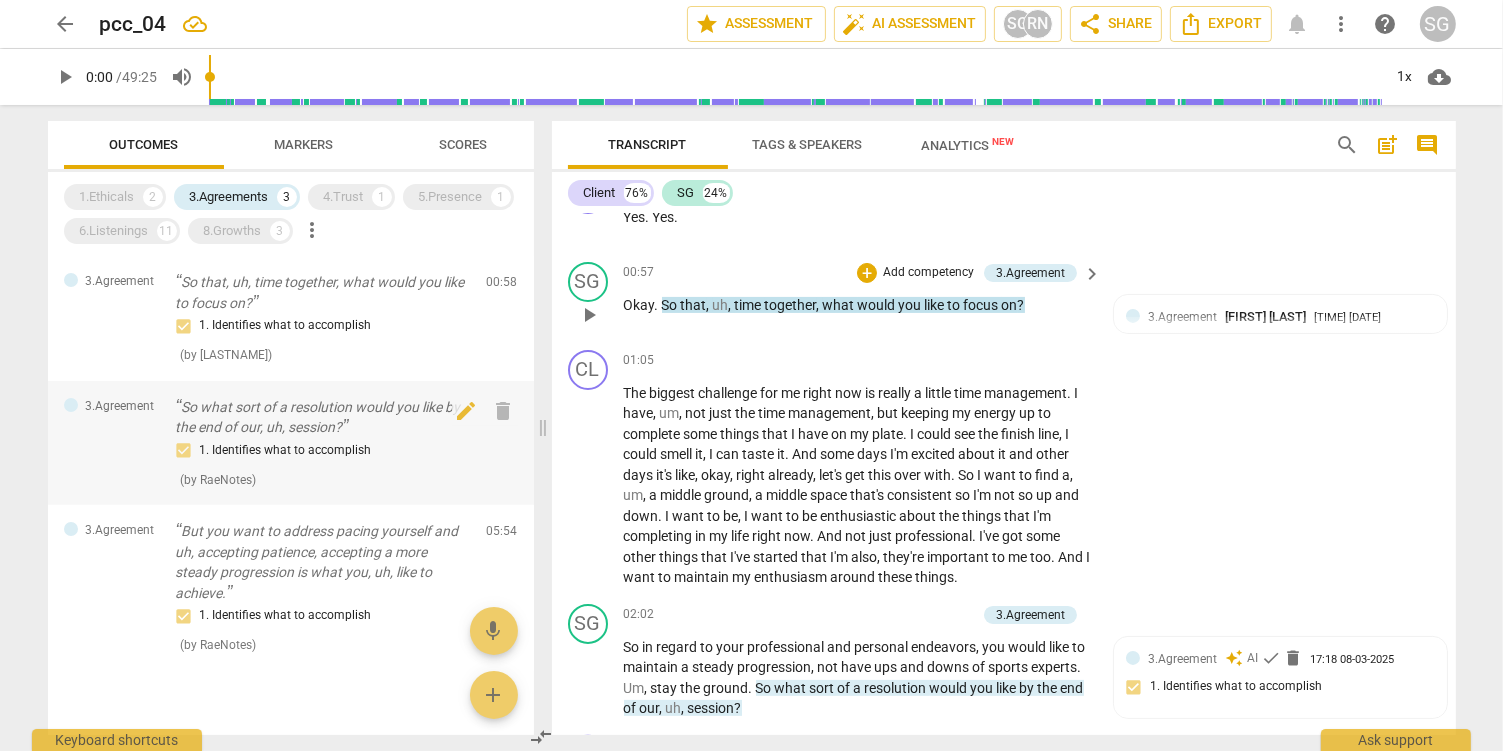 click on "So what sort of a resolution would you like by the end of our, uh, session?" at bounding box center [323, 417] 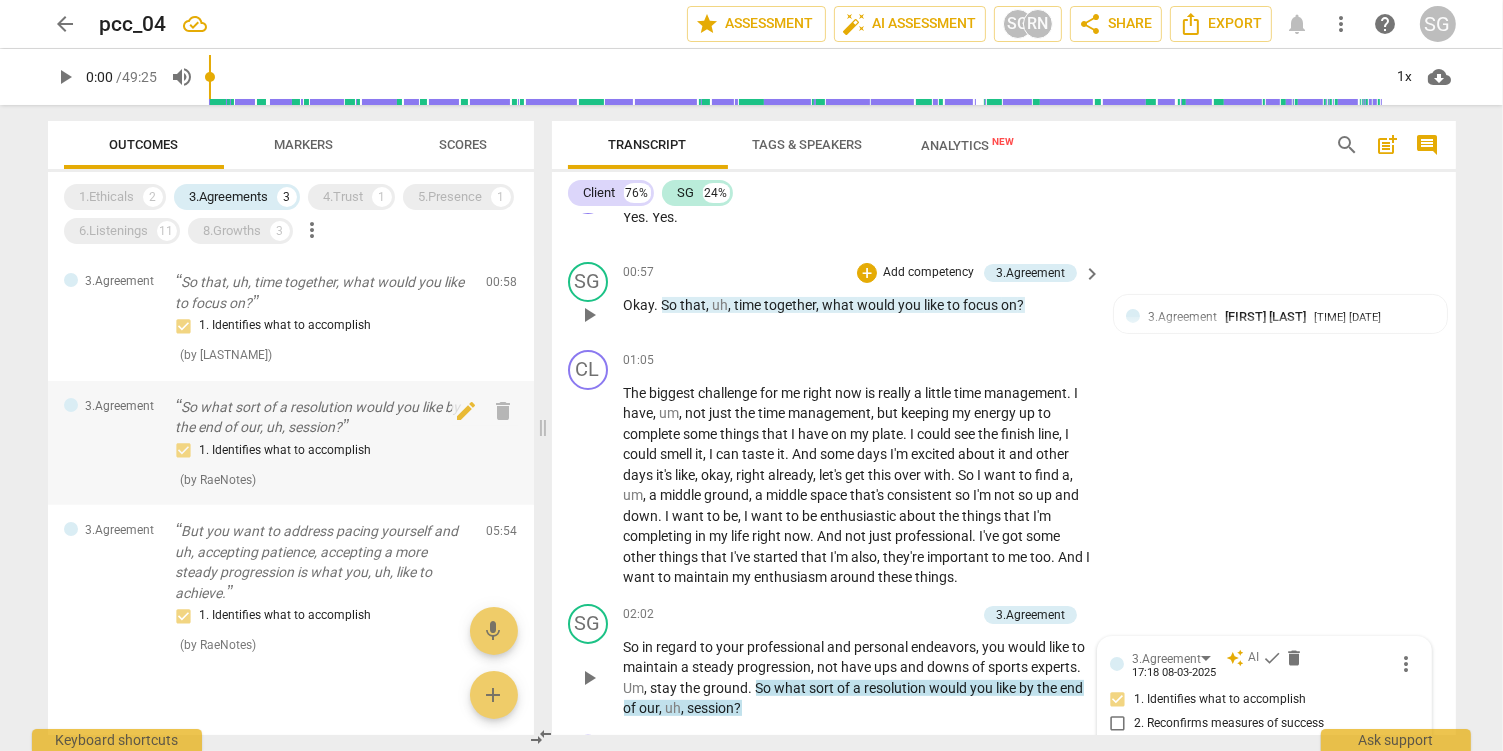 scroll, scrollTop: 808, scrollLeft: 0, axis: vertical 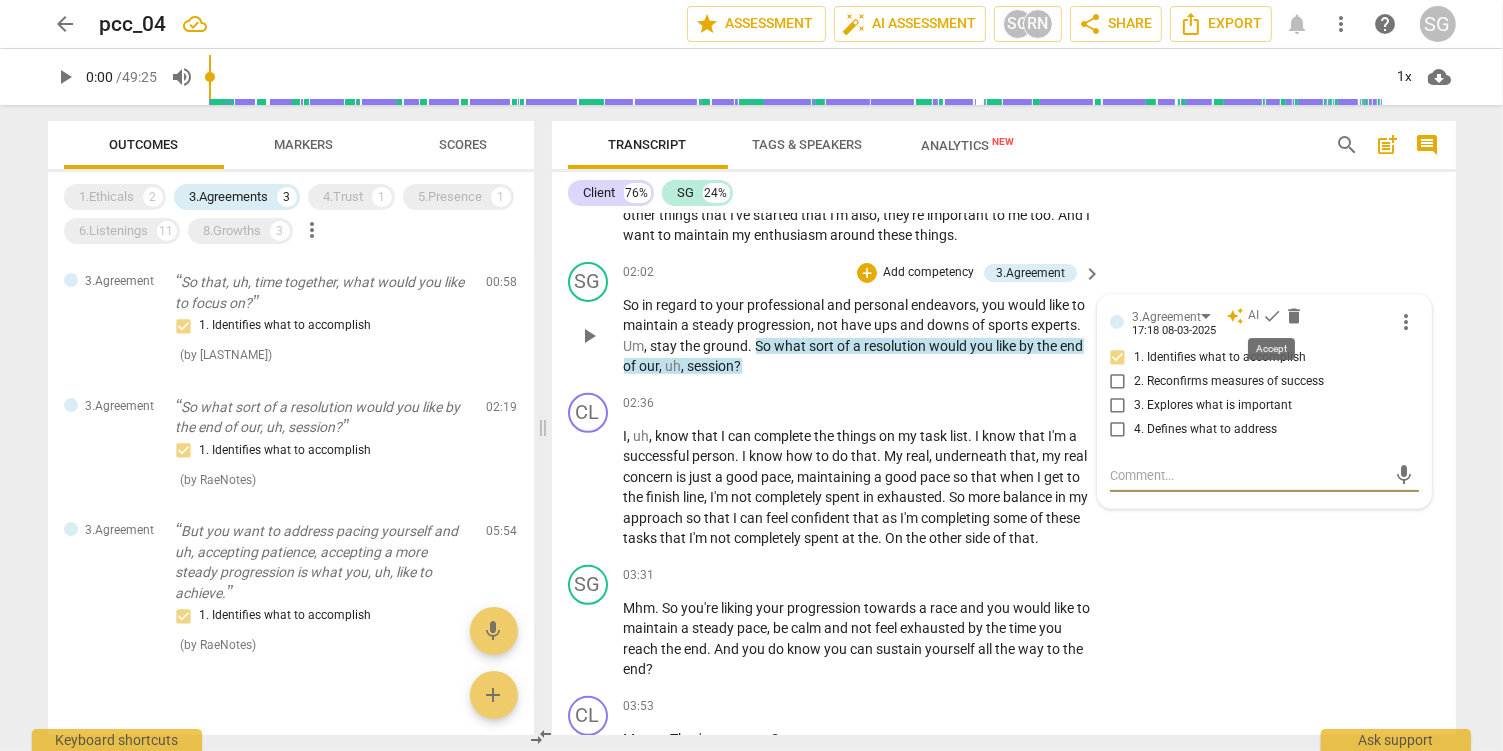 click on "check" at bounding box center [1272, 316] 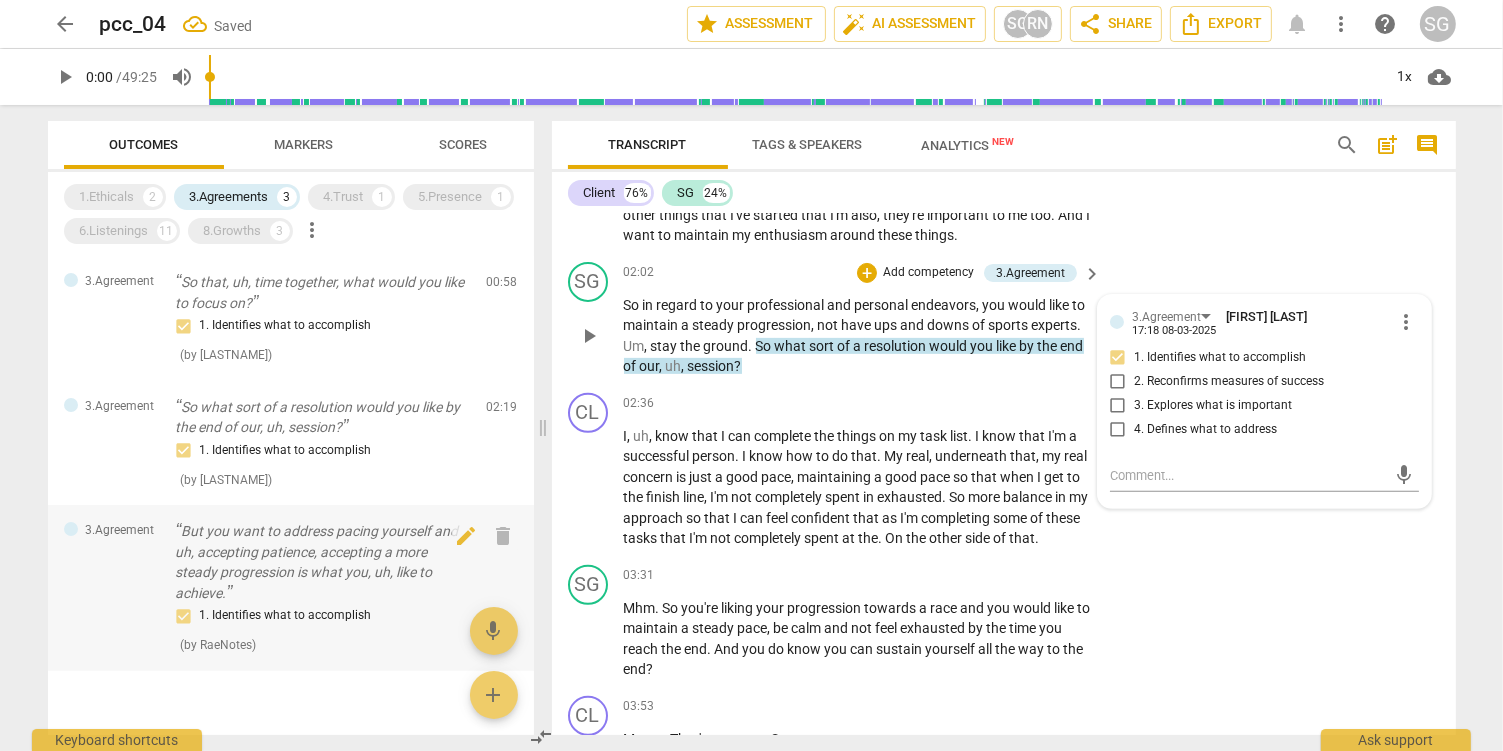 click on "But you want to address pacing yourself and uh, accepting patience, accepting a more steady progression is what you, uh, like to achieve." at bounding box center (323, 562) 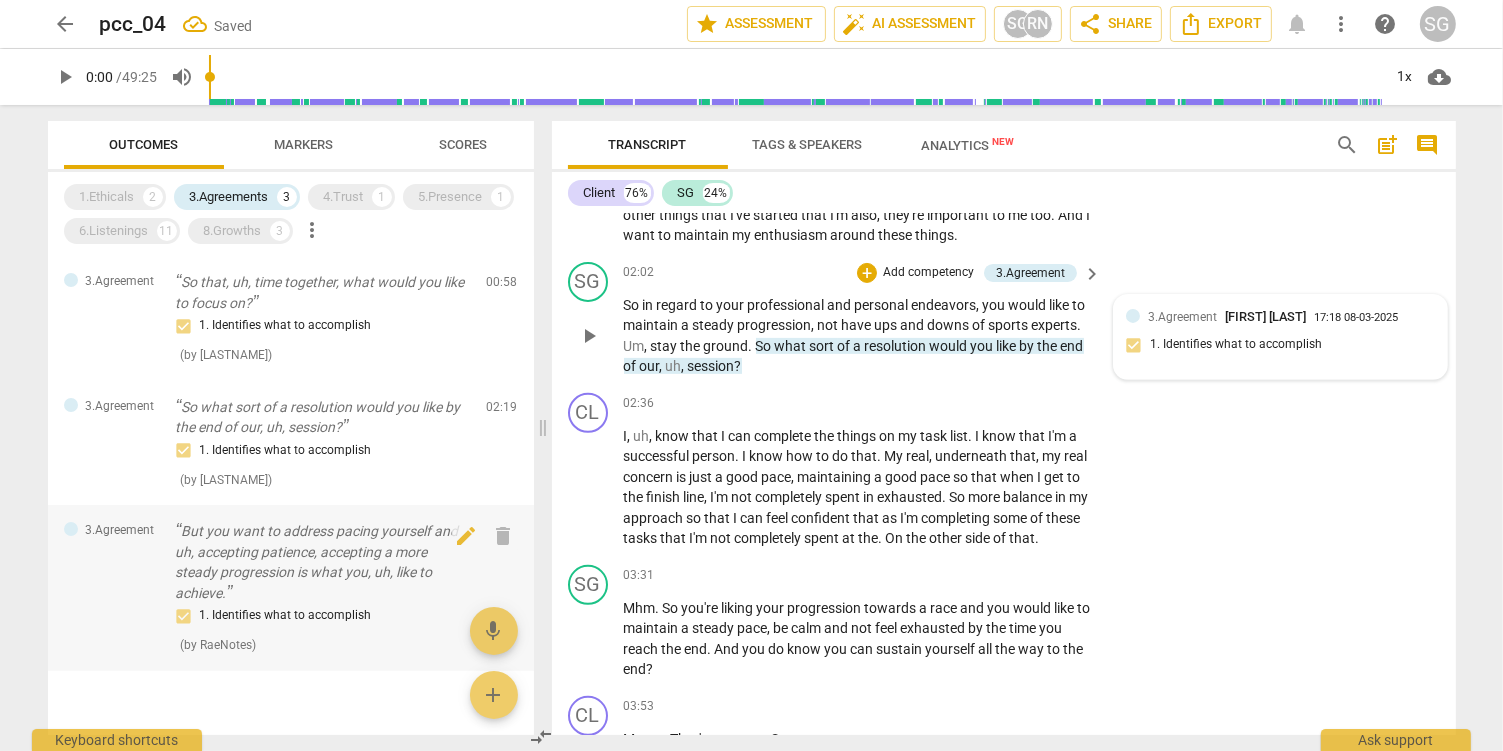 scroll, scrollTop: 1952, scrollLeft: 0, axis: vertical 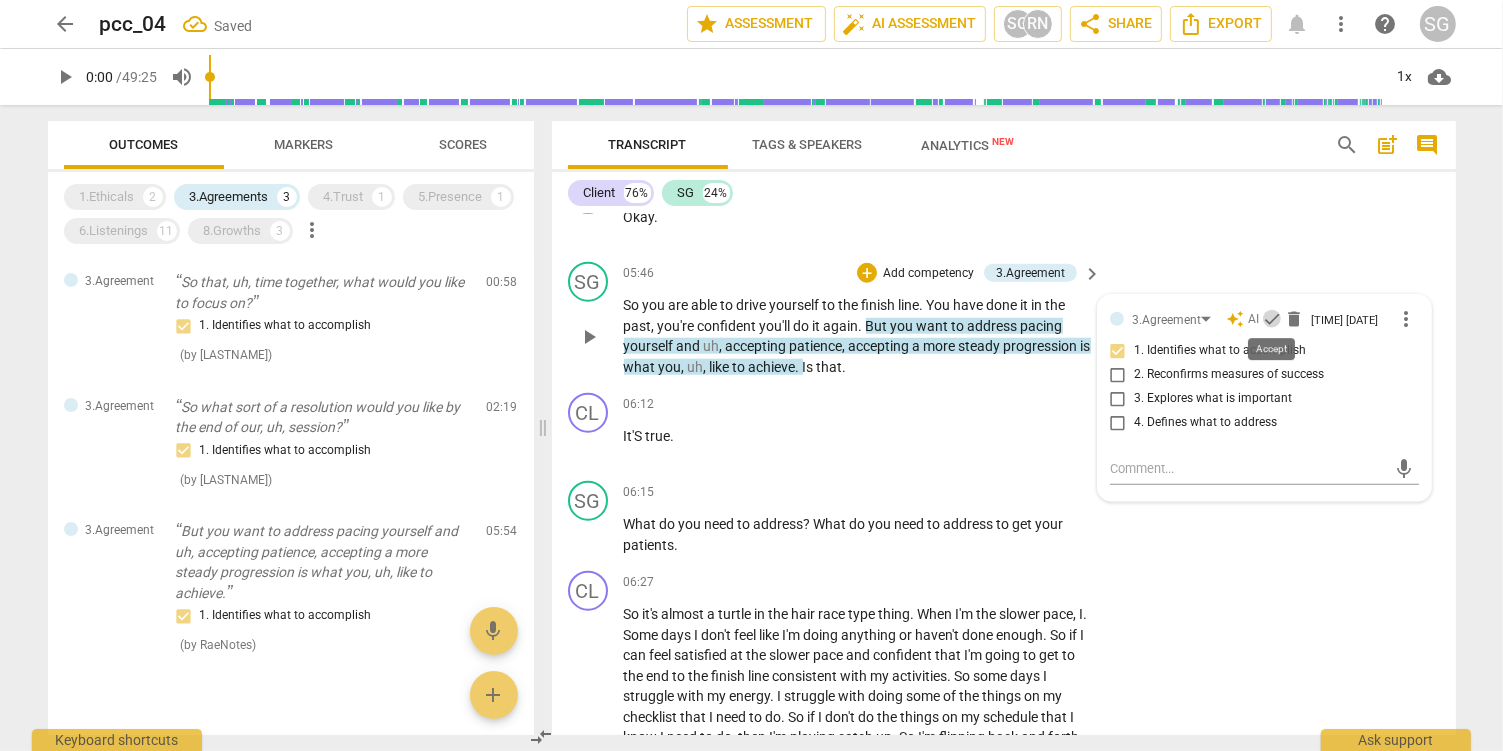 click on "check" at bounding box center (1272, 319) 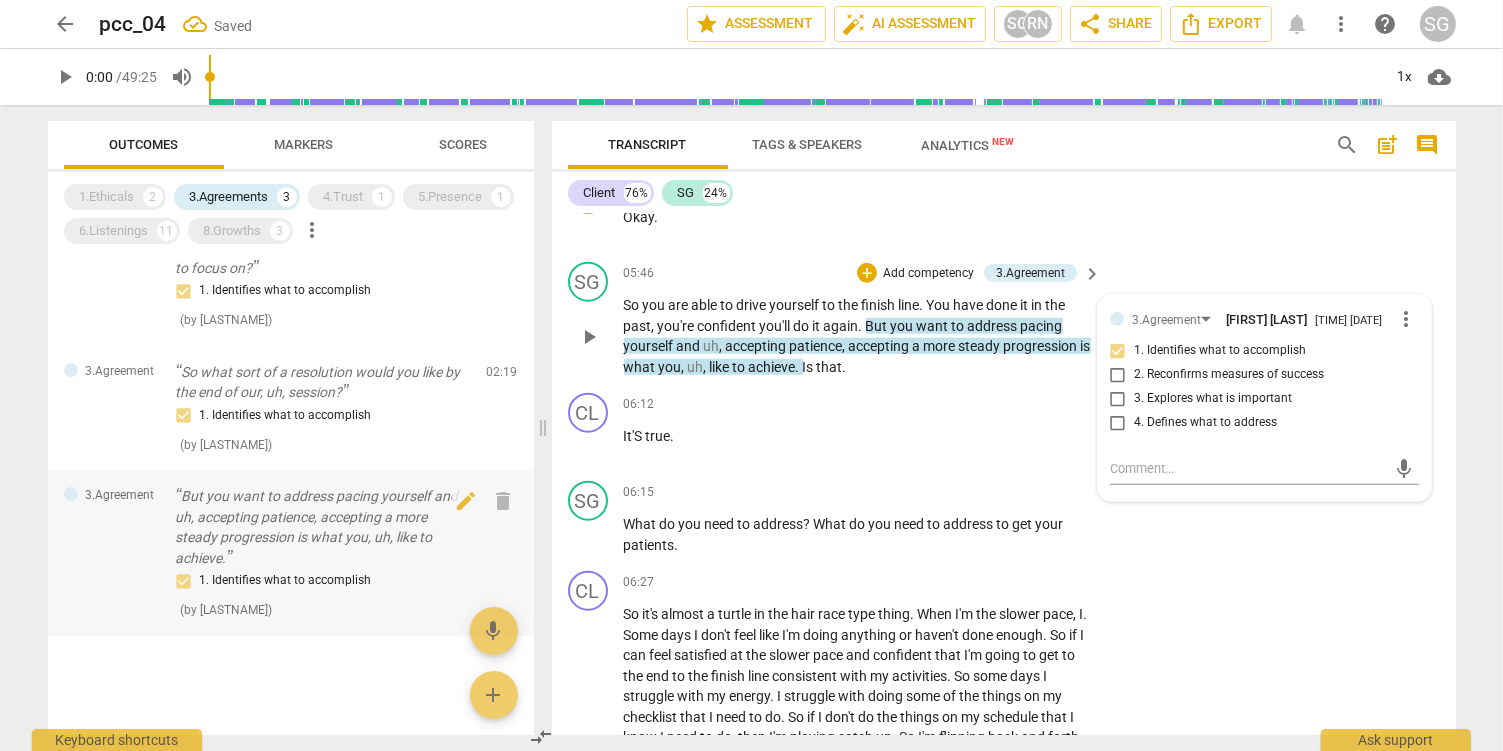 scroll, scrollTop: 0, scrollLeft: 0, axis: both 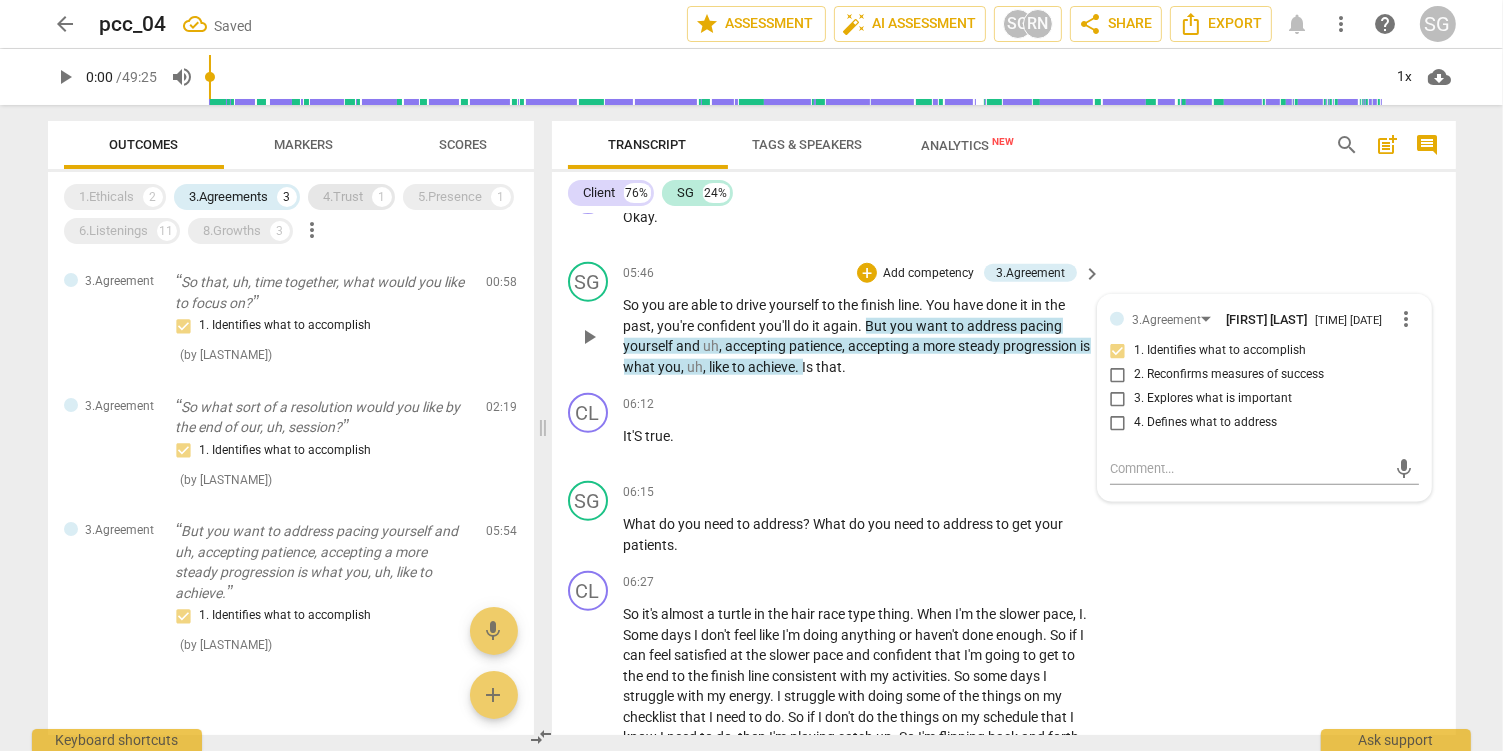 click on "4.Trust" at bounding box center (344, 197) 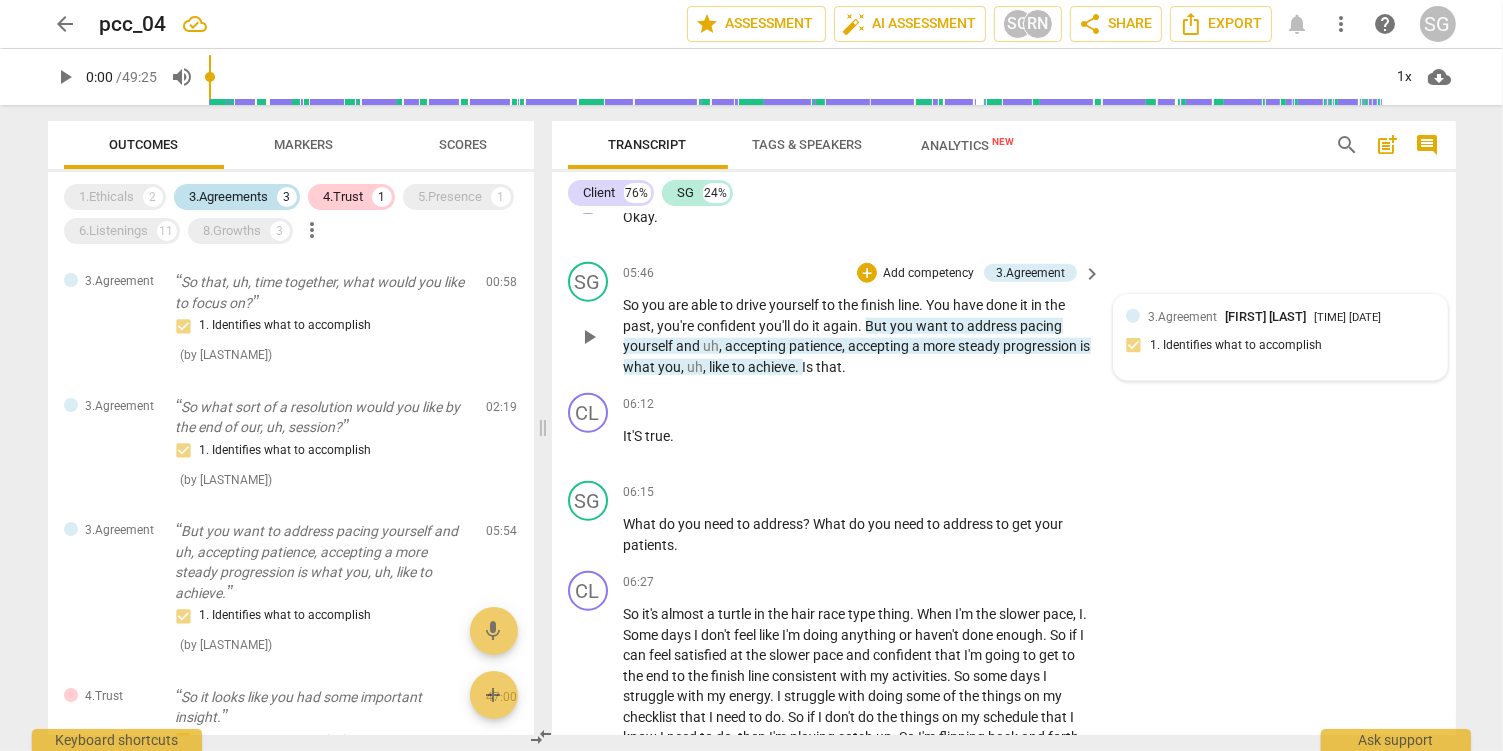 click on "3.Agreements" at bounding box center [229, 197] 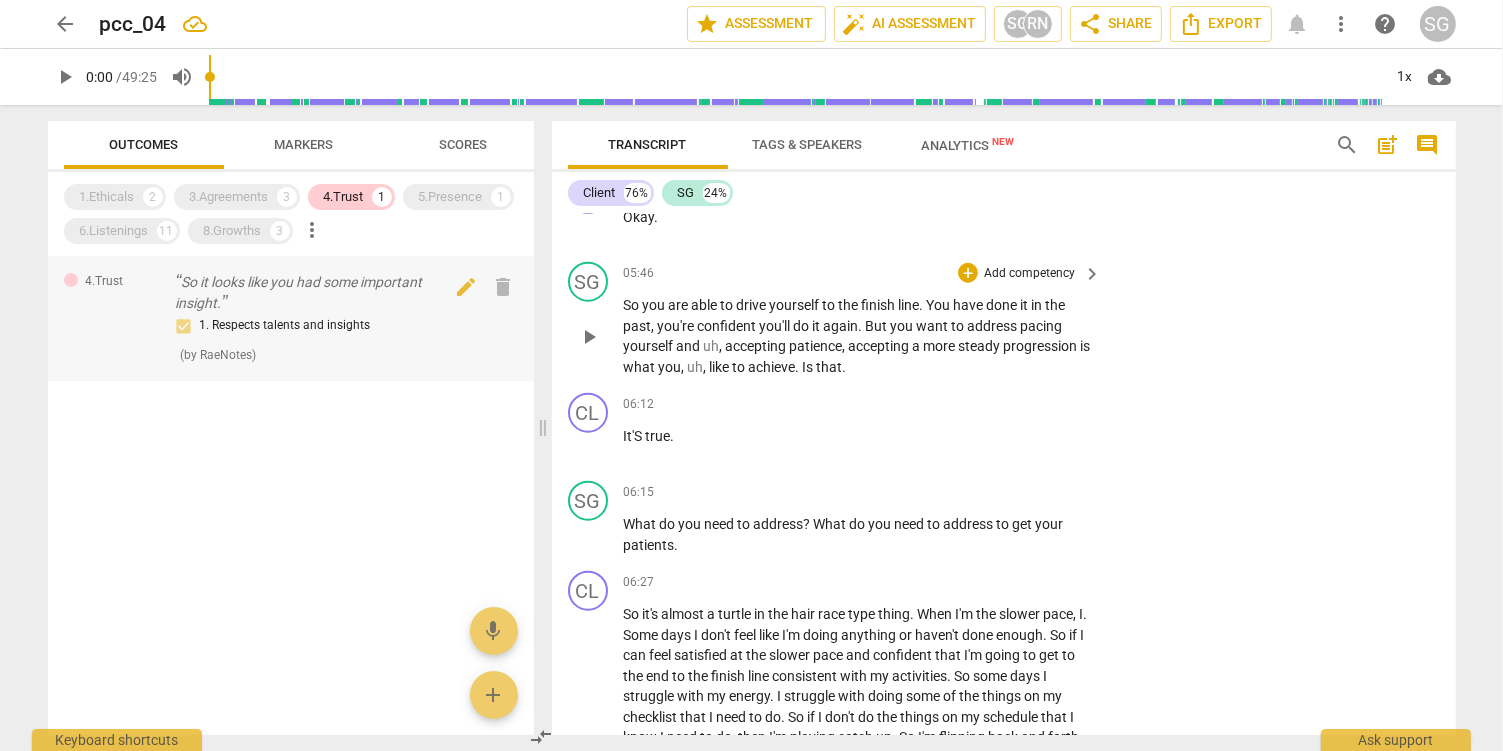 click on "So it looks like you had some important insight." at bounding box center (323, 292) 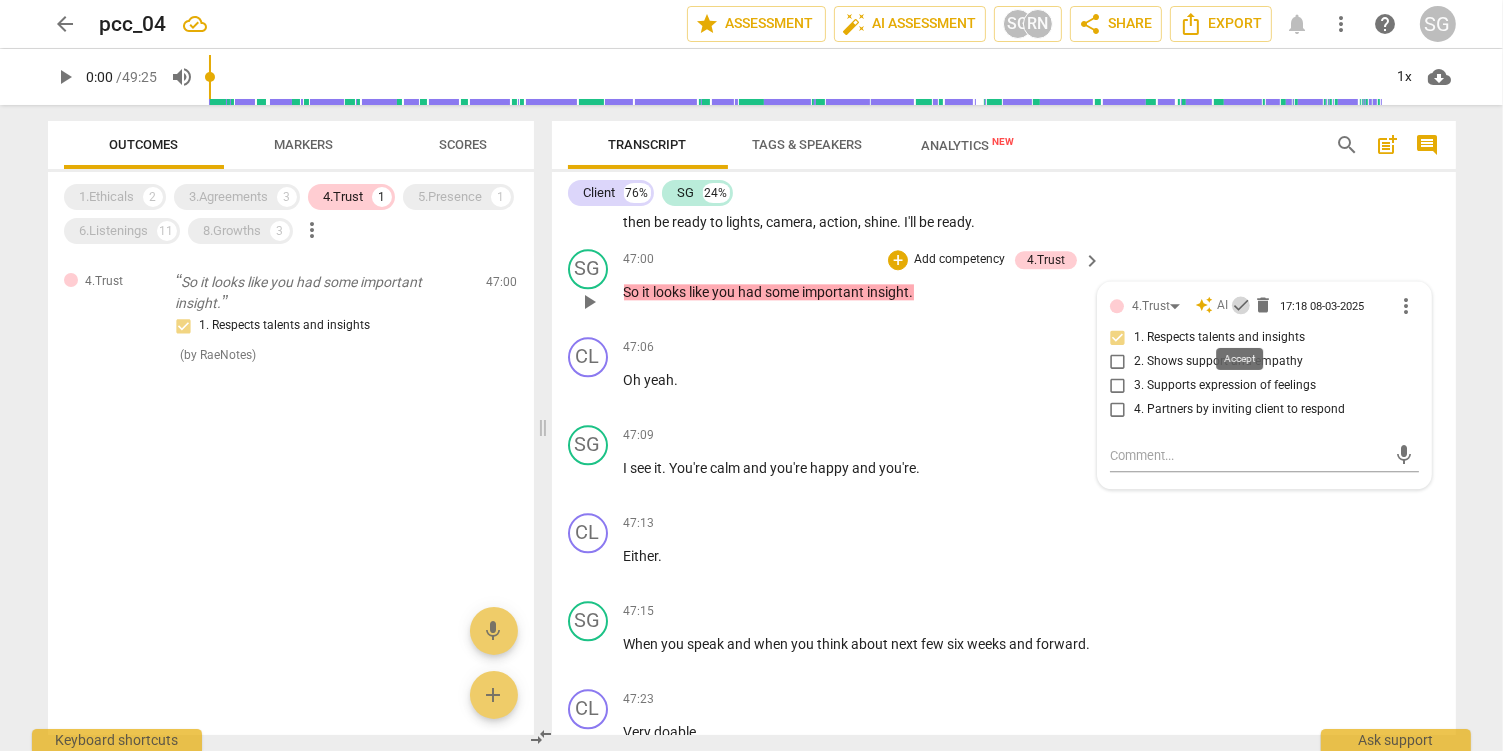 click on "check" at bounding box center [1241, 305] 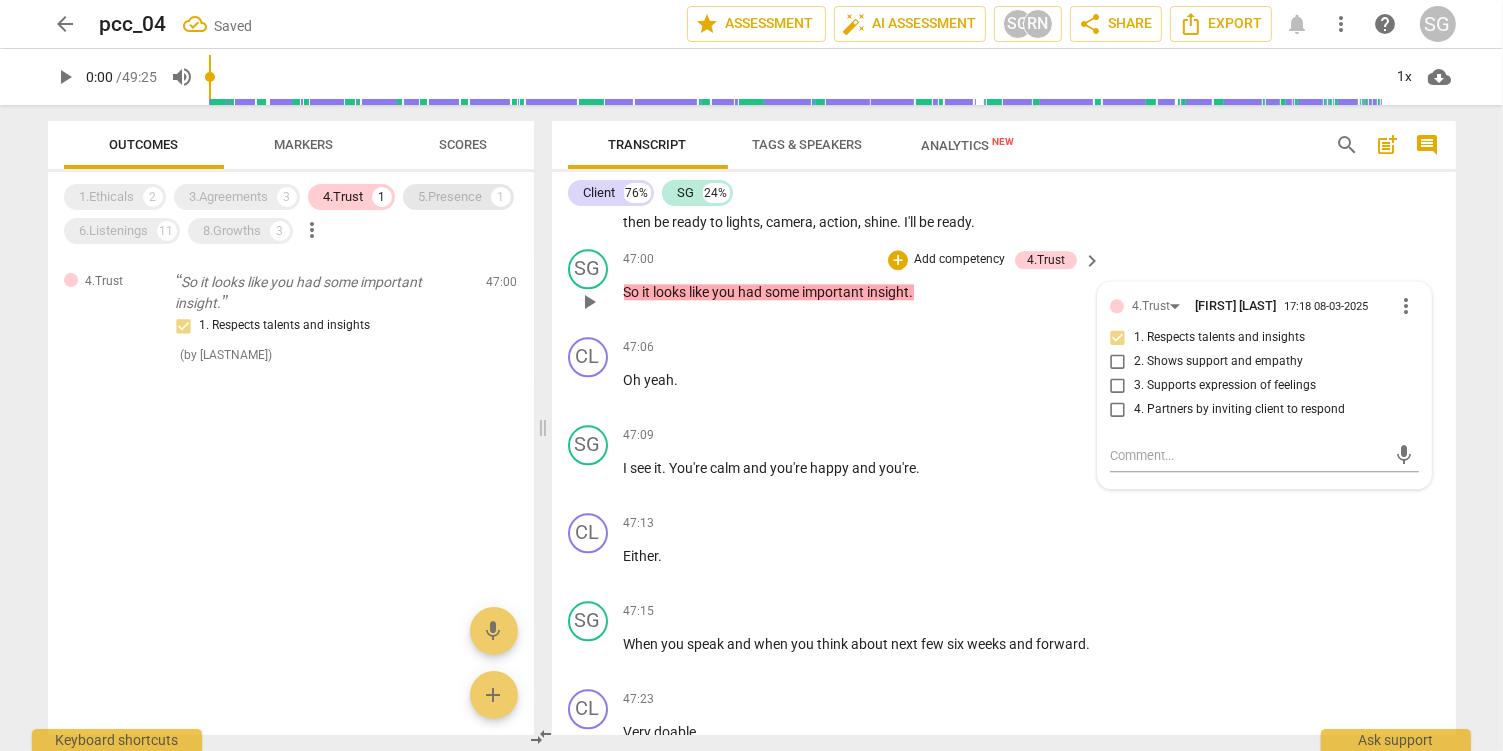 click on "5.Presence" at bounding box center (451, 197) 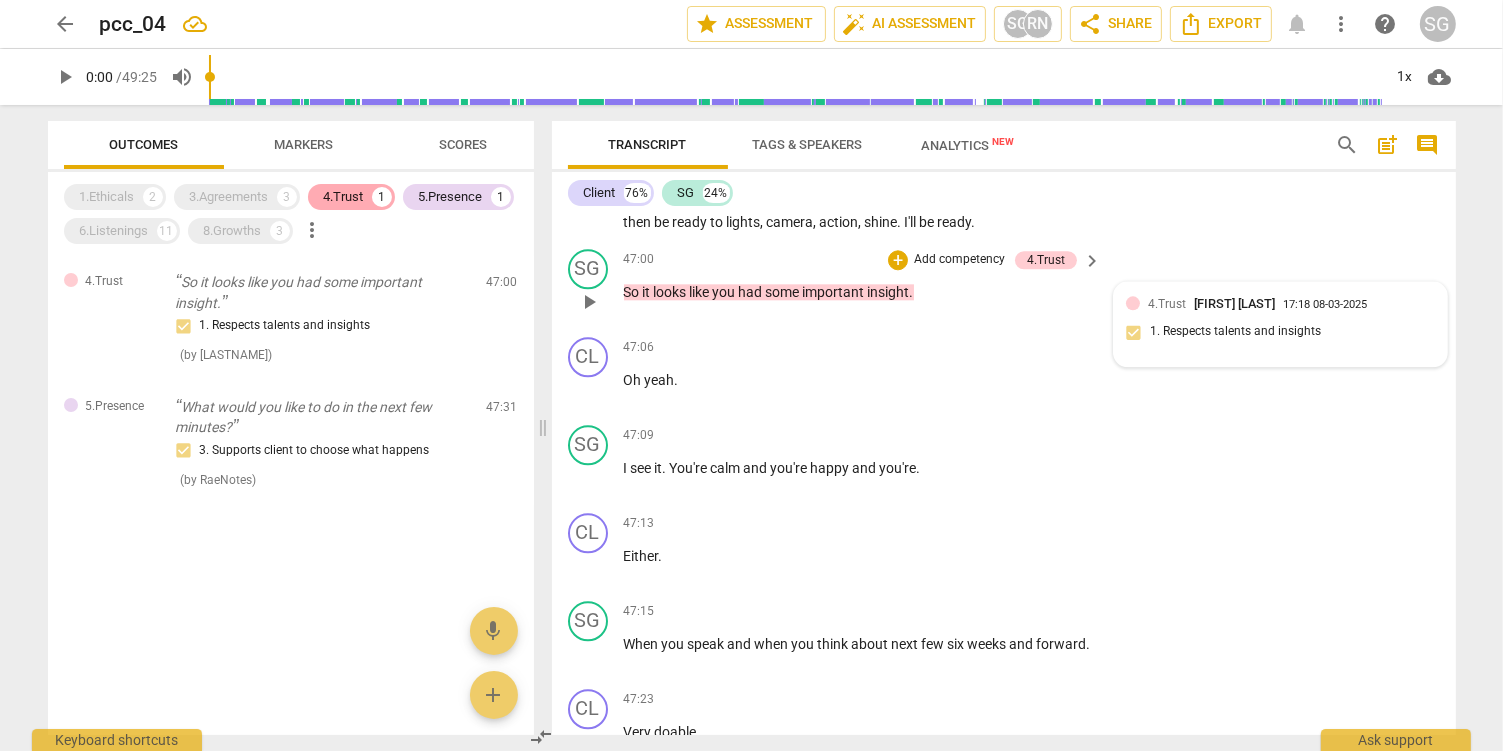 click on "4.Trust" at bounding box center (344, 197) 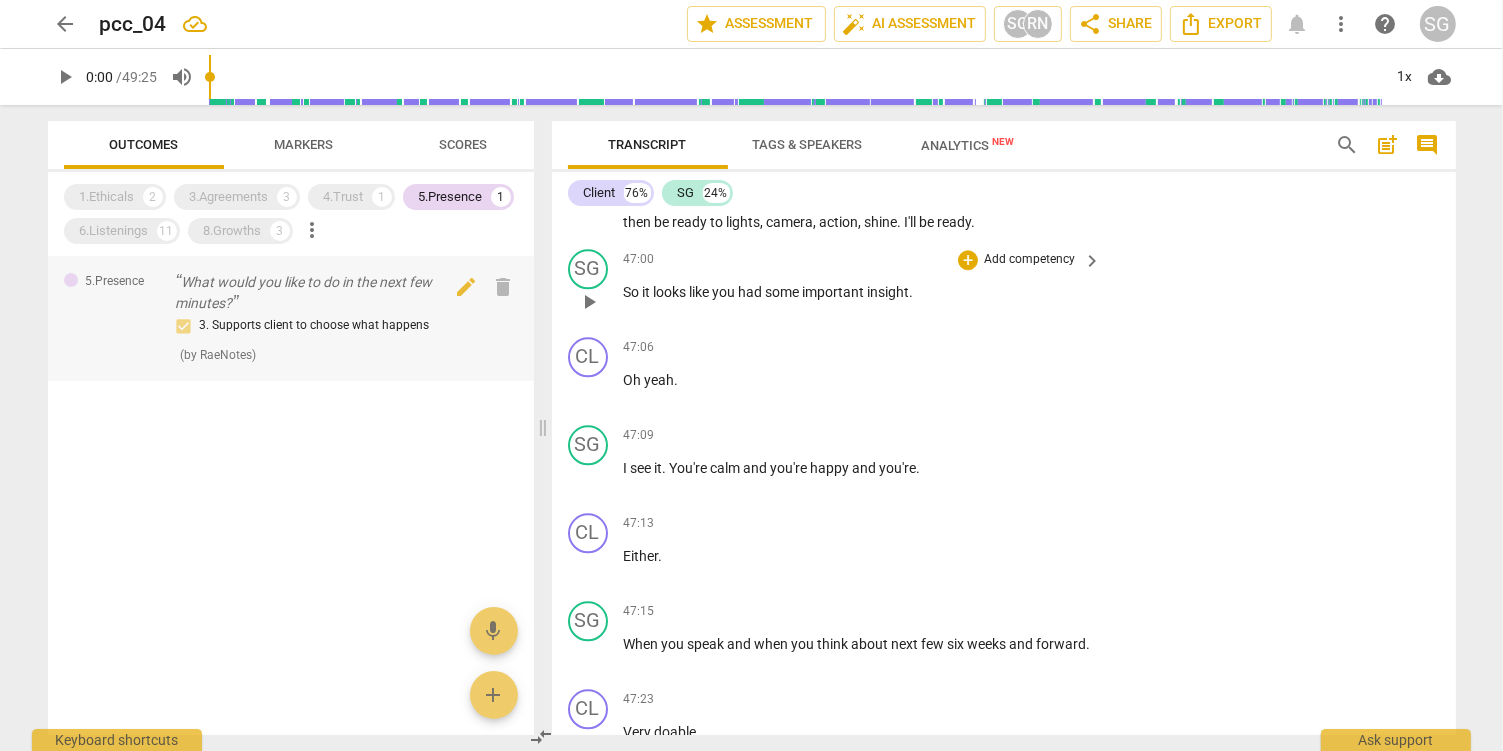 click on "What would you like to do in the next few minutes?" at bounding box center (323, 292) 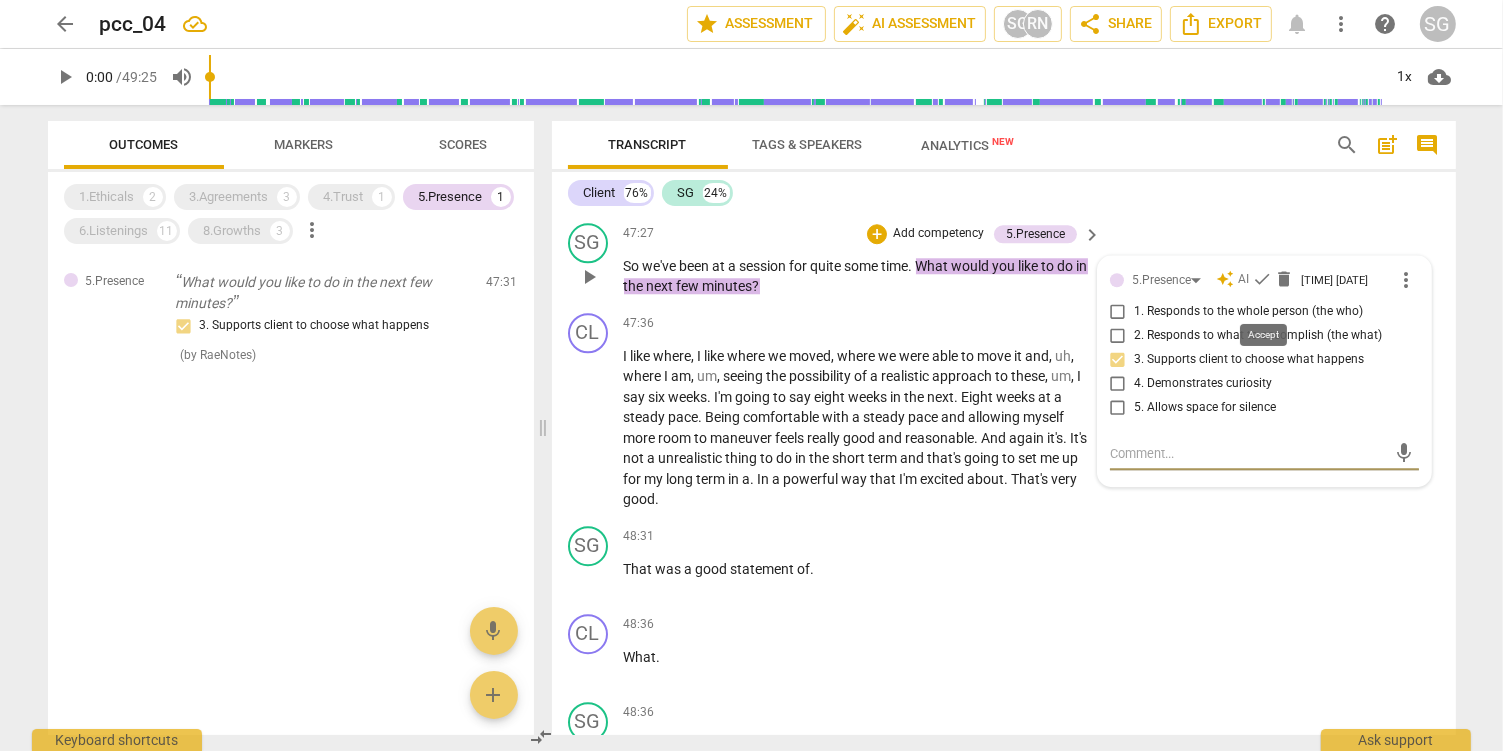 click on "check" at bounding box center [1262, 279] 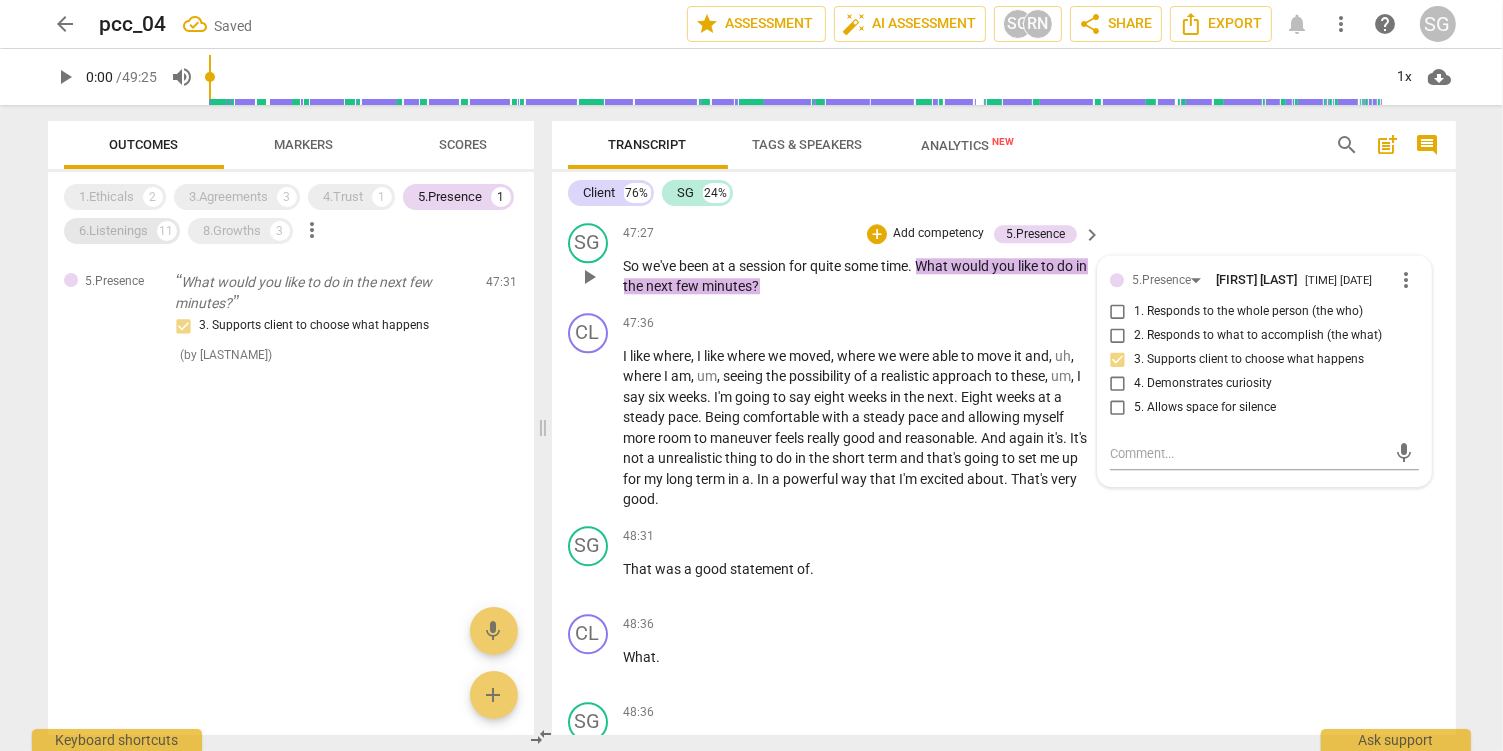 click on "6.Listenings" at bounding box center (114, 231) 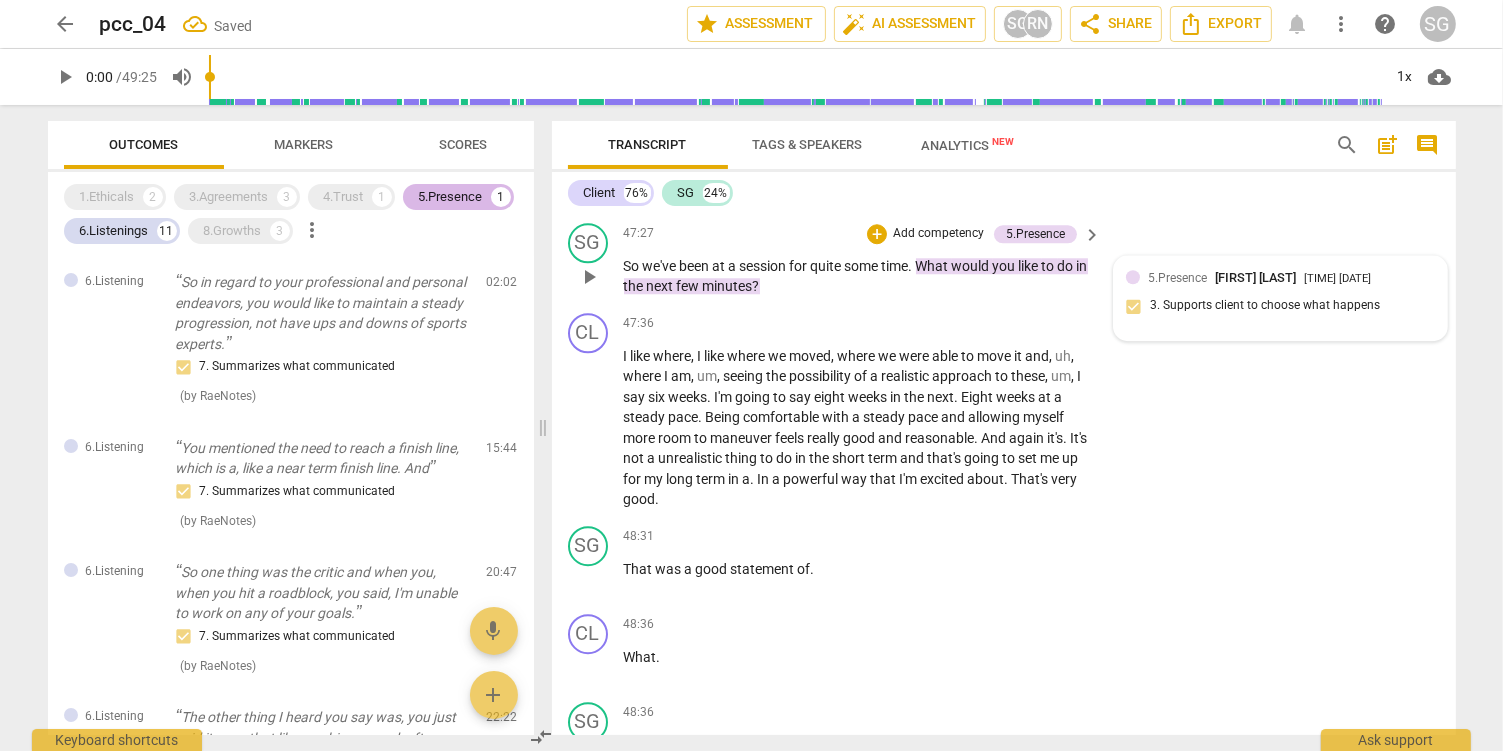 click on "5.Presence" at bounding box center (451, 197) 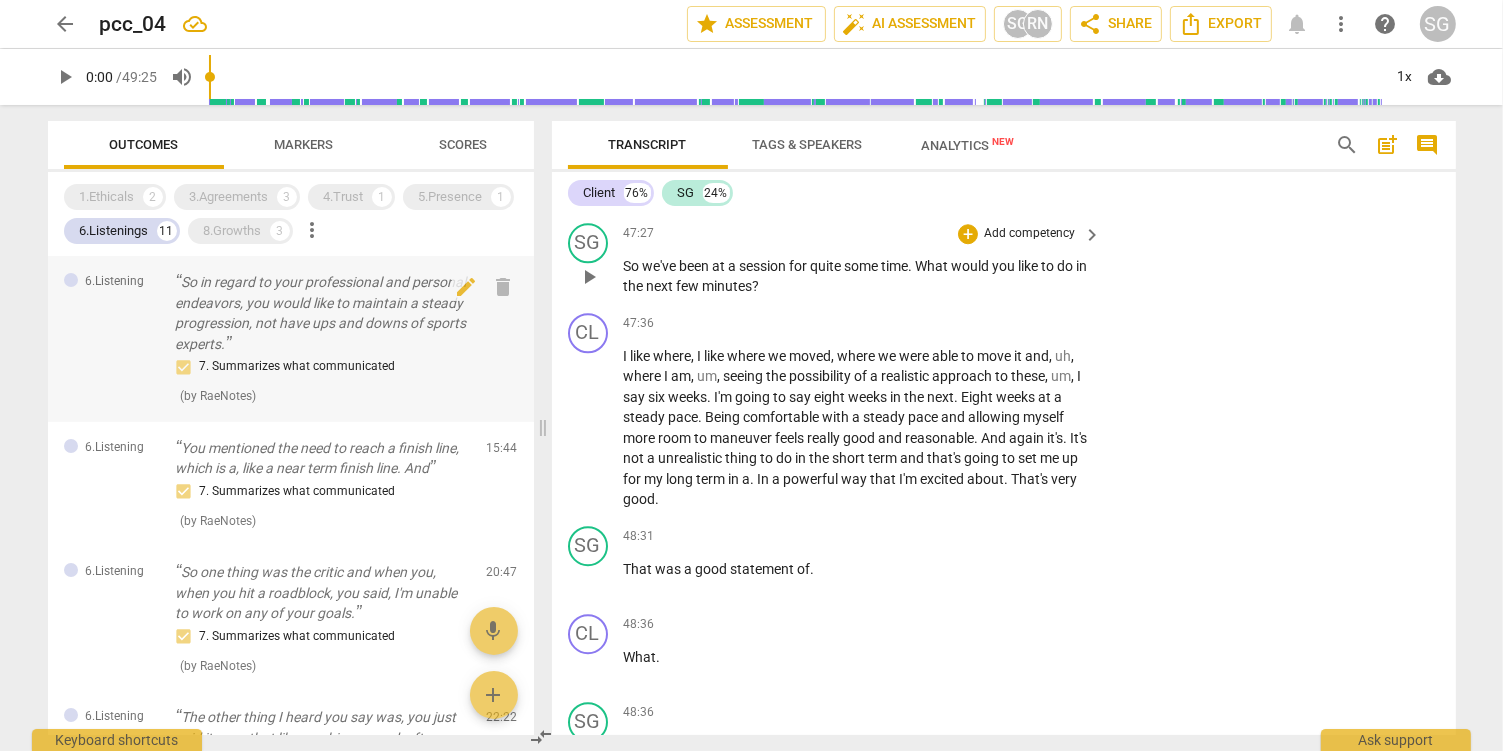 click on "So in regard to your professional and personal endeavors, you would like to maintain a steady progression, not have ups and downs of sports experts." at bounding box center [323, 313] 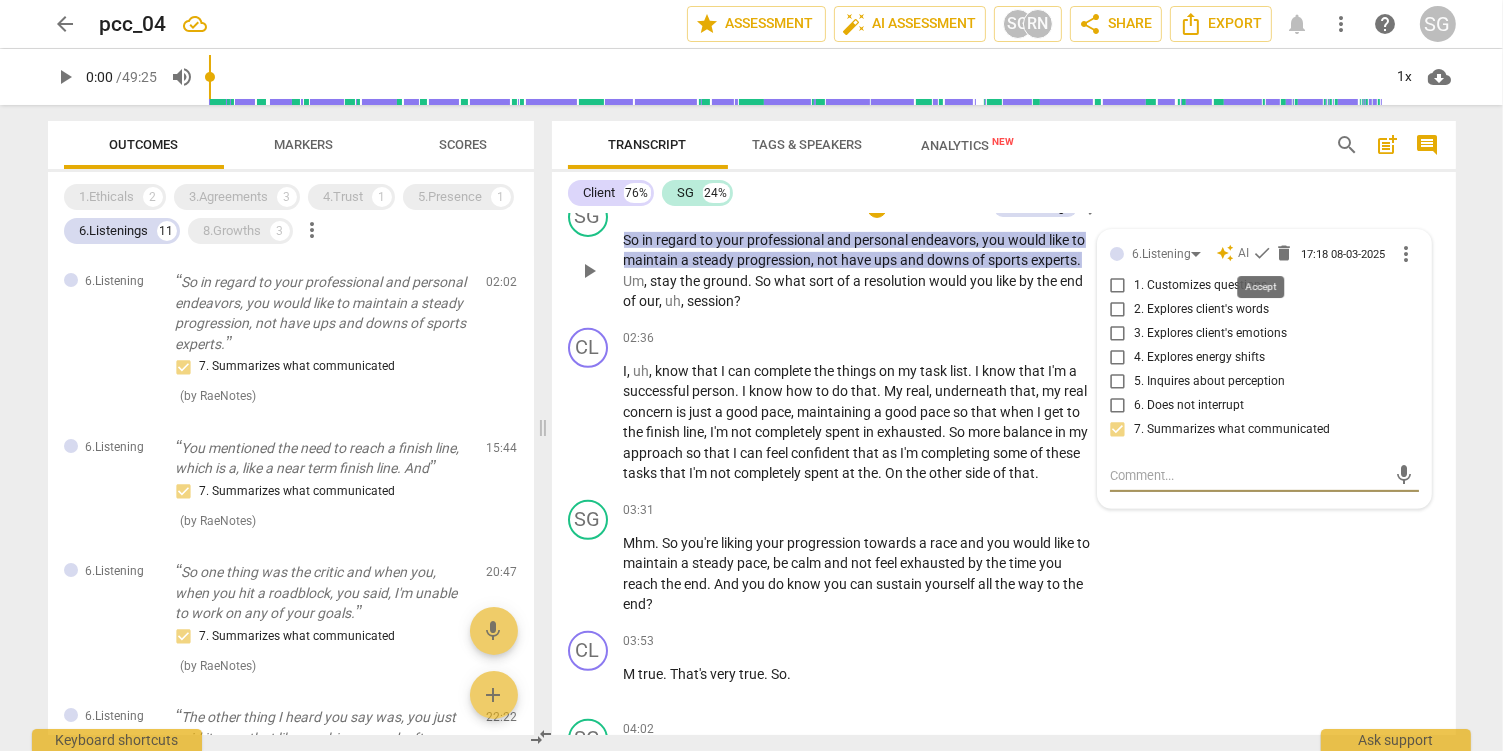 click on "check" at bounding box center (1262, 253) 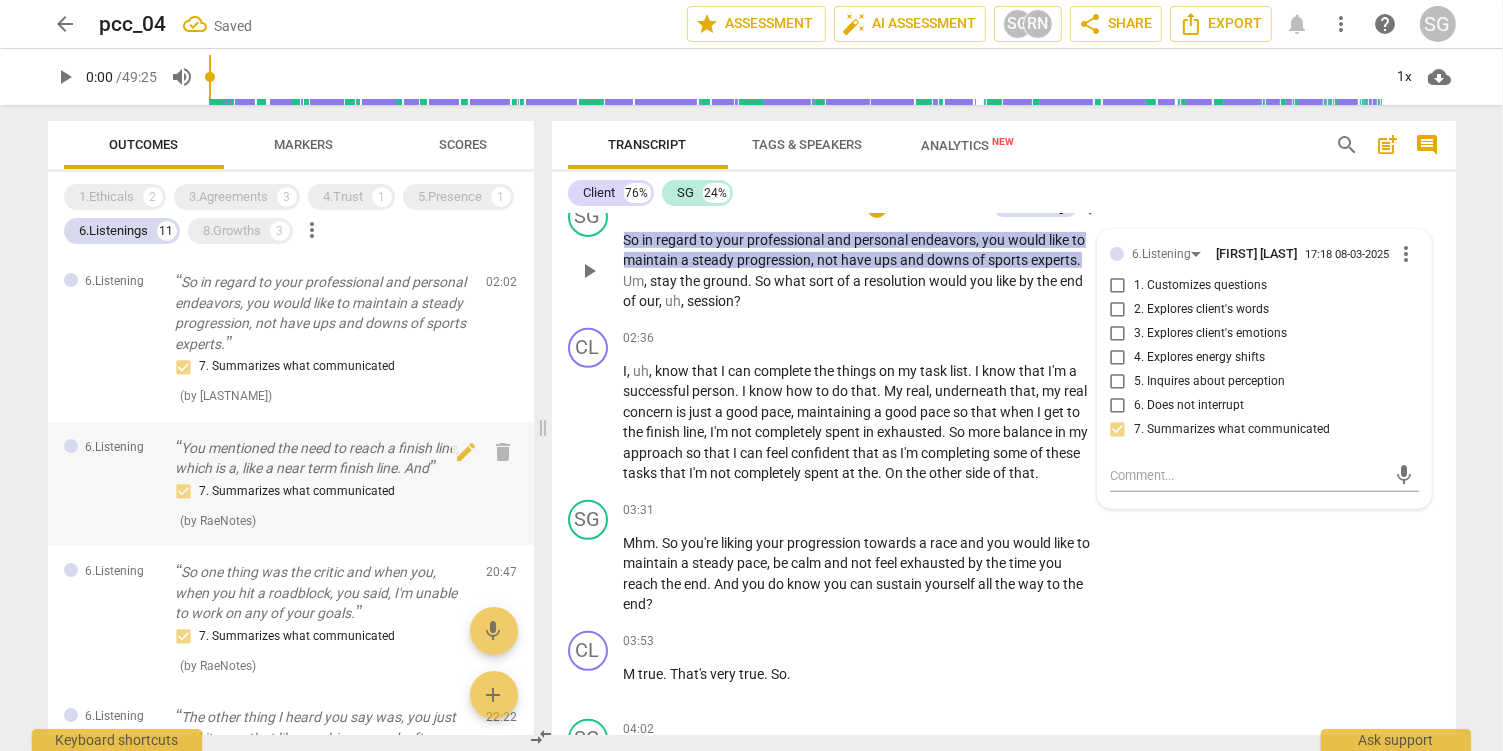 click on "You mentioned the need to reach a finish line, which is a, like a near term finish line. And" at bounding box center (323, 458) 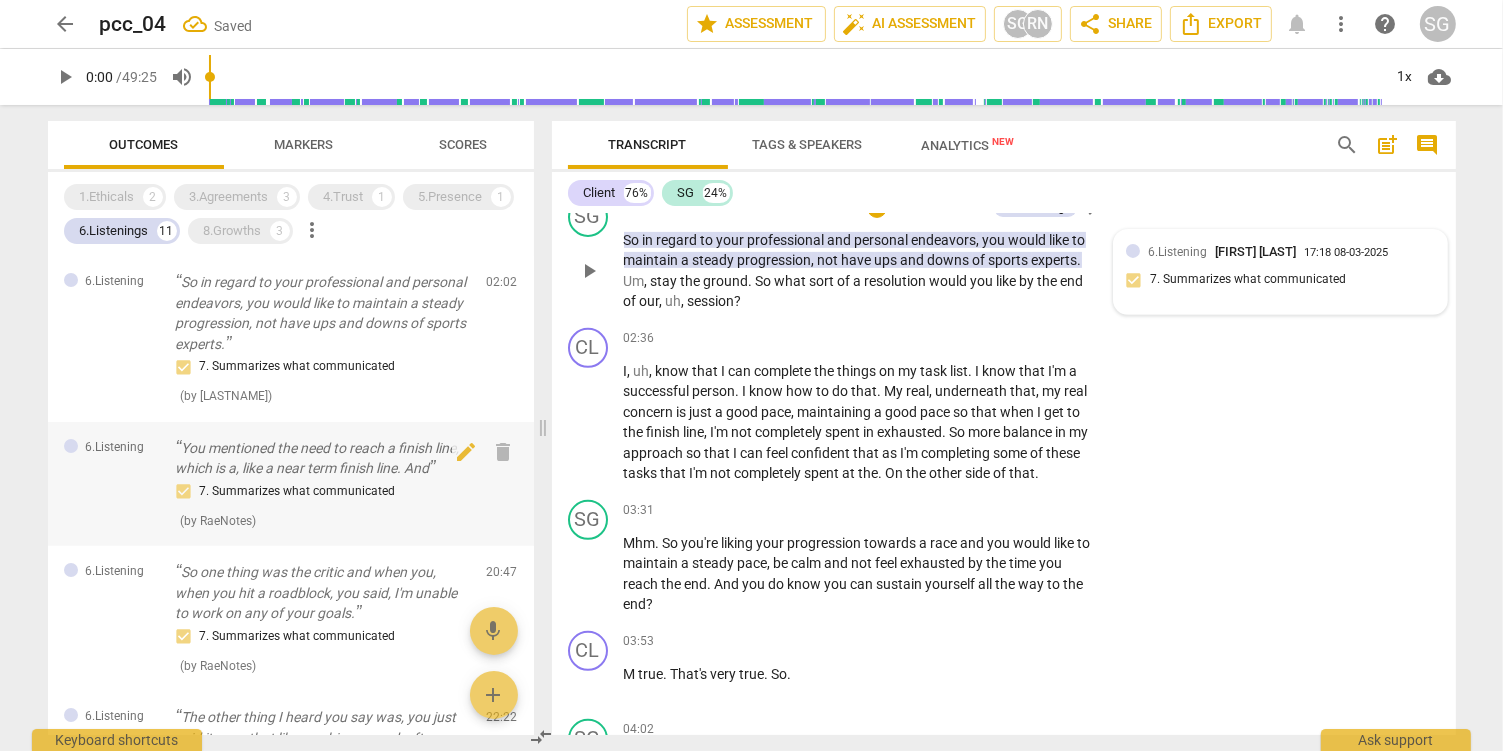 scroll, scrollTop: 4319, scrollLeft: 0, axis: vertical 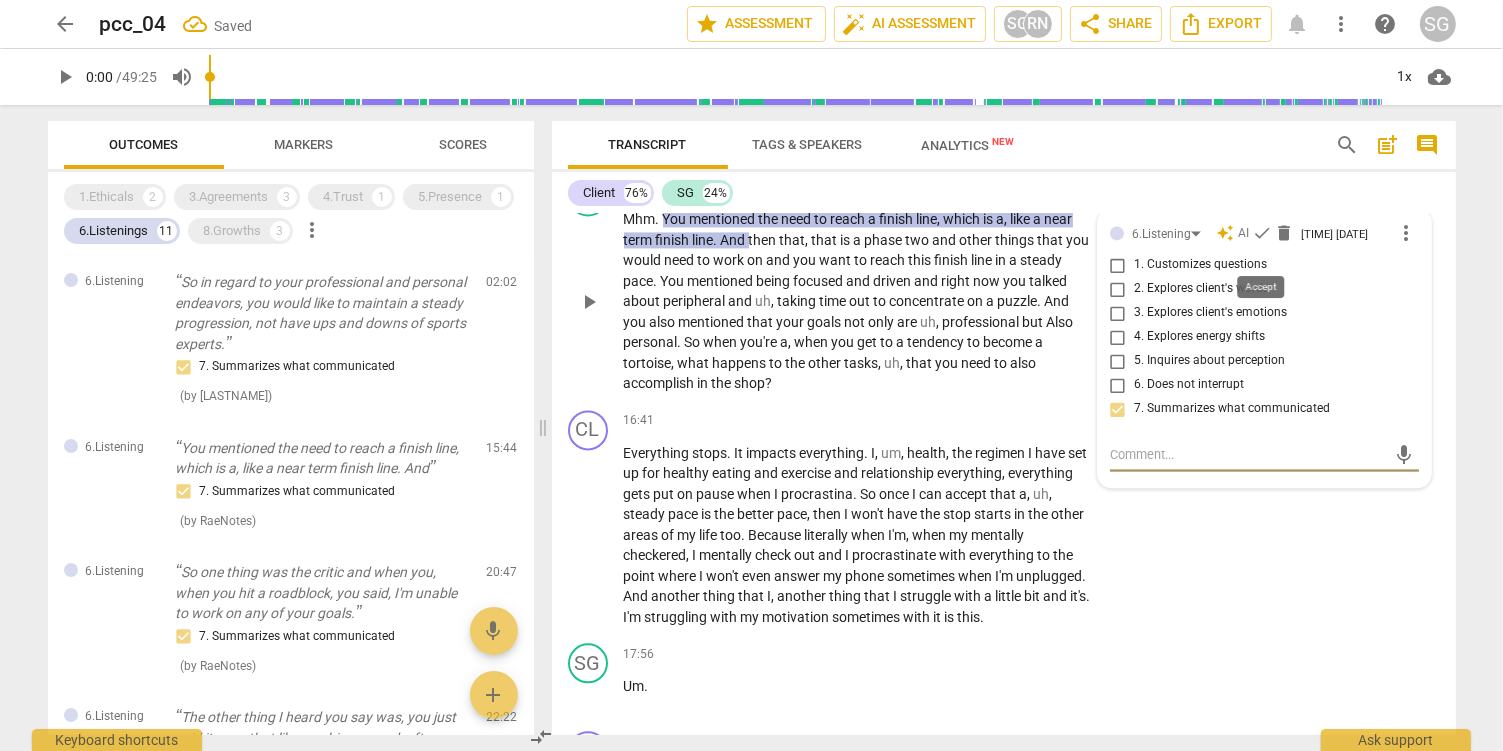 click on "check" at bounding box center [1262, 233] 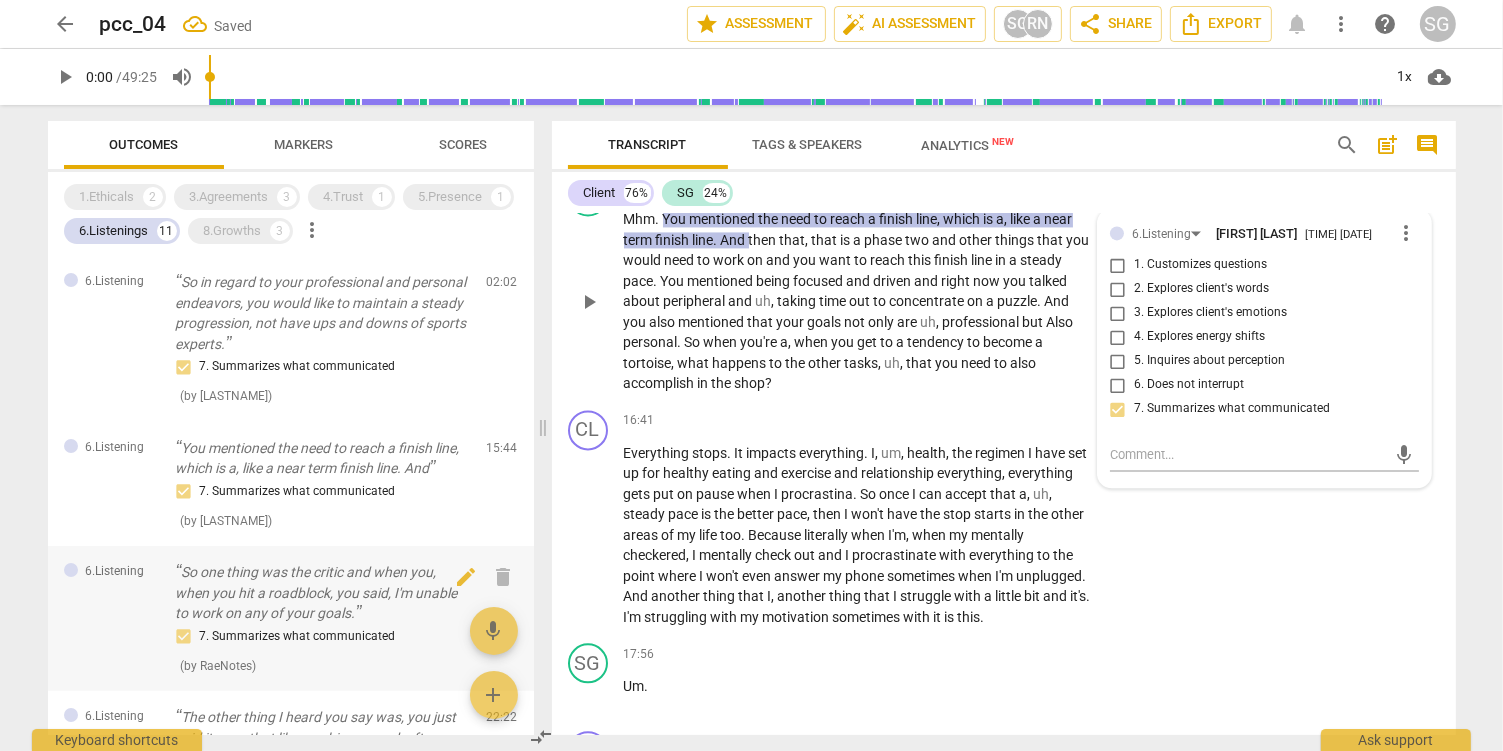 click on "So one thing was the critic and when you, when you hit a roadblock, you said, I'm unable to work on any of your goals." at bounding box center (323, 593) 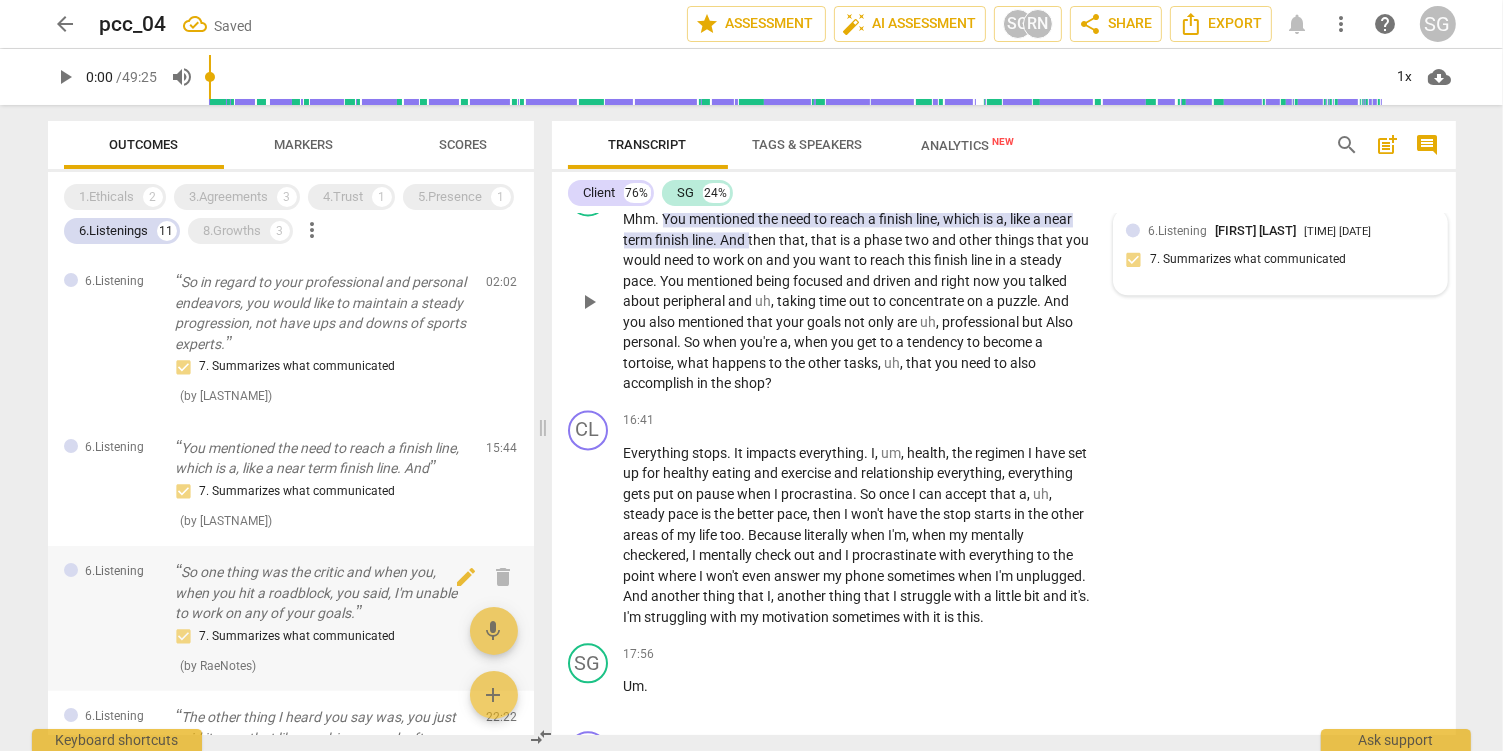 scroll, scrollTop: 5447, scrollLeft: 0, axis: vertical 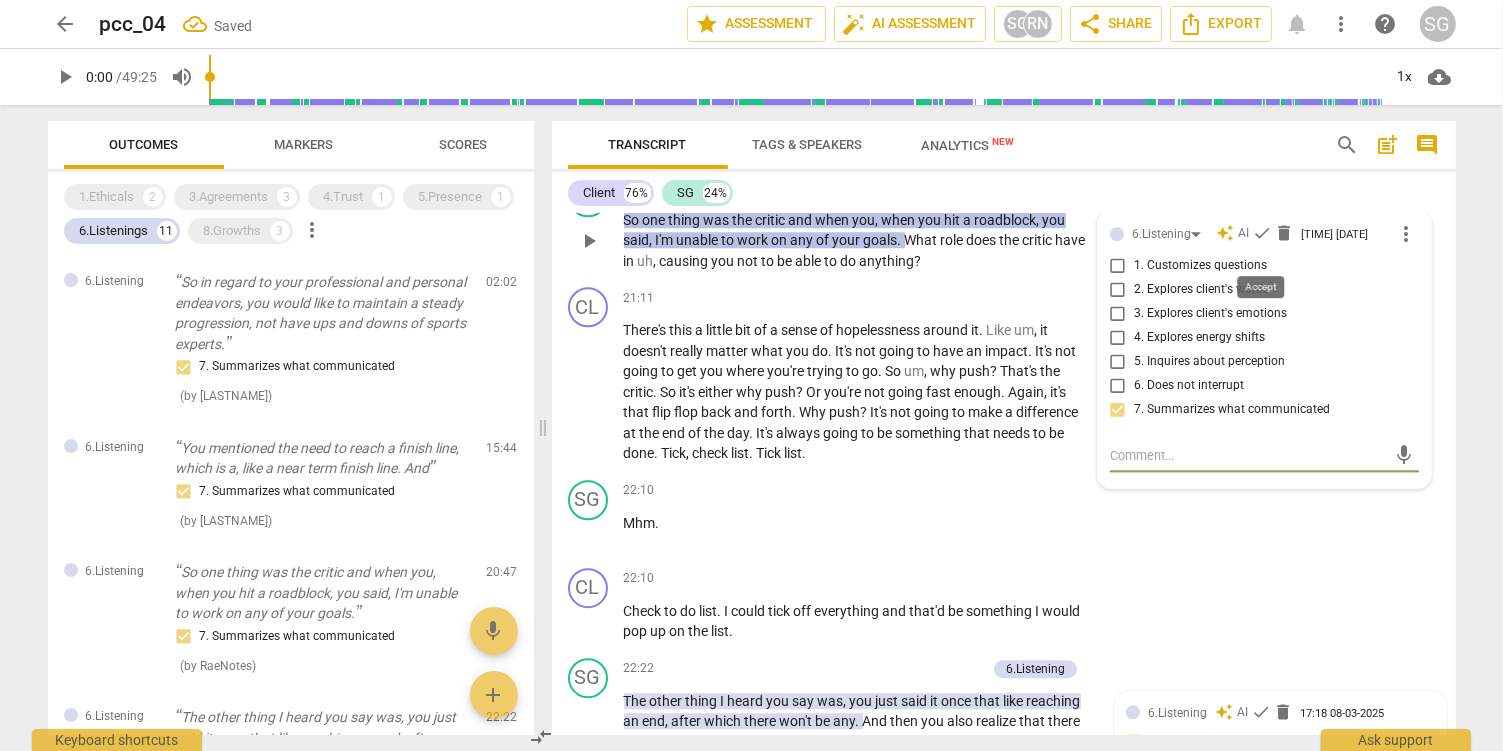 click on "check" at bounding box center (1262, 233) 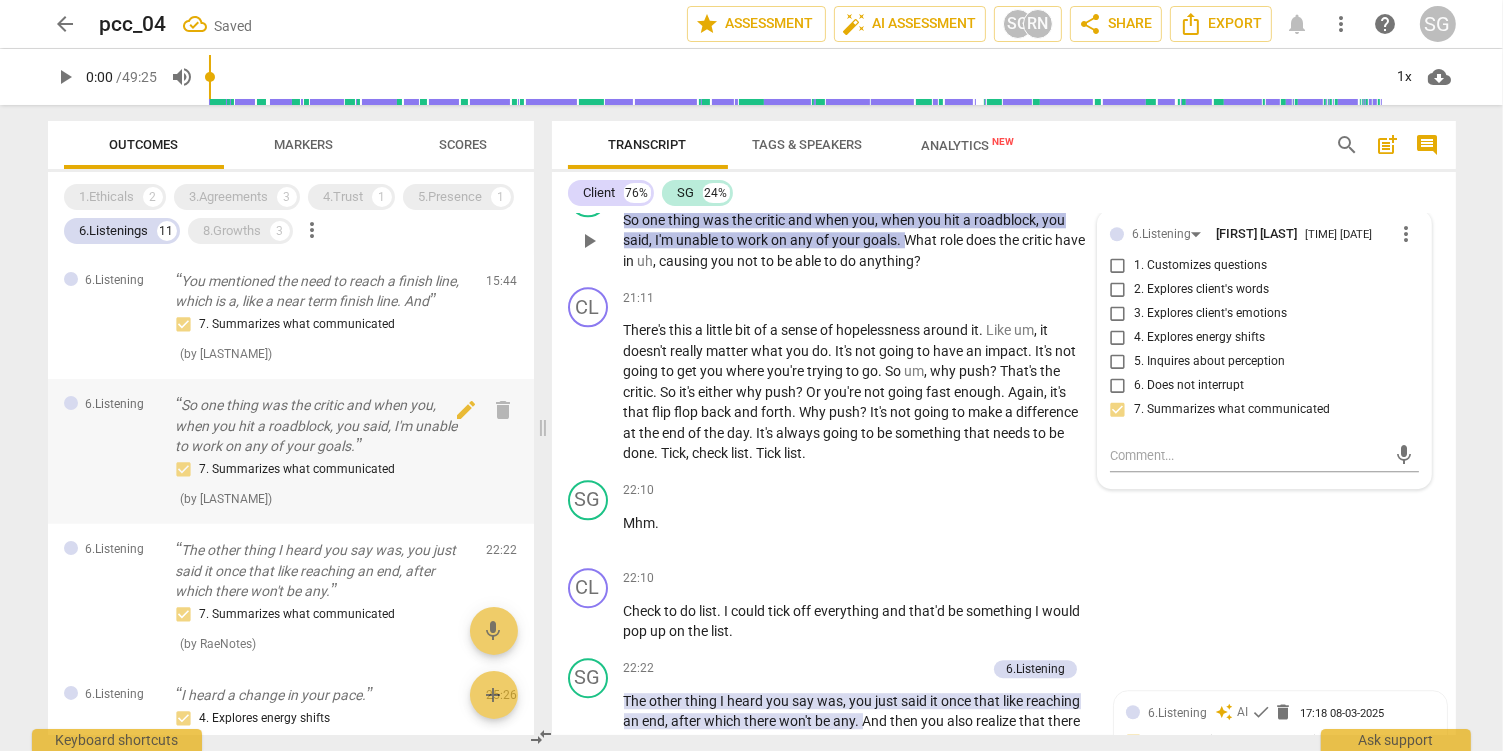 scroll, scrollTop: 211, scrollLeft: 0, axis: vertical 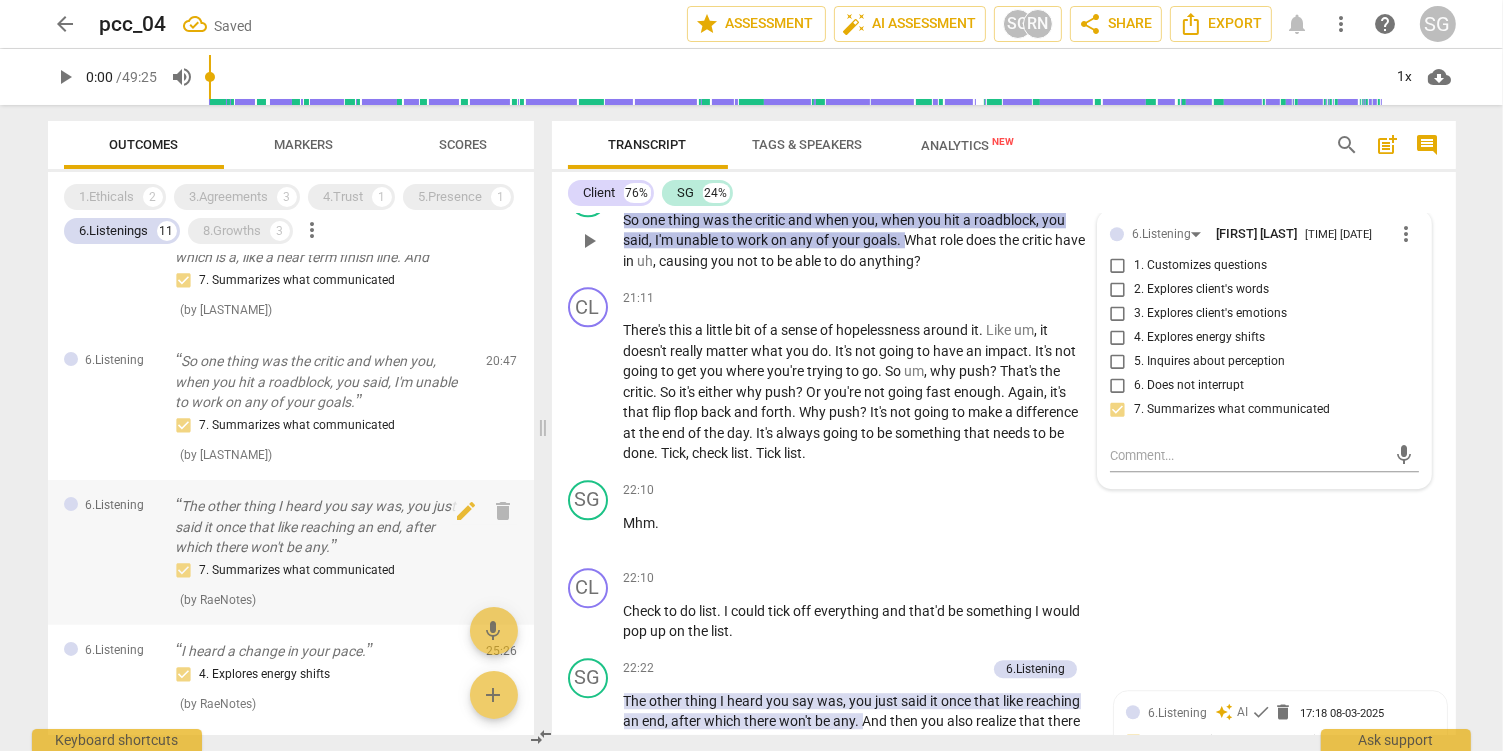click on "The other thing I heard you say was, you just said it once that like reaching an end, after which there won't be any." at bounding box center [323, 527] 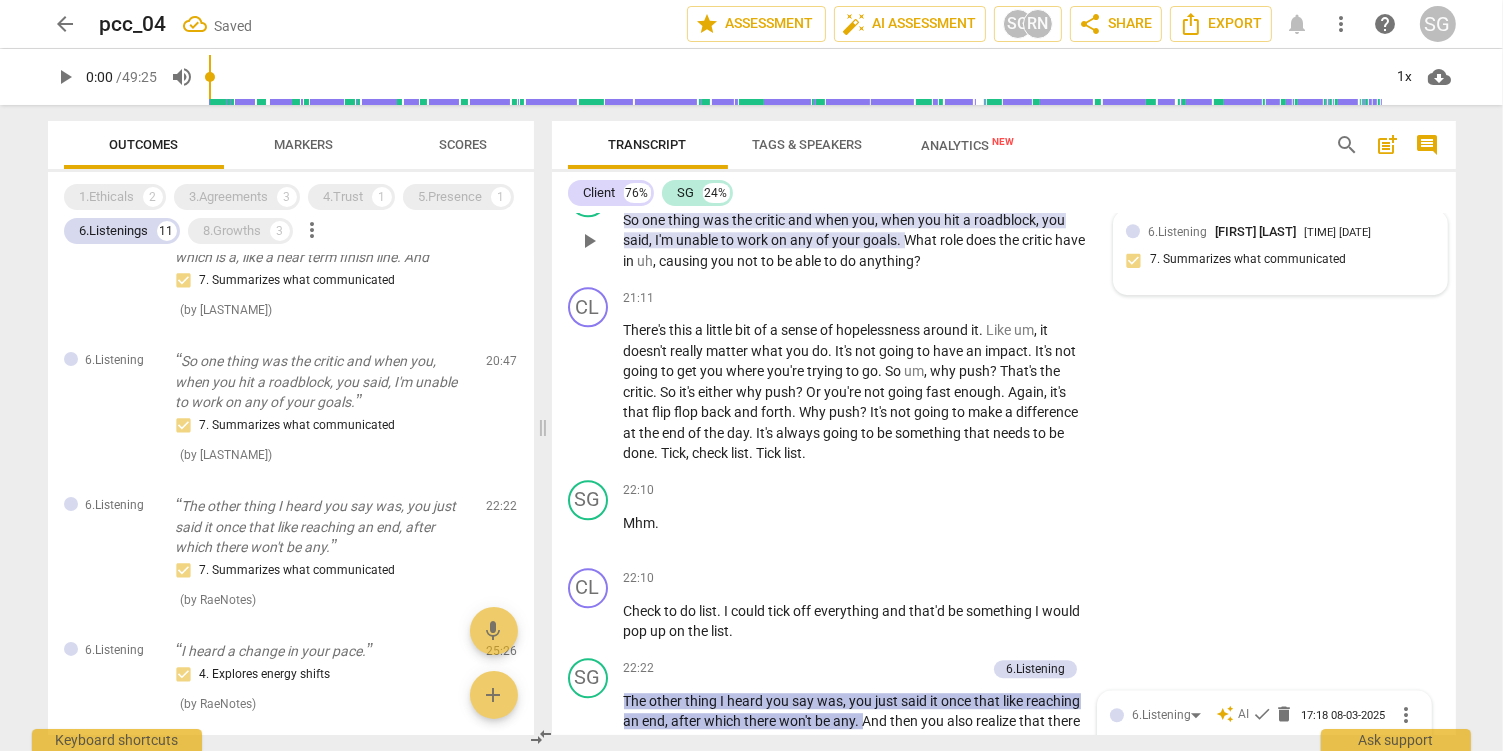 scroll, scrollTop: 5928, scrollLeft: 0, axis: vertical 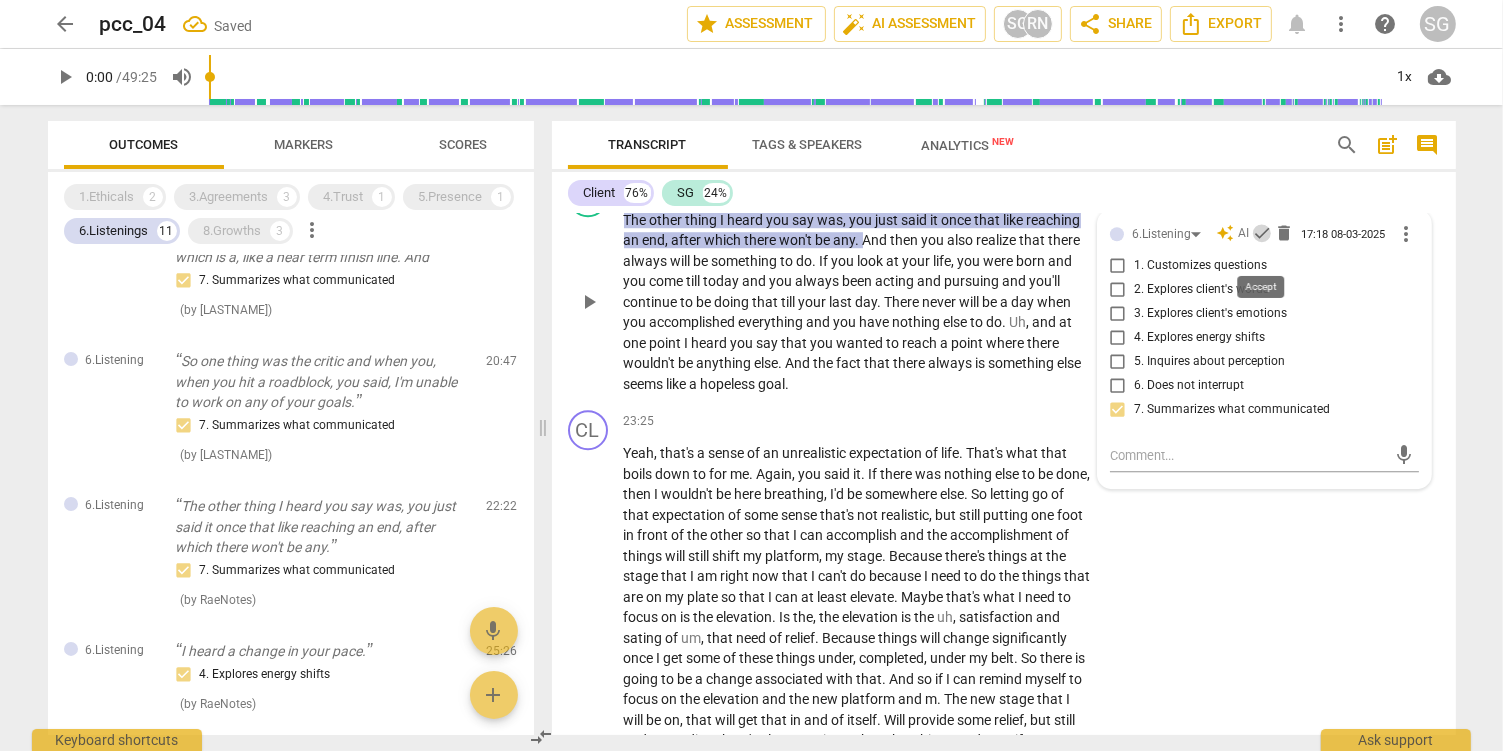 click on "check" at bounding box center (1262, 233) 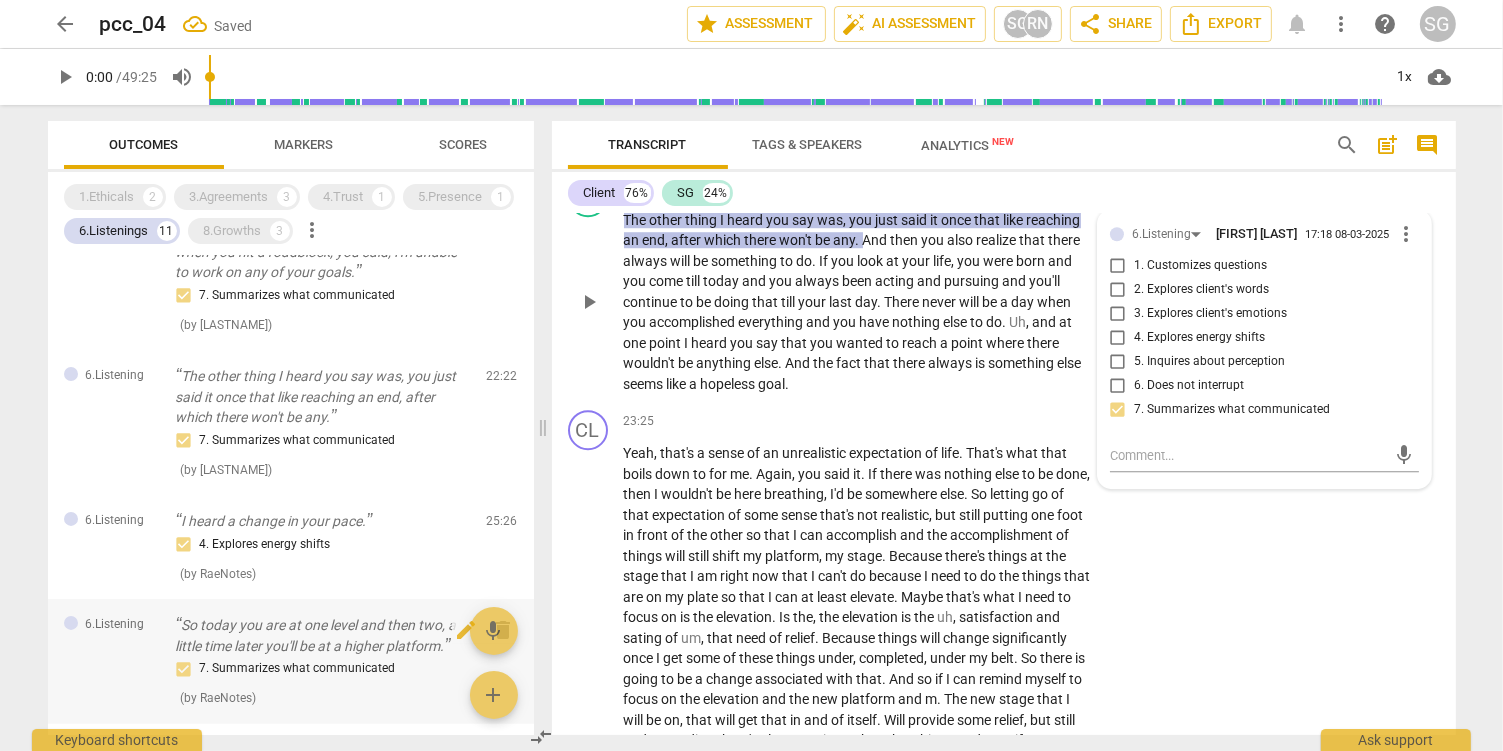 scroll, scrollTop: 422, scrollLeft: 0, axis: vertical 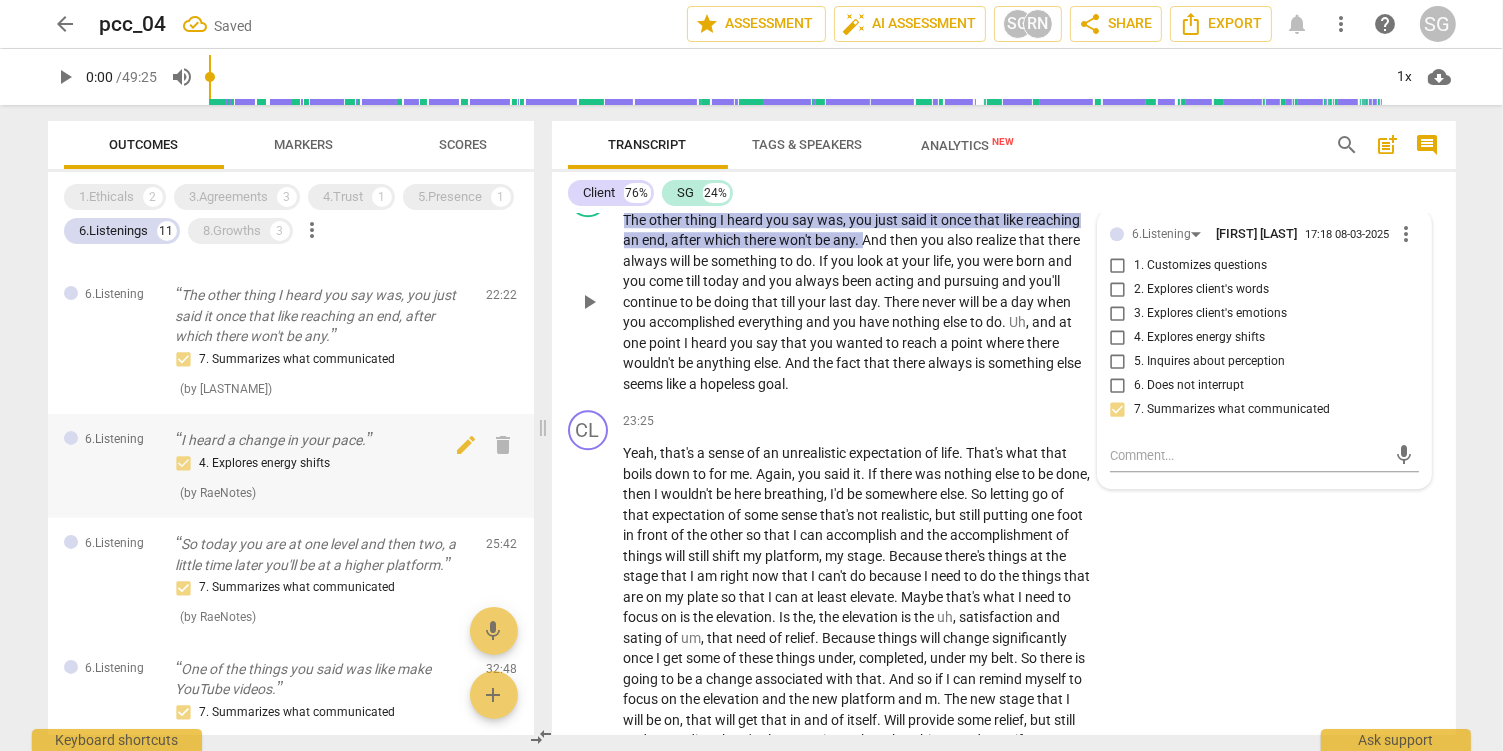 click on "I heard a change in your pace." at bounding box center (323, 440) 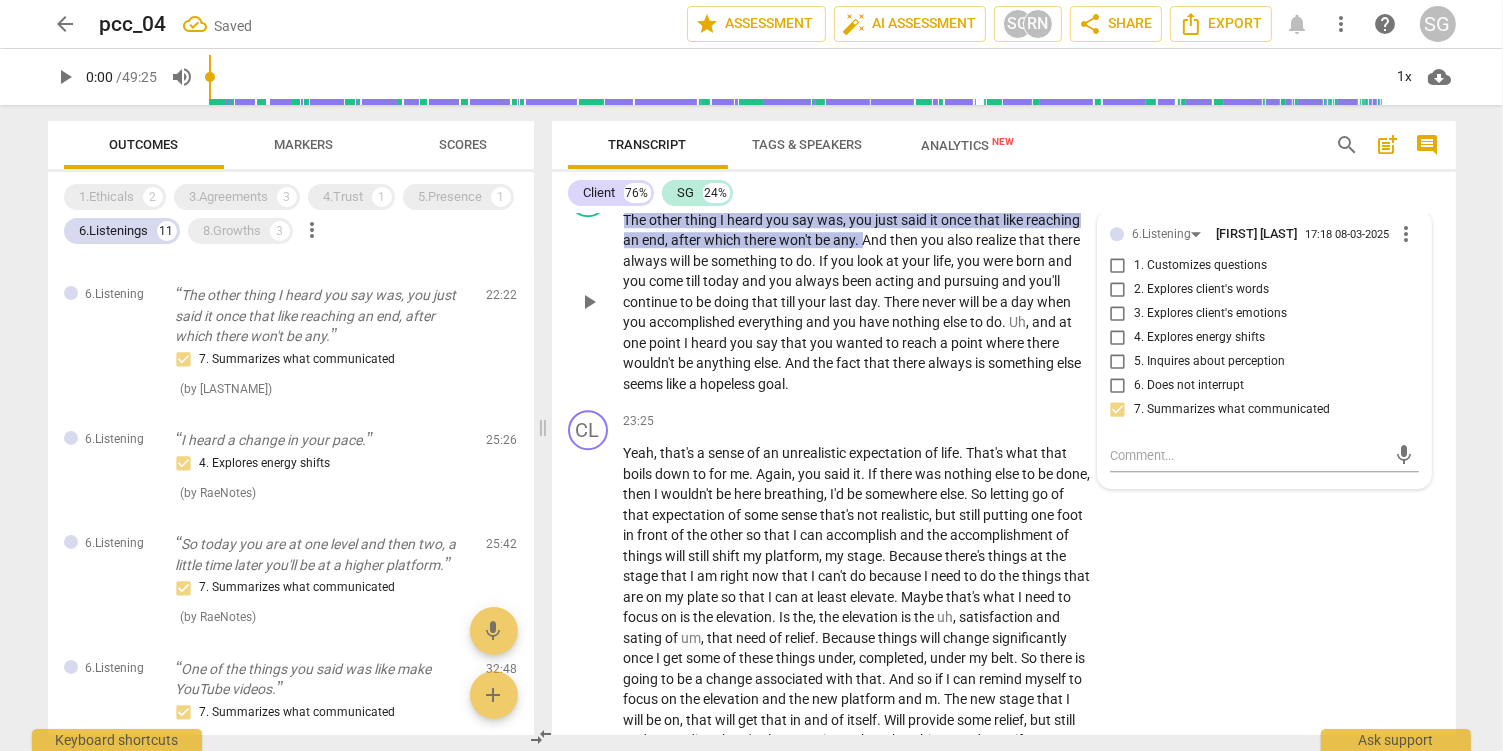 scroll, scrollTop: 6600, scrollLeft: 0, axis: vertical 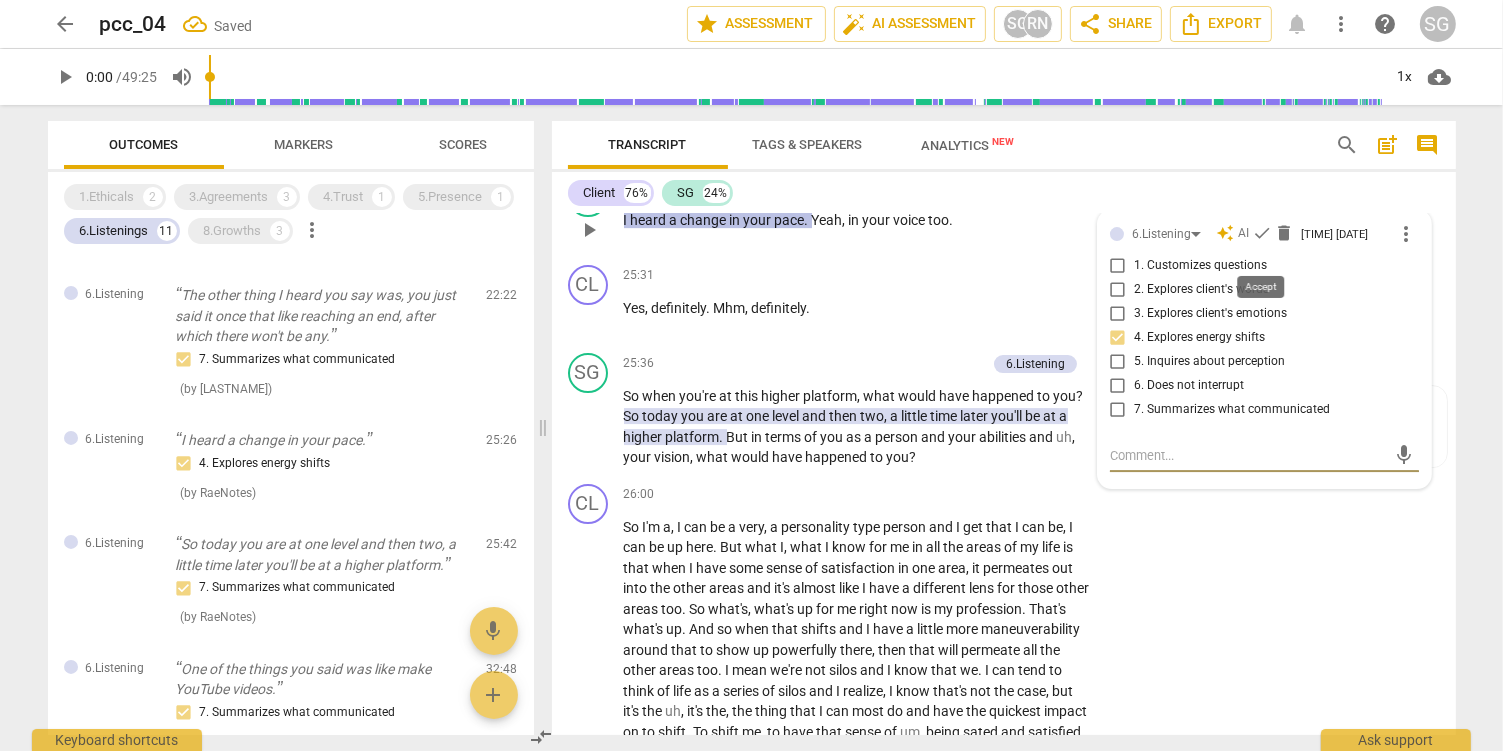 click on "check" at bounding box center [1262, 233] 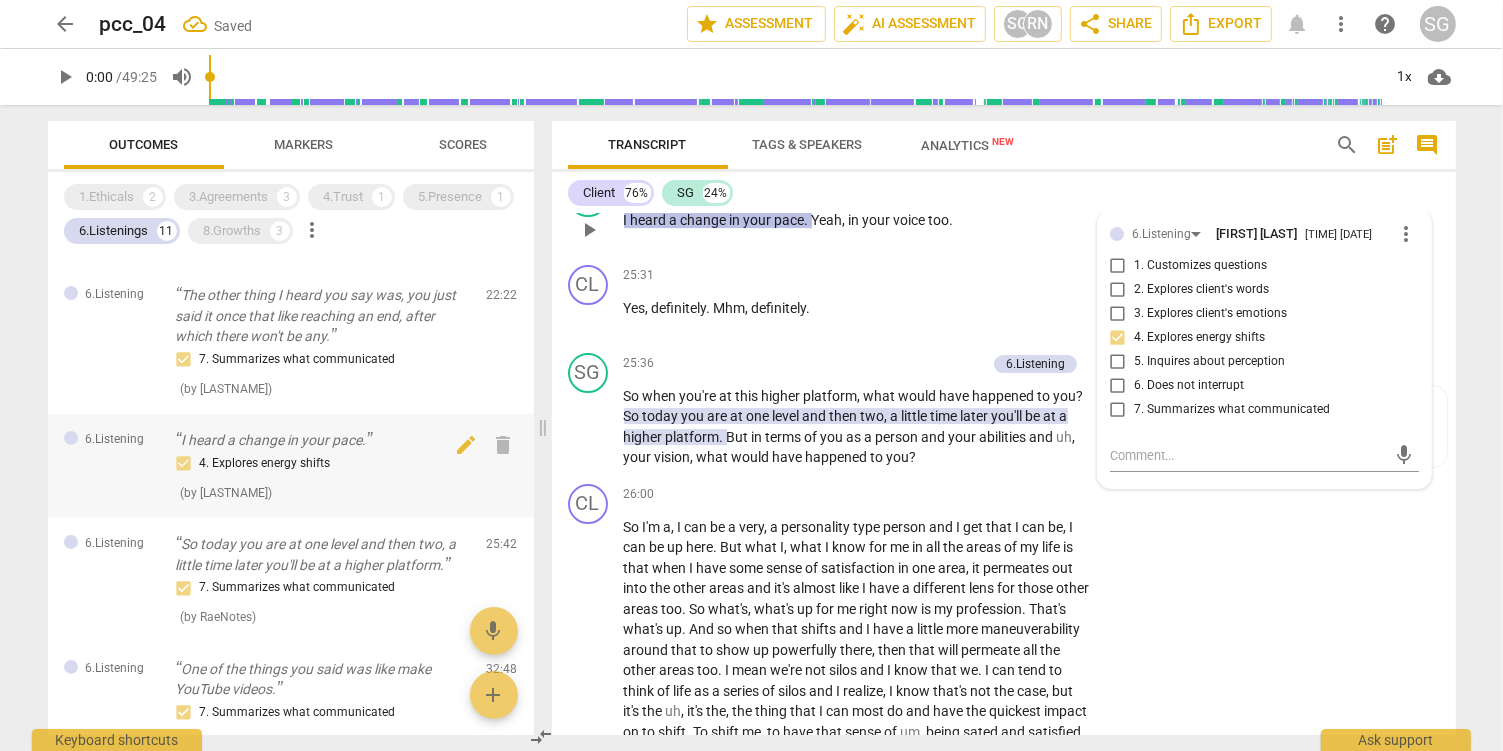 click on "4. Explores energy shifts" at bounding box center (323, 464) 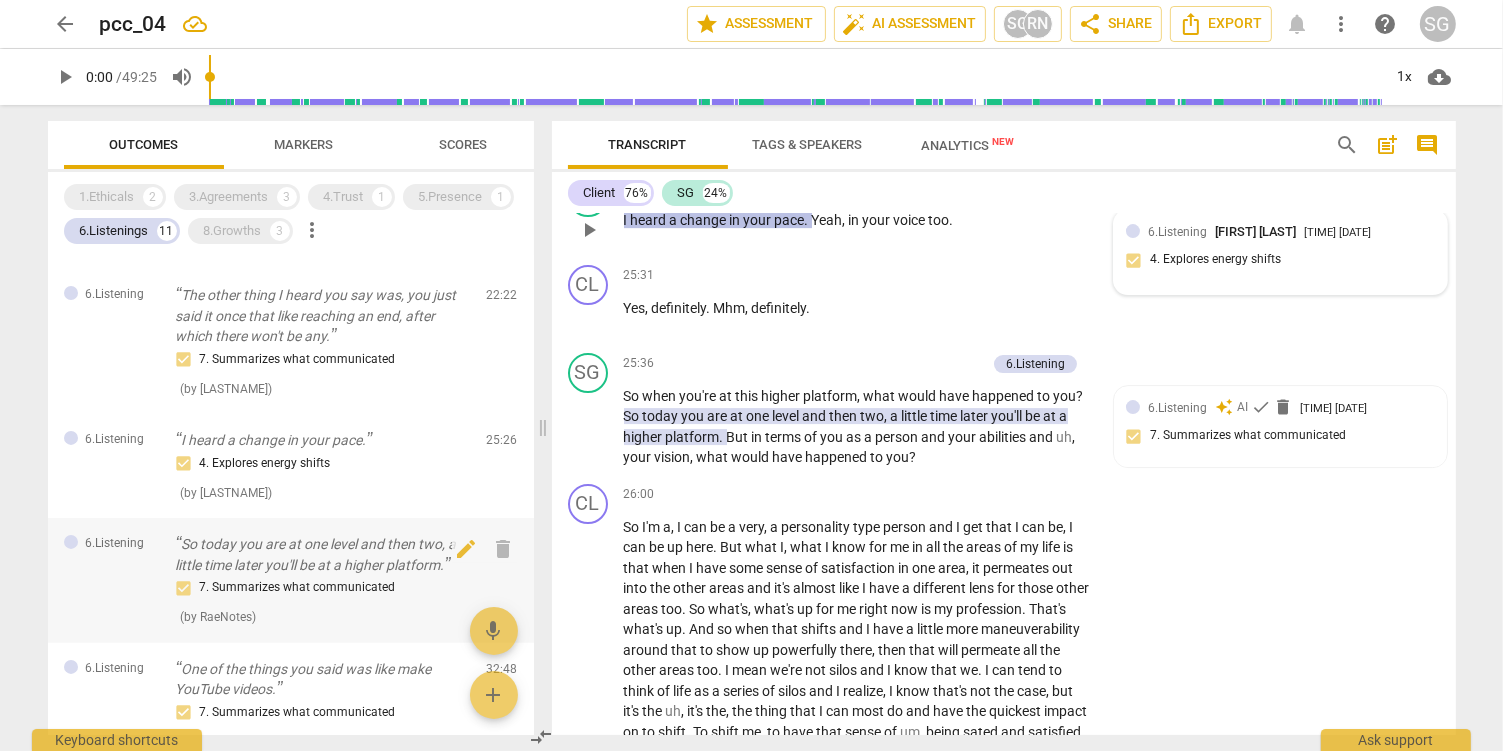 click on "So today you are at one level and then two, a little time later you'll be at a higher platform." at bounding box center (323, 554) 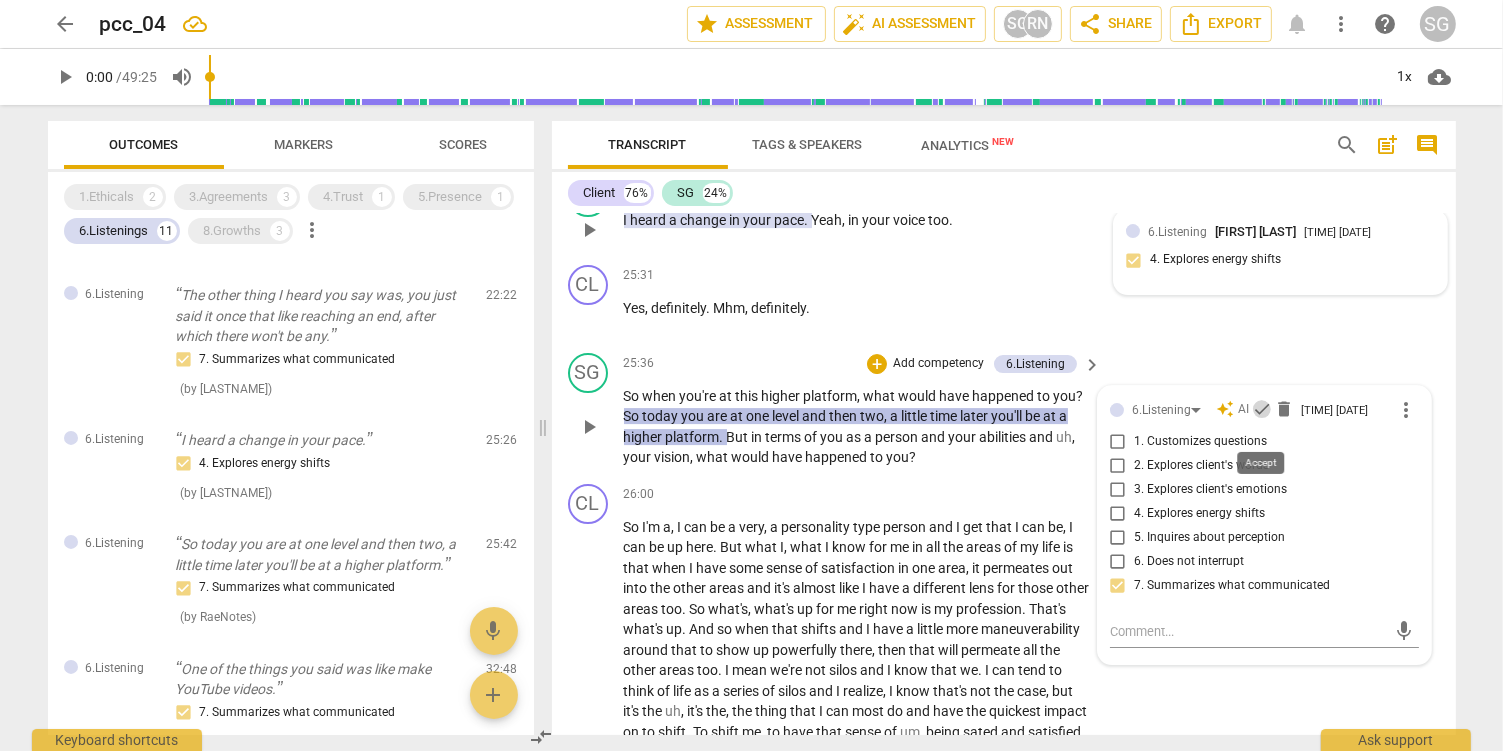 click on "check" at bounding box center (1262, 409) 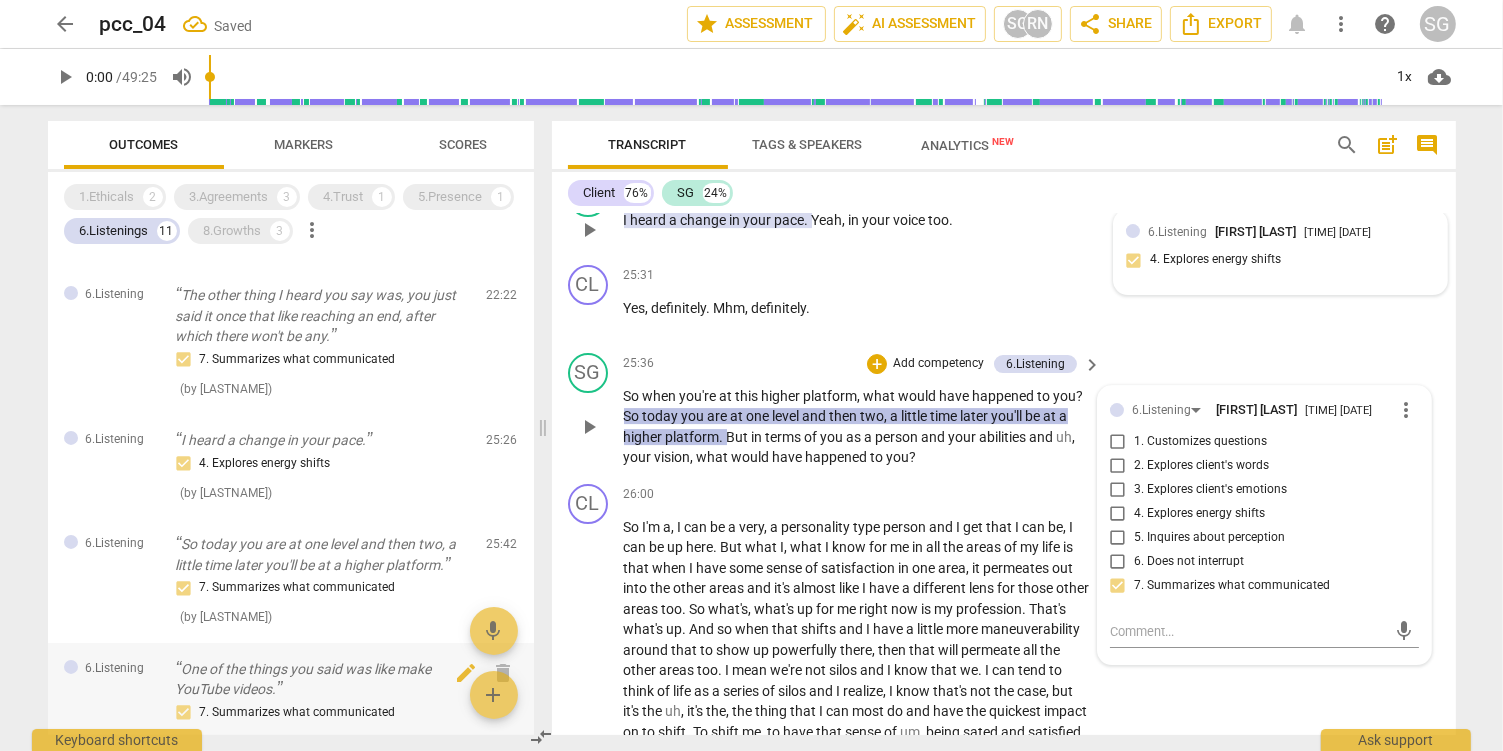 click on "One of the things you said was like make YouTube videos." at bounding box center [323, 679] 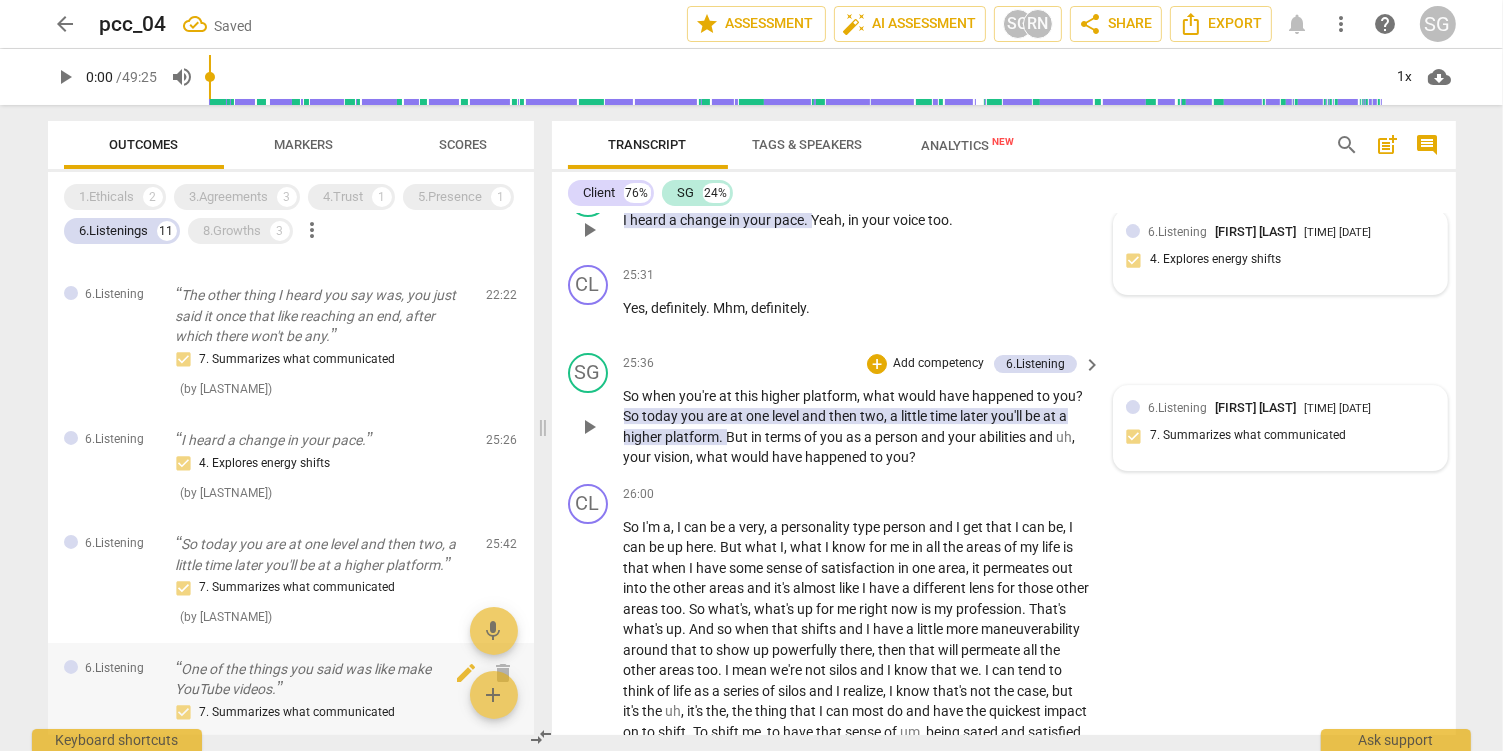 scroll, scrollTop: 8523, scrollLeft: 0, axis: vertical 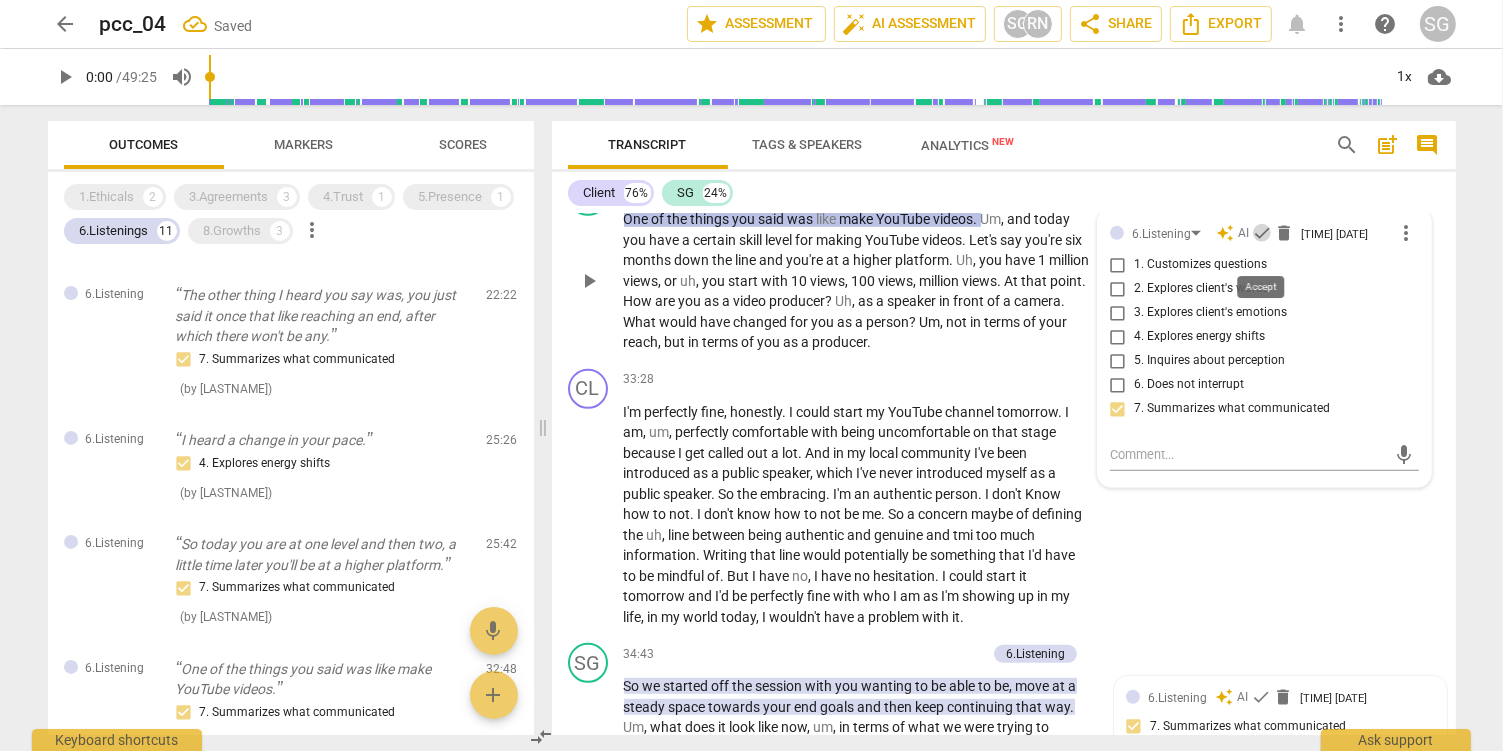 click on "check" at bounding box center [1262, 233] 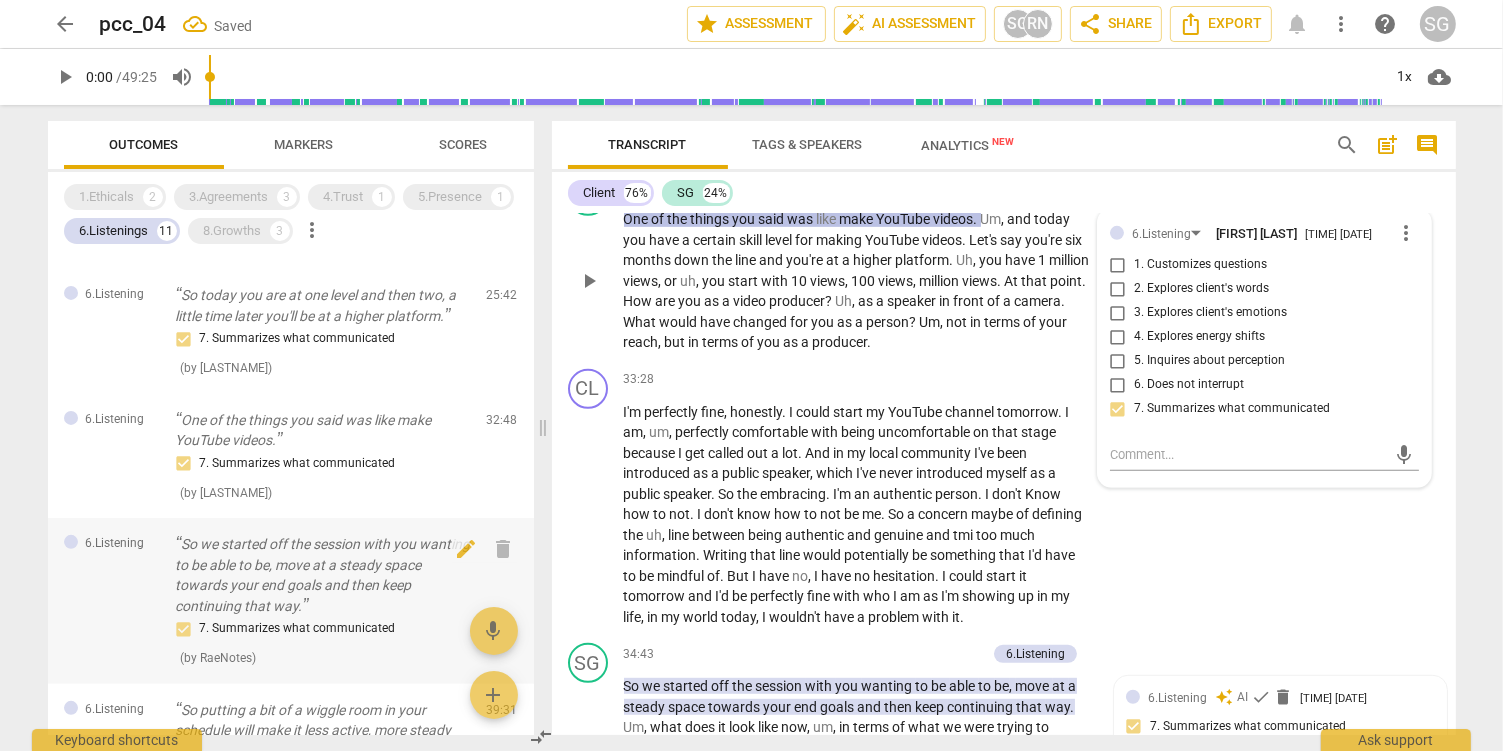 scroll, scrollTop: 633, scrollLeft: 0, axis: vertical 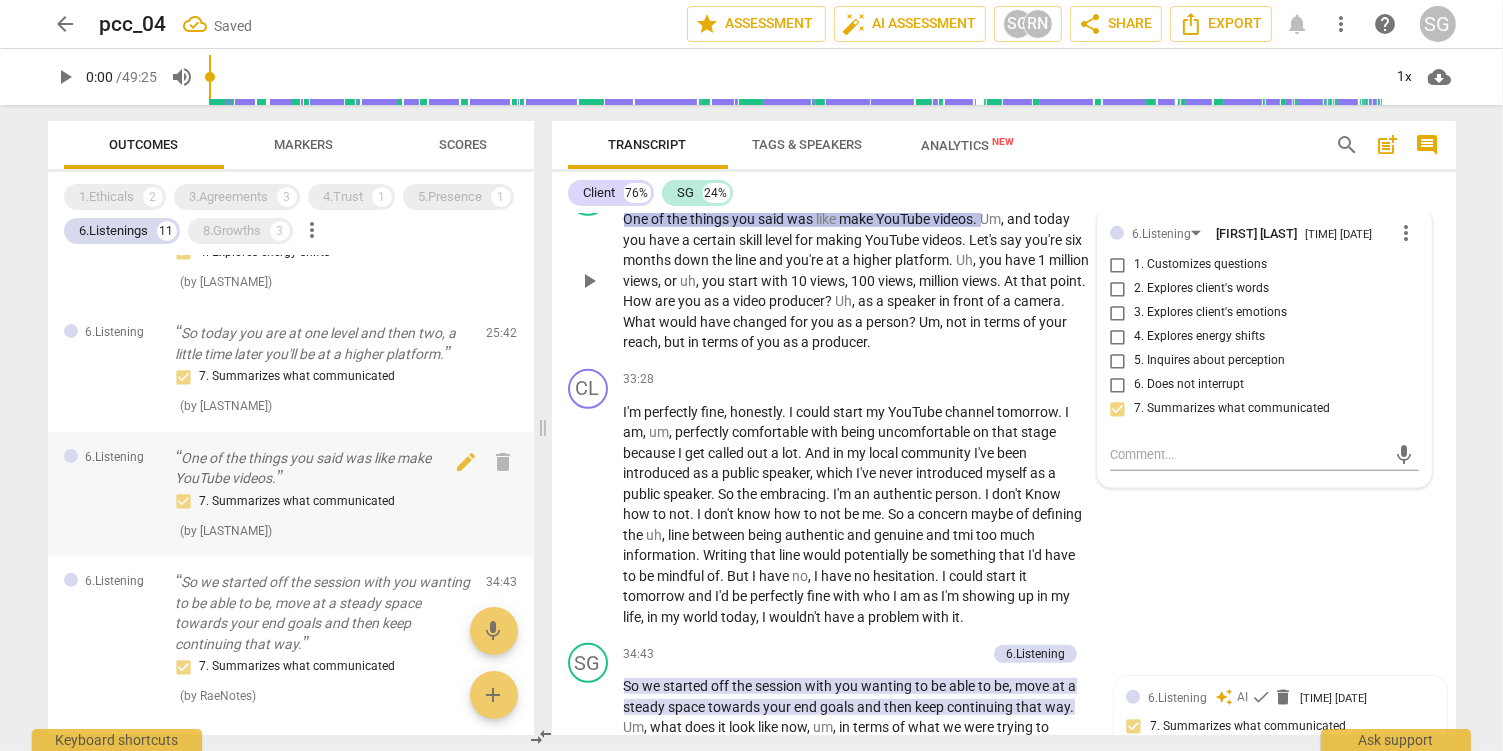 click on "One of the things you said was like make YouTube videos." at bounding box center (323, 468) 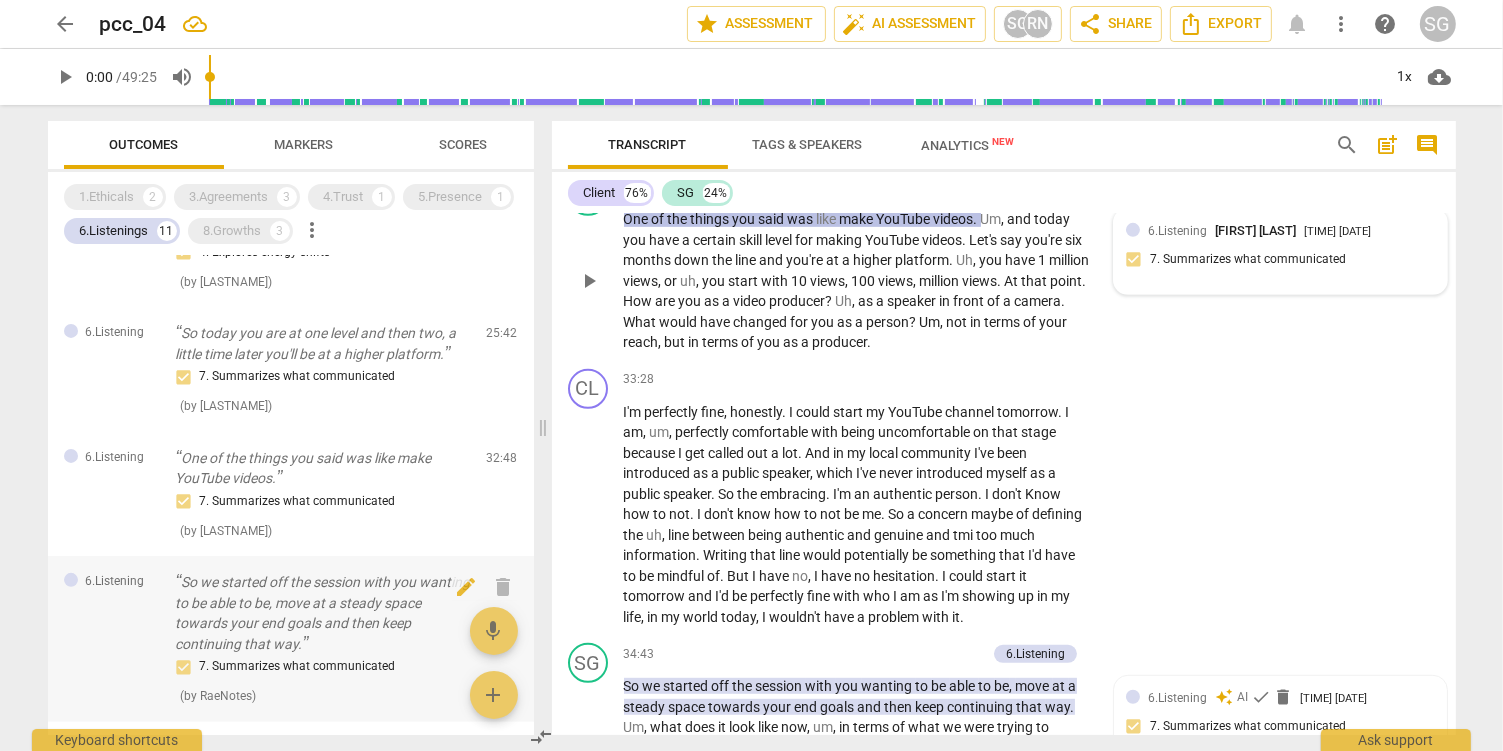 click on "So we started off the session with you wanting to be able to be, move at a steady space towards your end goals and then keep continuing that way." at bounding box center [323, 613] 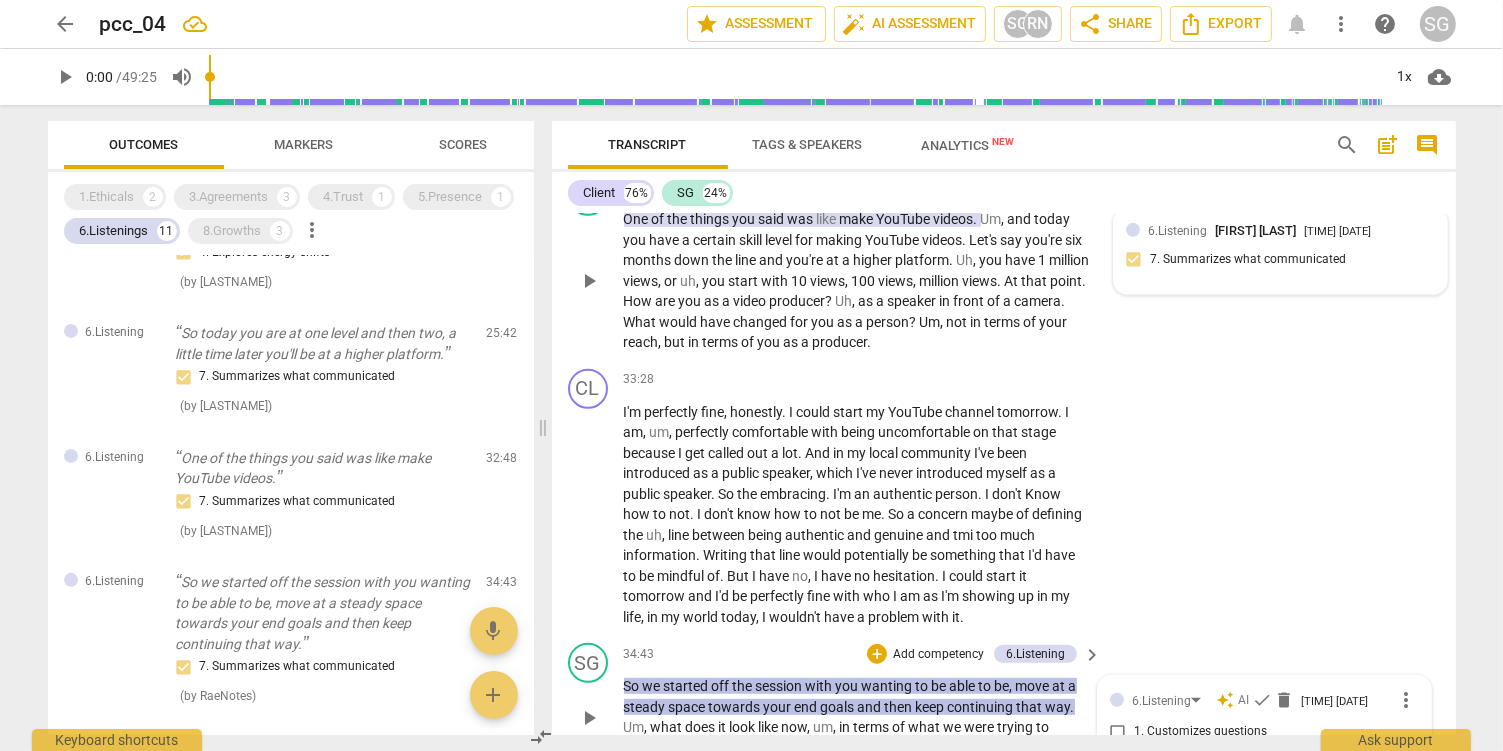 scroll, scrollTop: 8990, scrollLeft: 0, axis: vertical 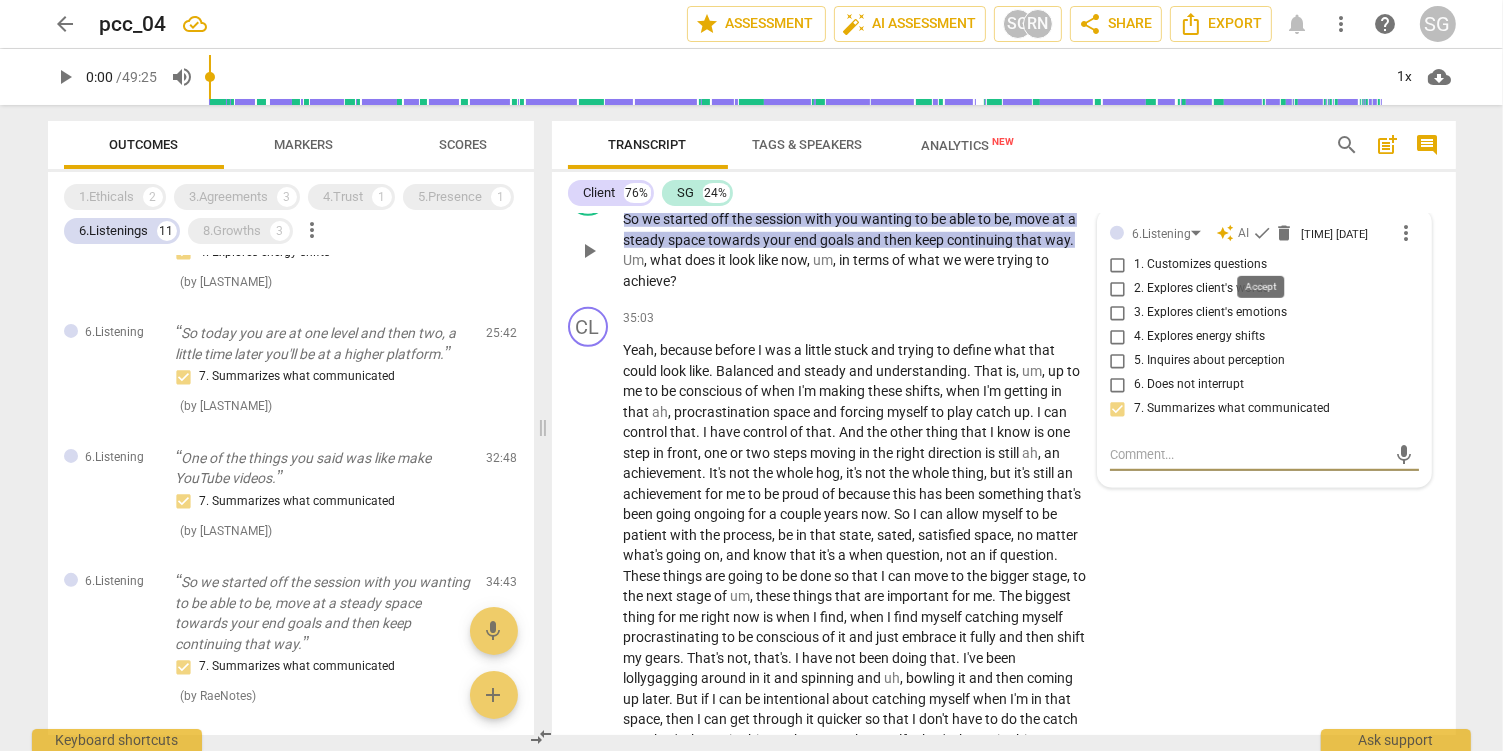 click on "check" at bounding box center (1262, 233) 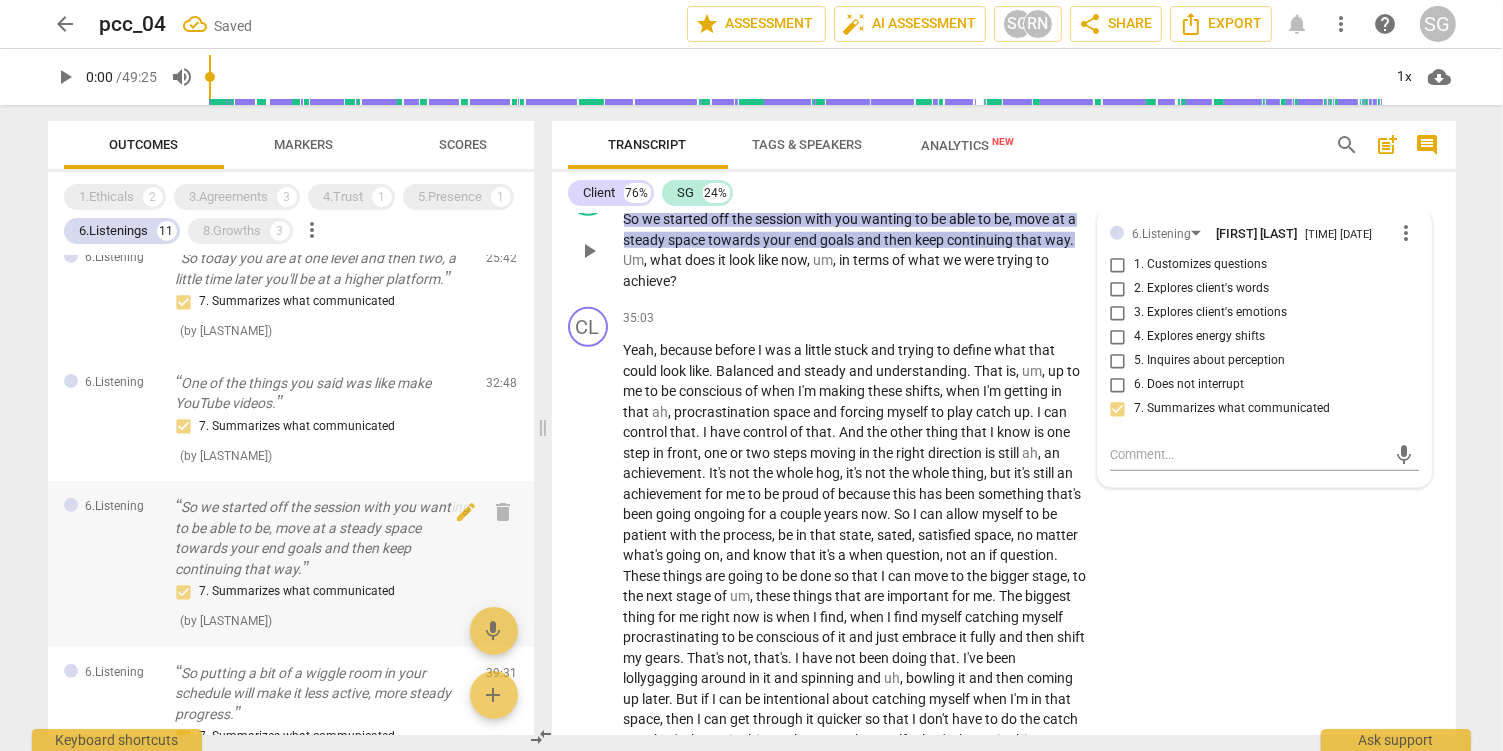 scroll, scrollTop: 739, scrollLeft: 0, axis: vertical 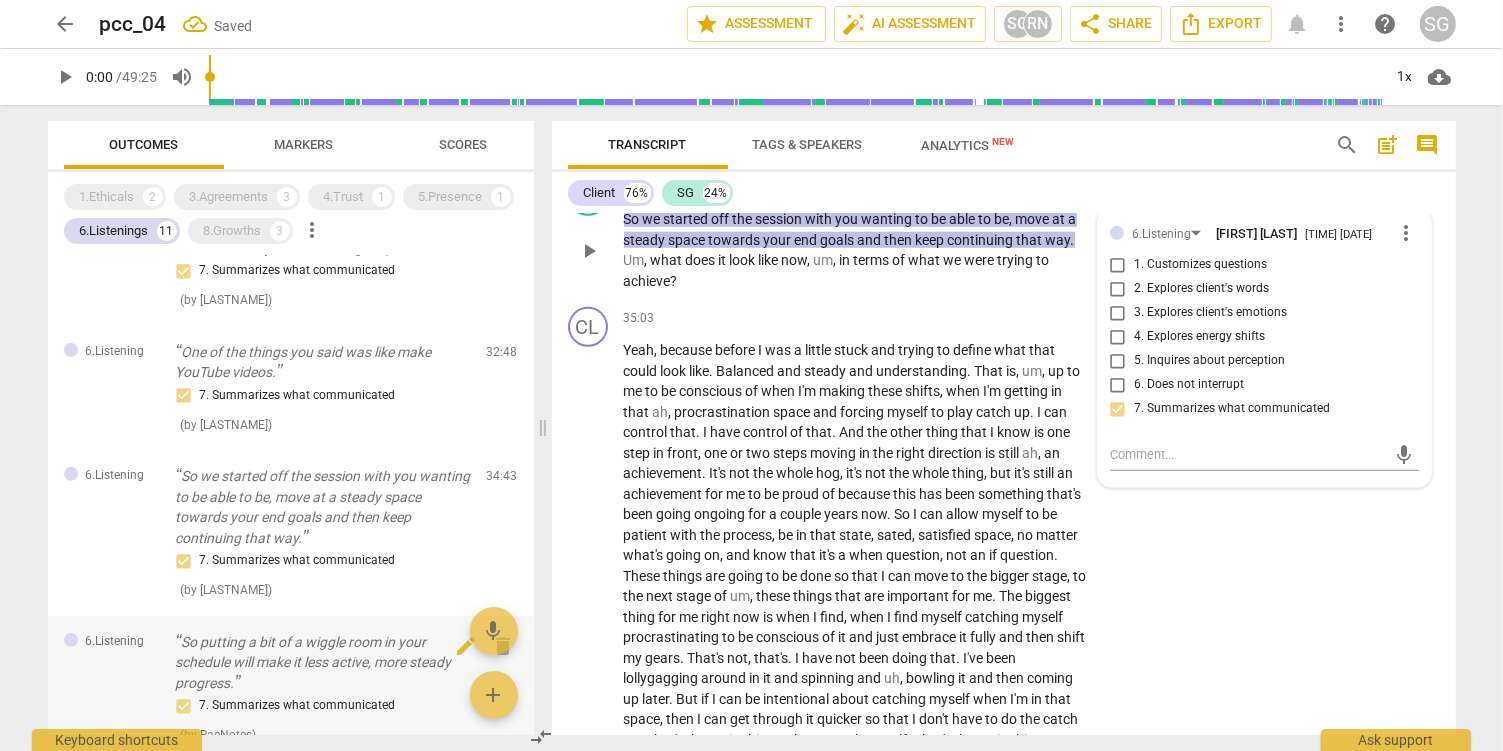 click on "So putting a bit of a wiggle room in your schedule will make it less active, more steady progress." at bounding box center (323, 663) 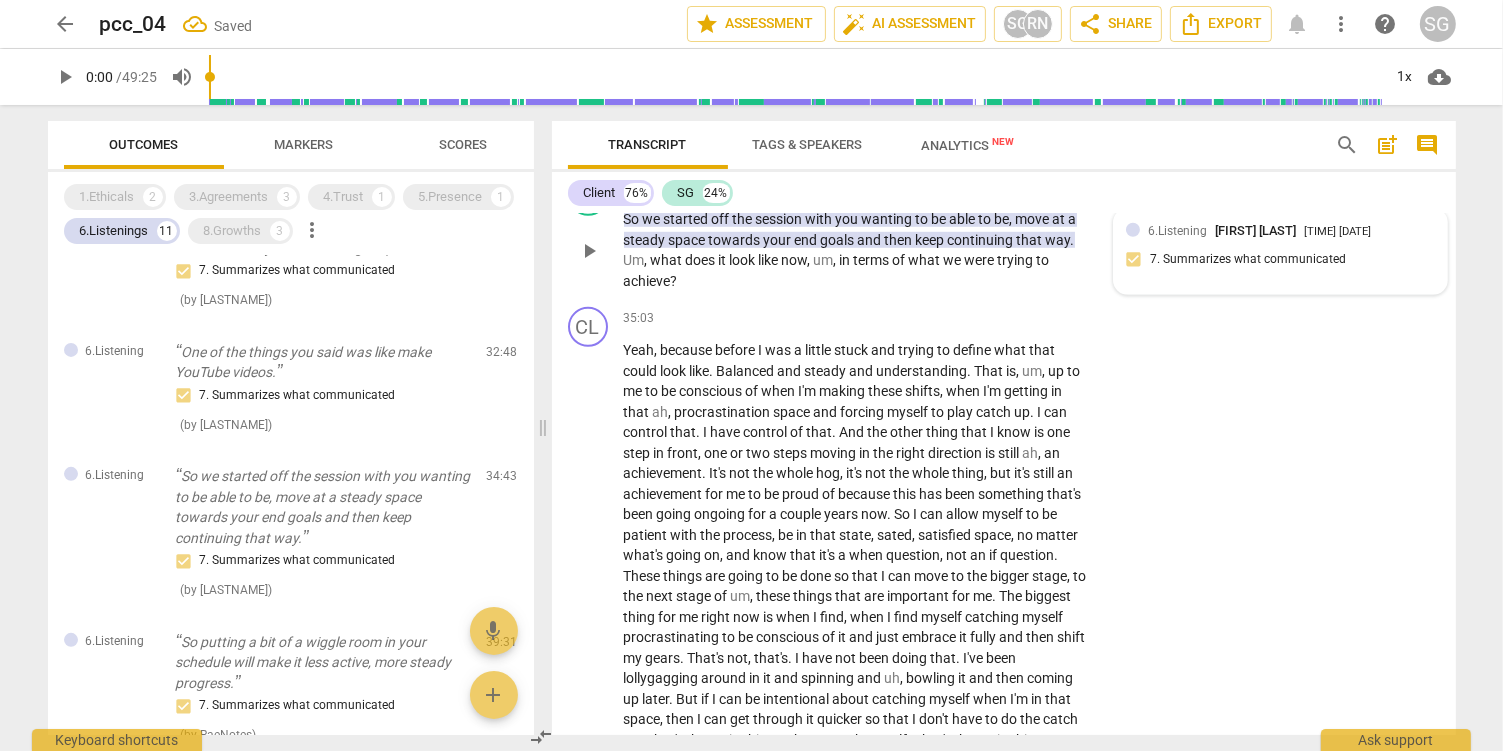 scroll, scrollTop: 10067, scrollLeft: 0, axis: vertical 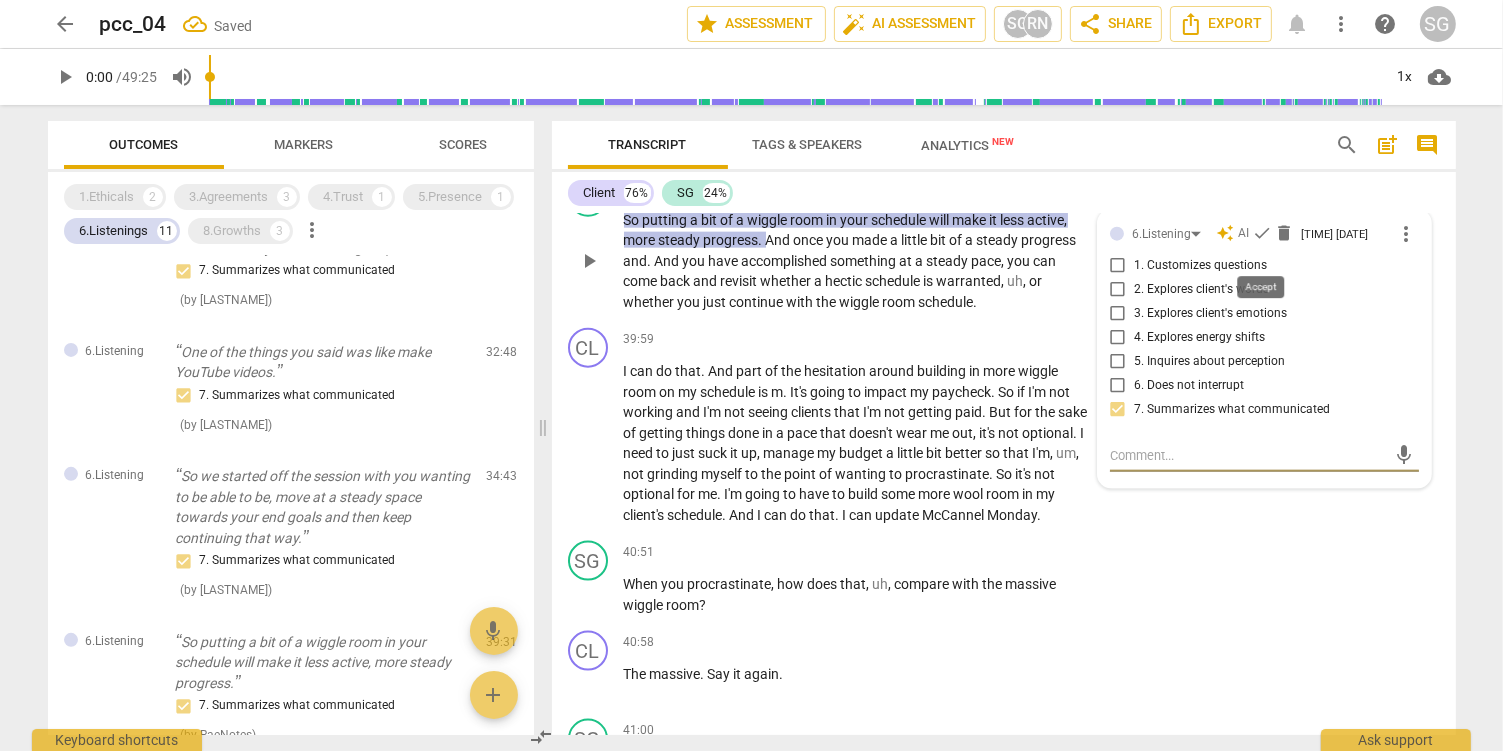 click on "check" at bounding box center [1262, 233] 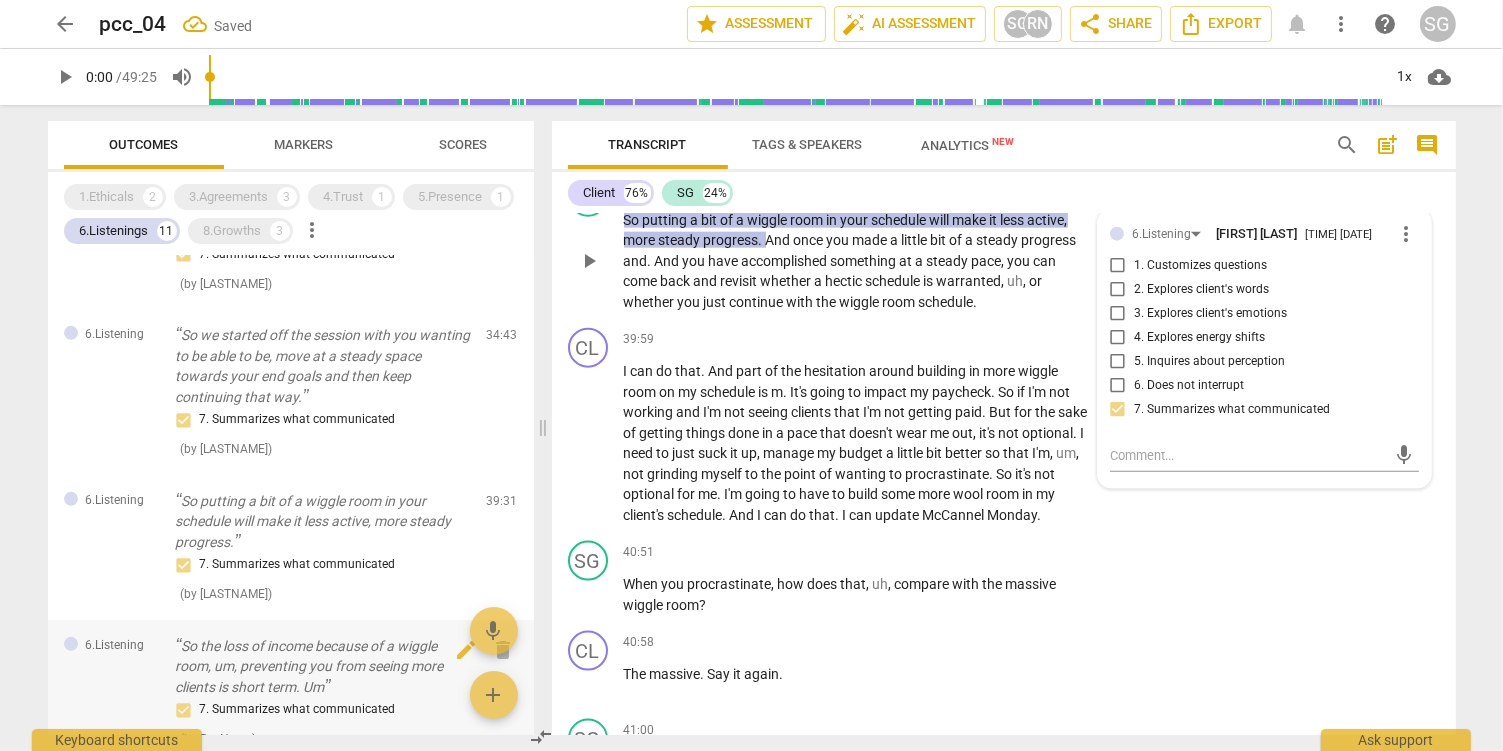 scroll, scrollTop: 950, scrollLeft: 0, axis: vertical 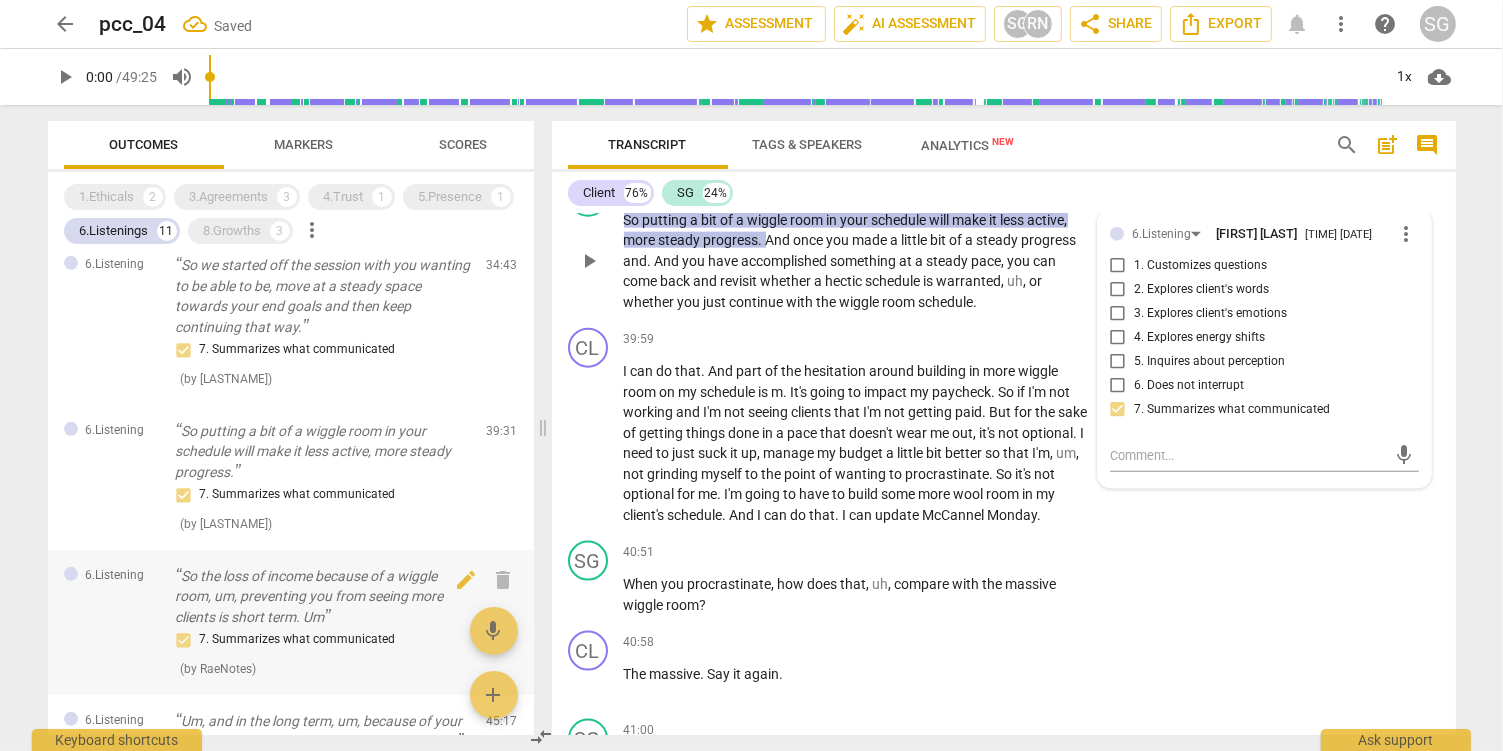 click on "So the loss of income because of a wiggle room, um, preventing you from seeing more clients is short term. Um" at bounding box center [323, 597] 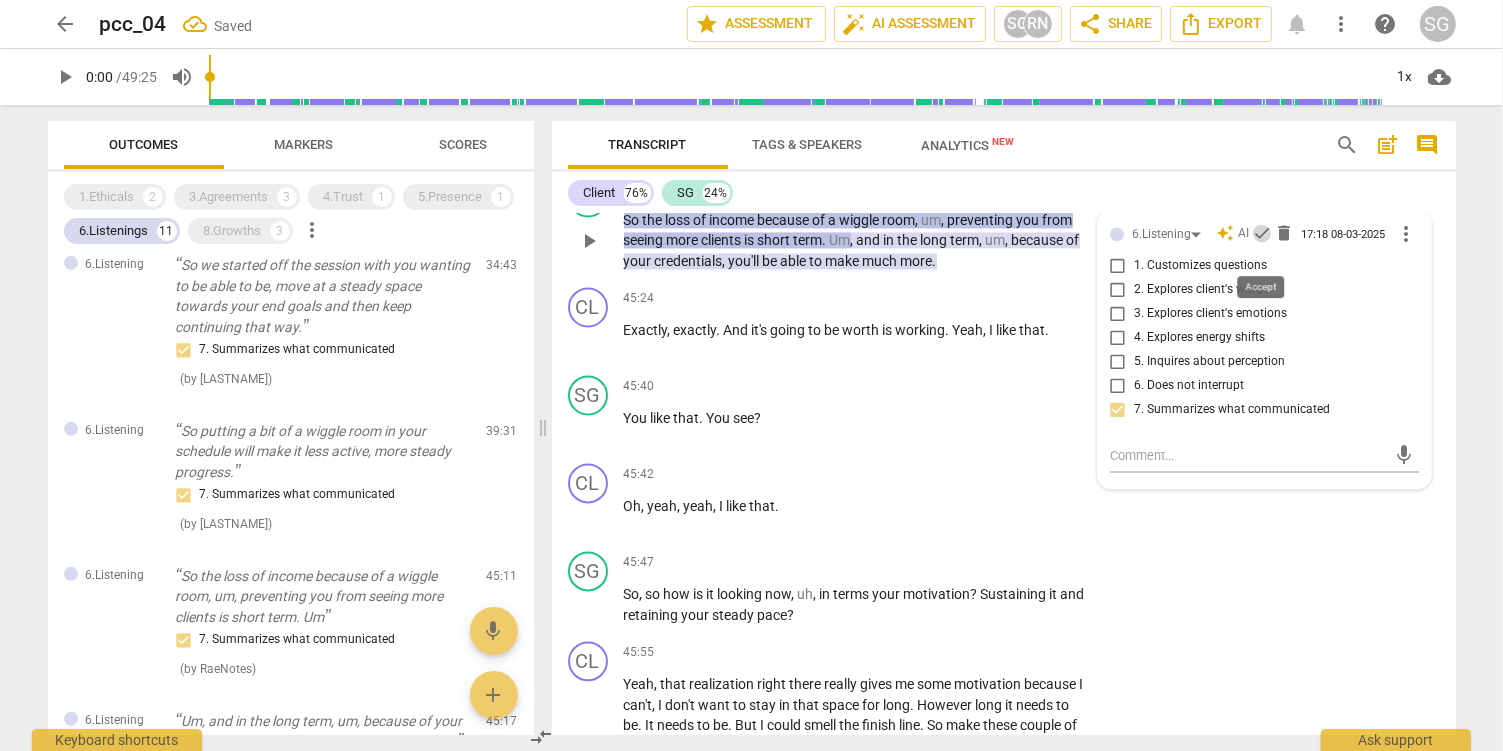 click on "check" at bounding box center [1262, 233] 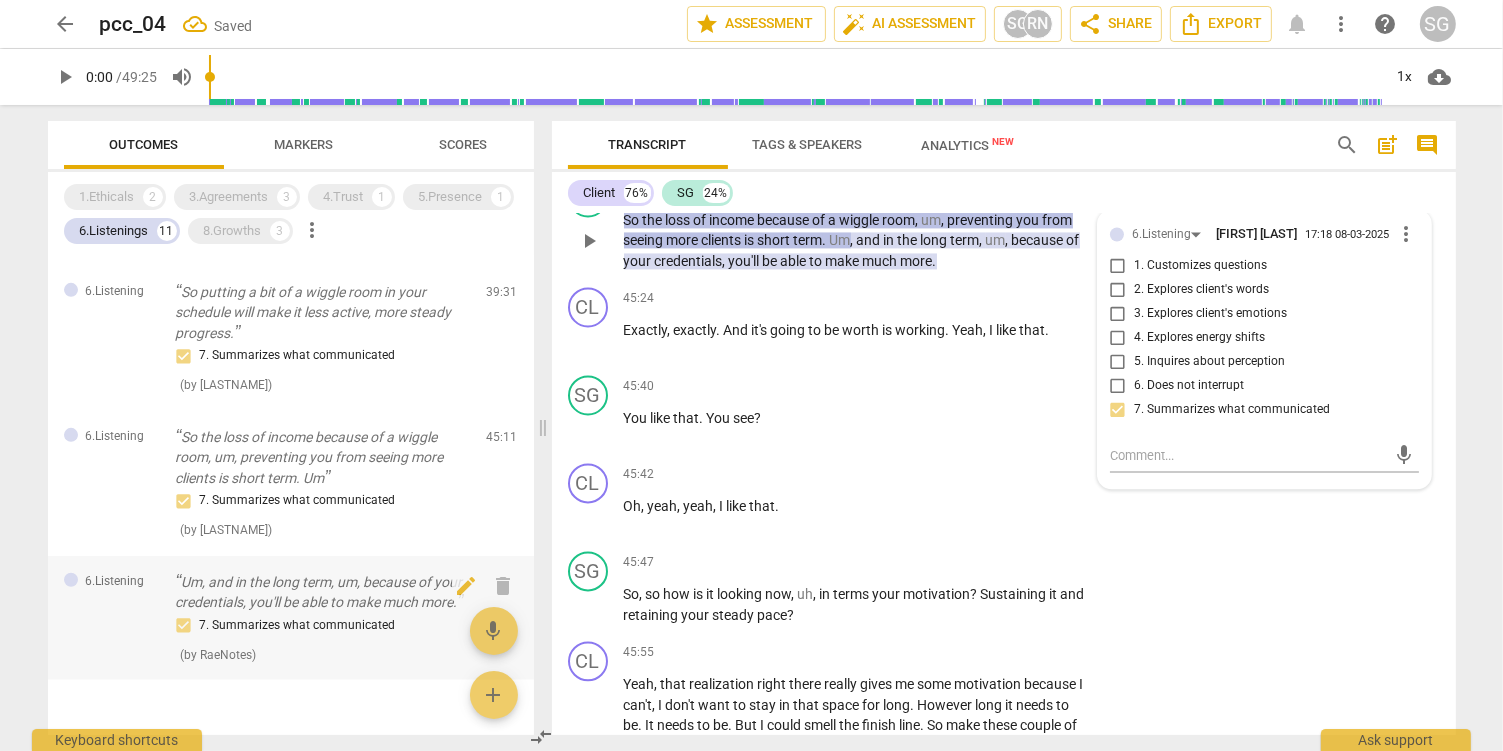 scroll, scrollTop: 1134, scrollLeft: 0, axis: vertical 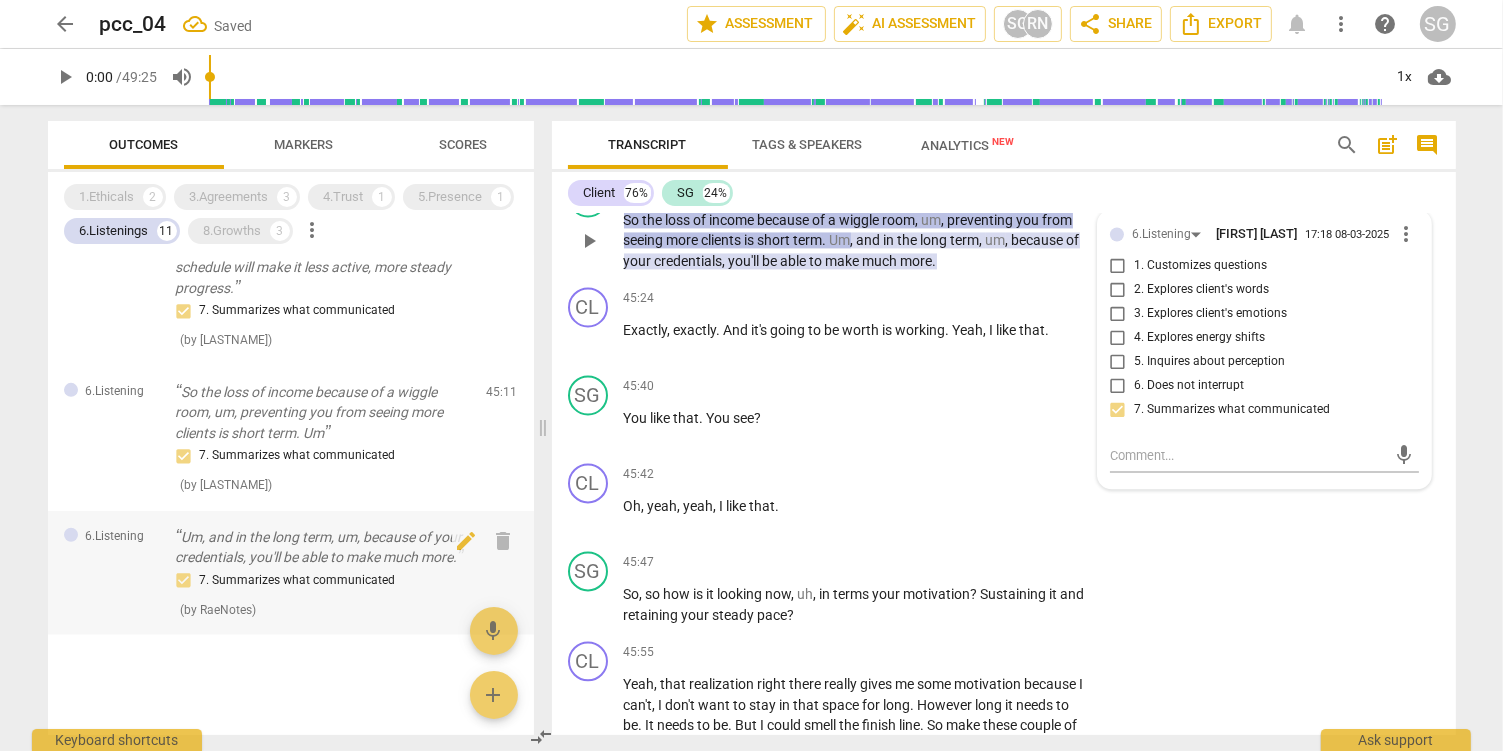click on "Um, and in the long term, um, because of your credentials, you'll be able to make much more." at bounding box center (323, 547) 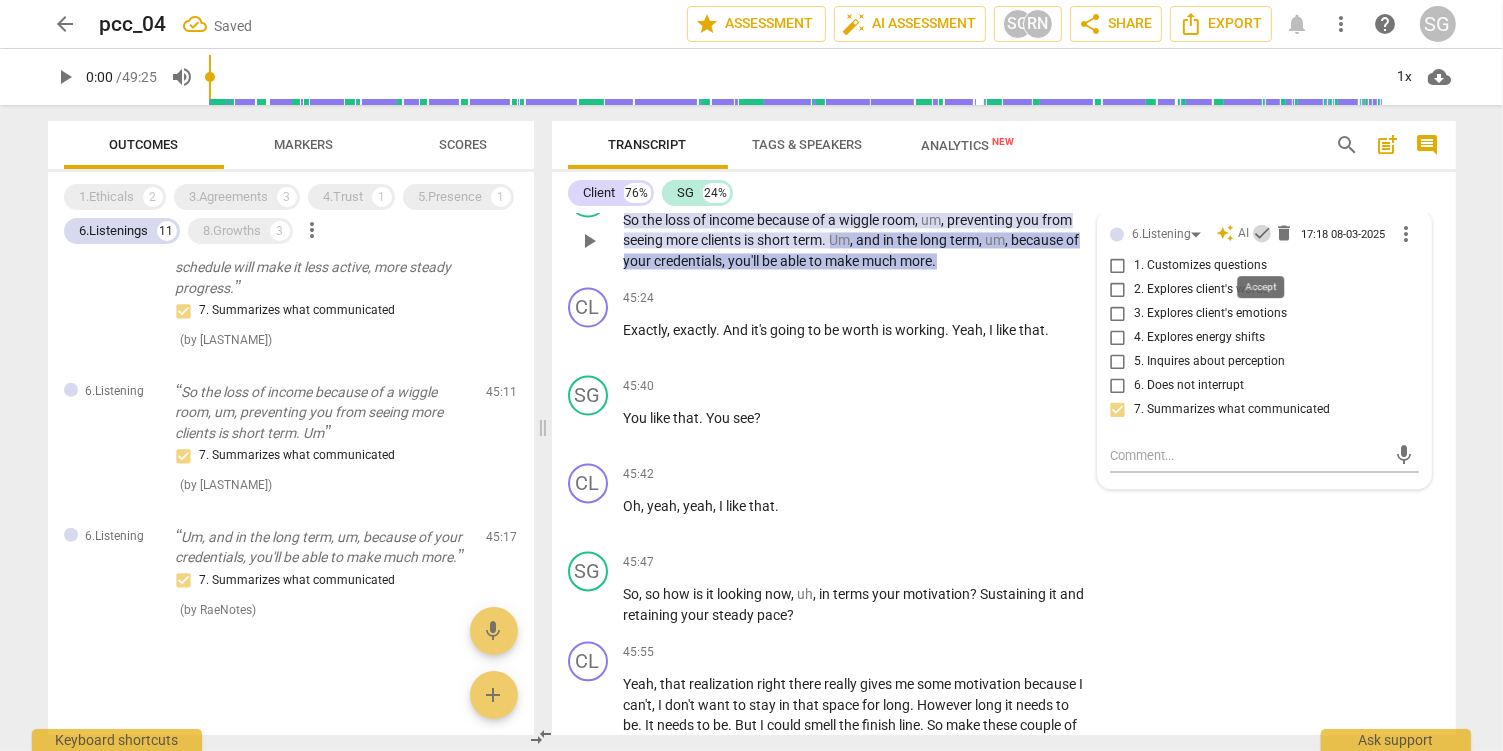 drag, startPoint x: 1265, startPoint y: 253, endPoint x: 1241, endPoint y: 264, distance: 26.400757 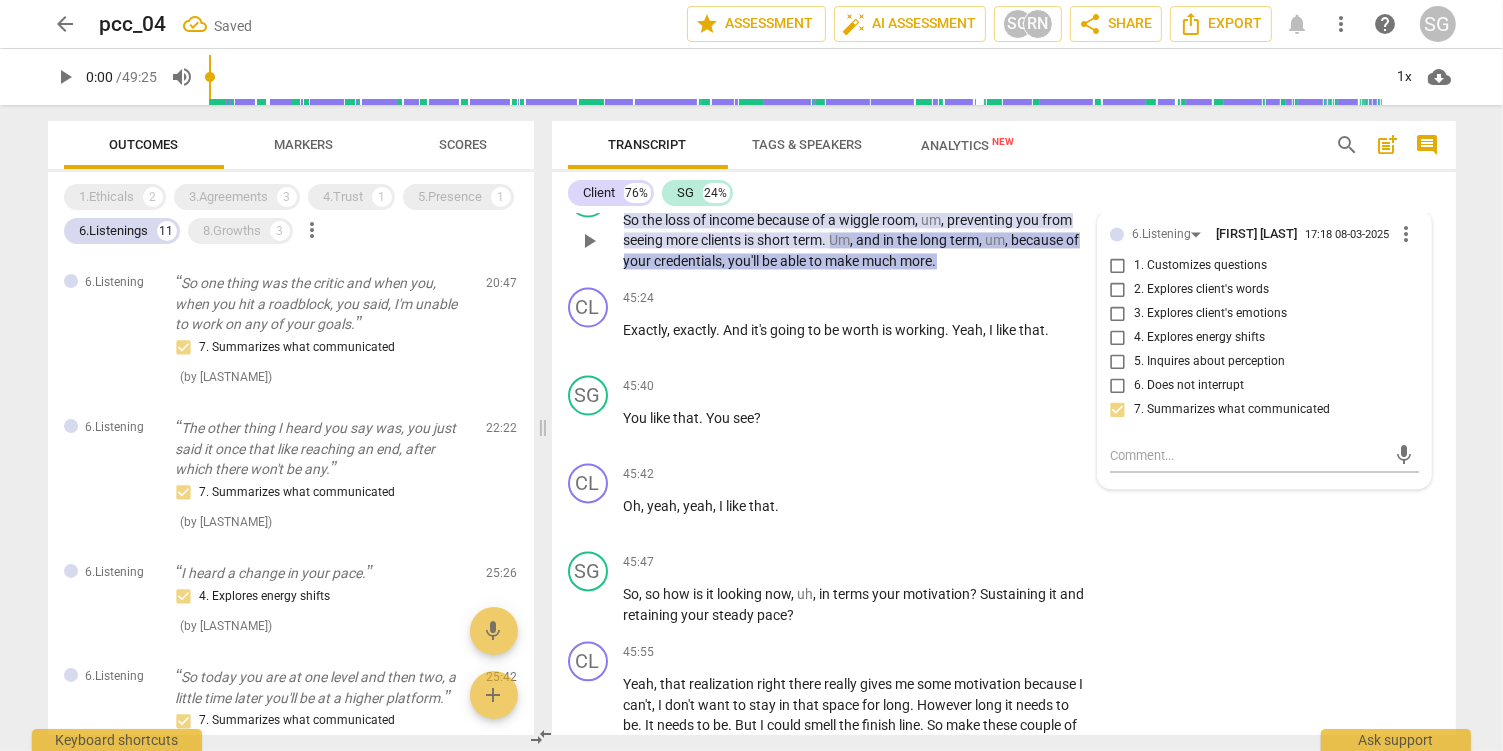 scroll, scrollTop: 0, scrollLeft: 0, axis: both 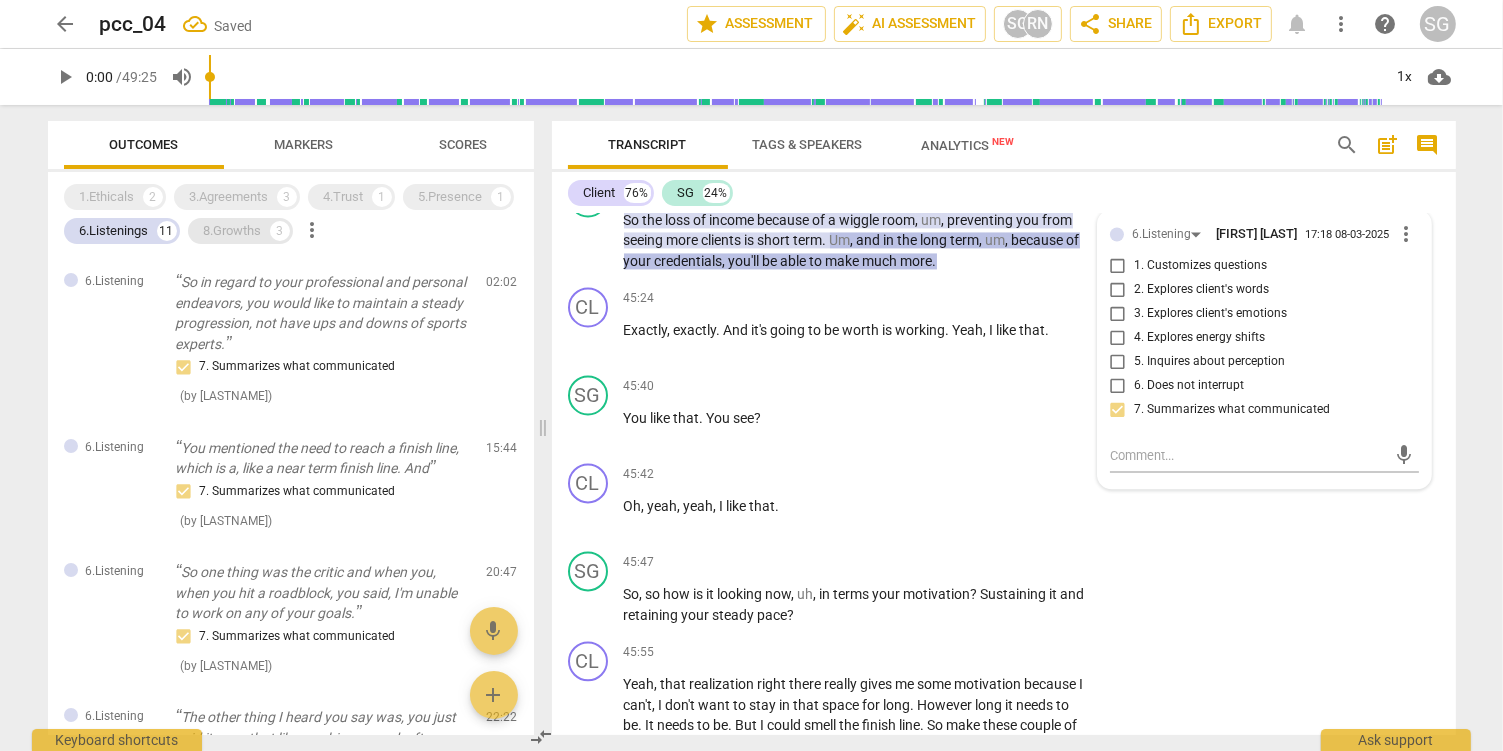 click on "8.Growths" at bounding box center [233, 231] 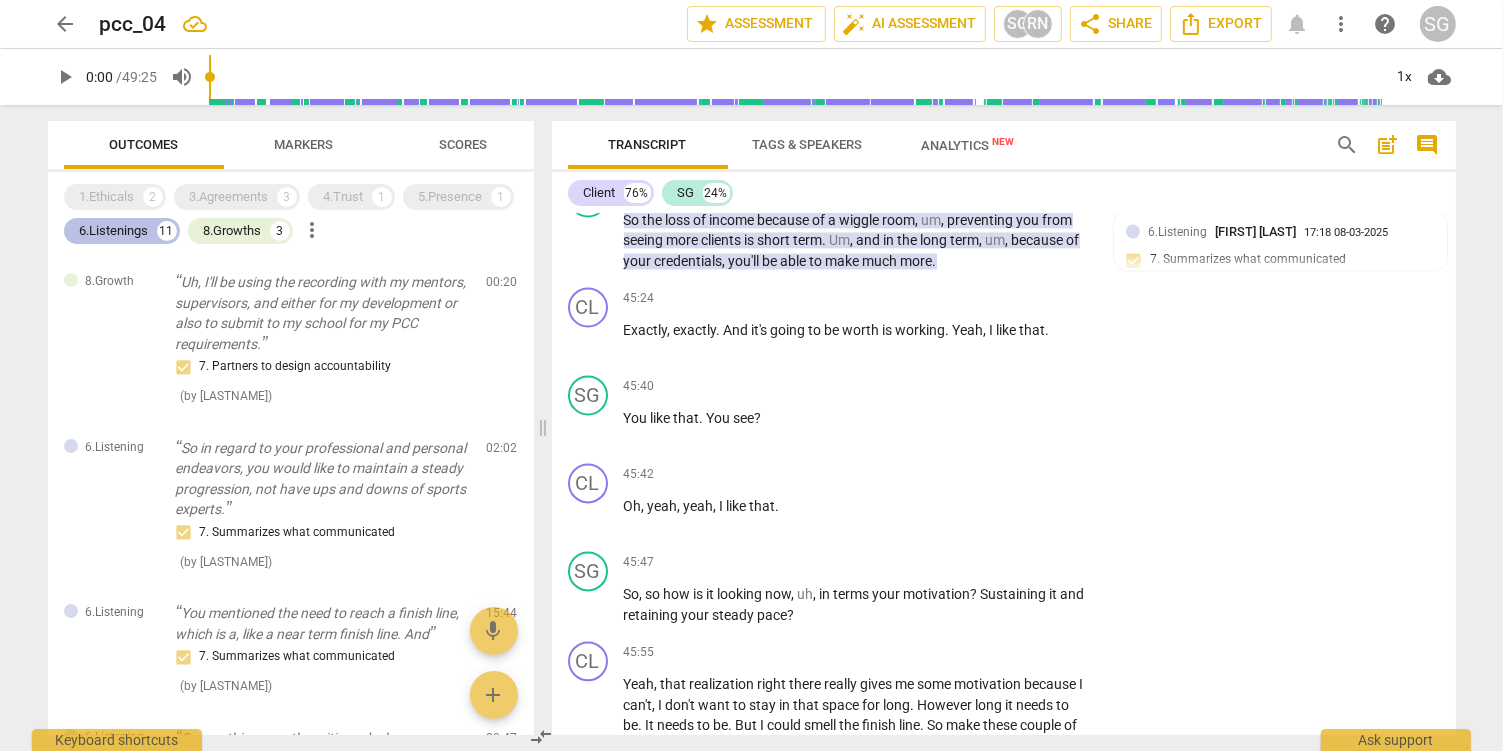click on "6.Listenings" at bounding box center [114, 231] 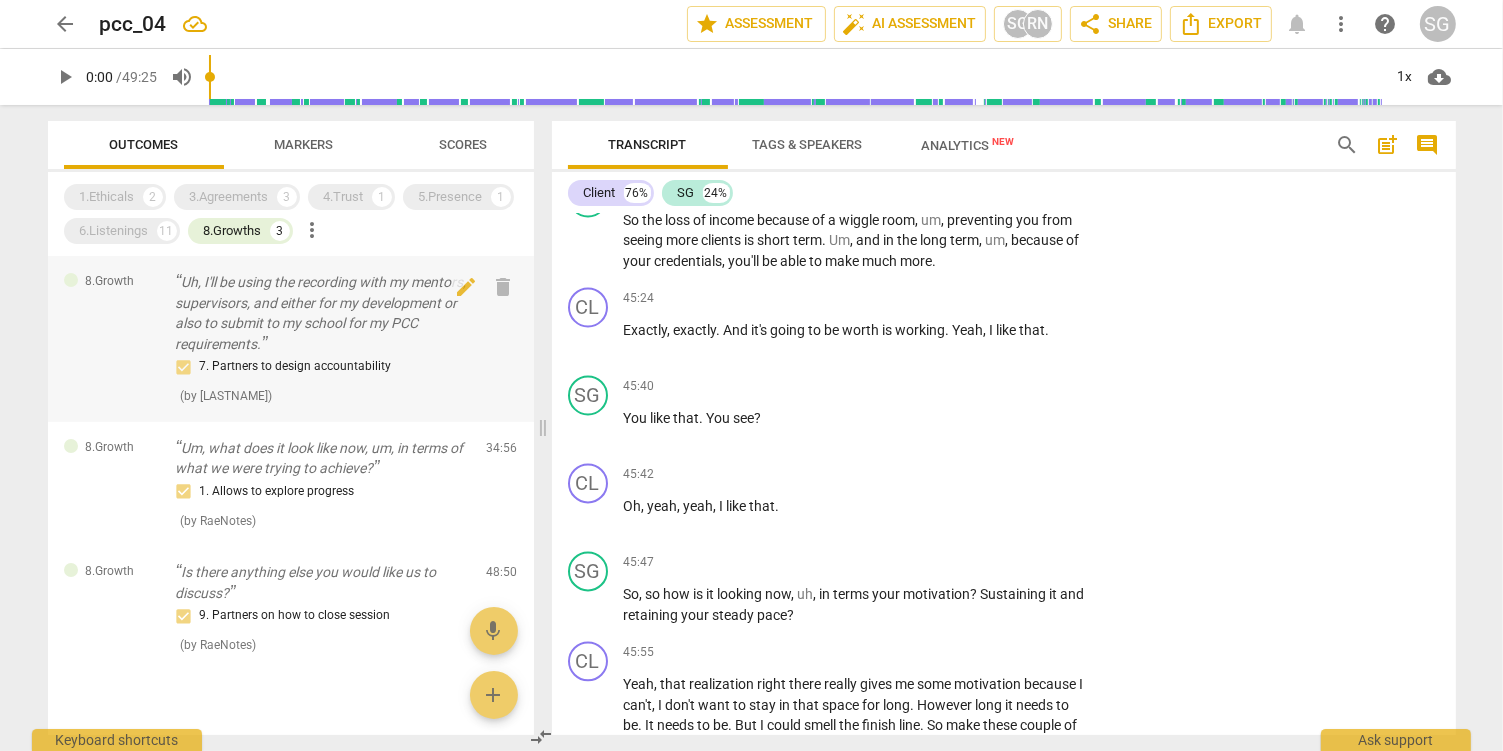 click on "Uh, I'll be using the recording with my mentors, supervisors, and either for my development or also to submit to my school for my PCC requirements." at bounding box center [323, 313] 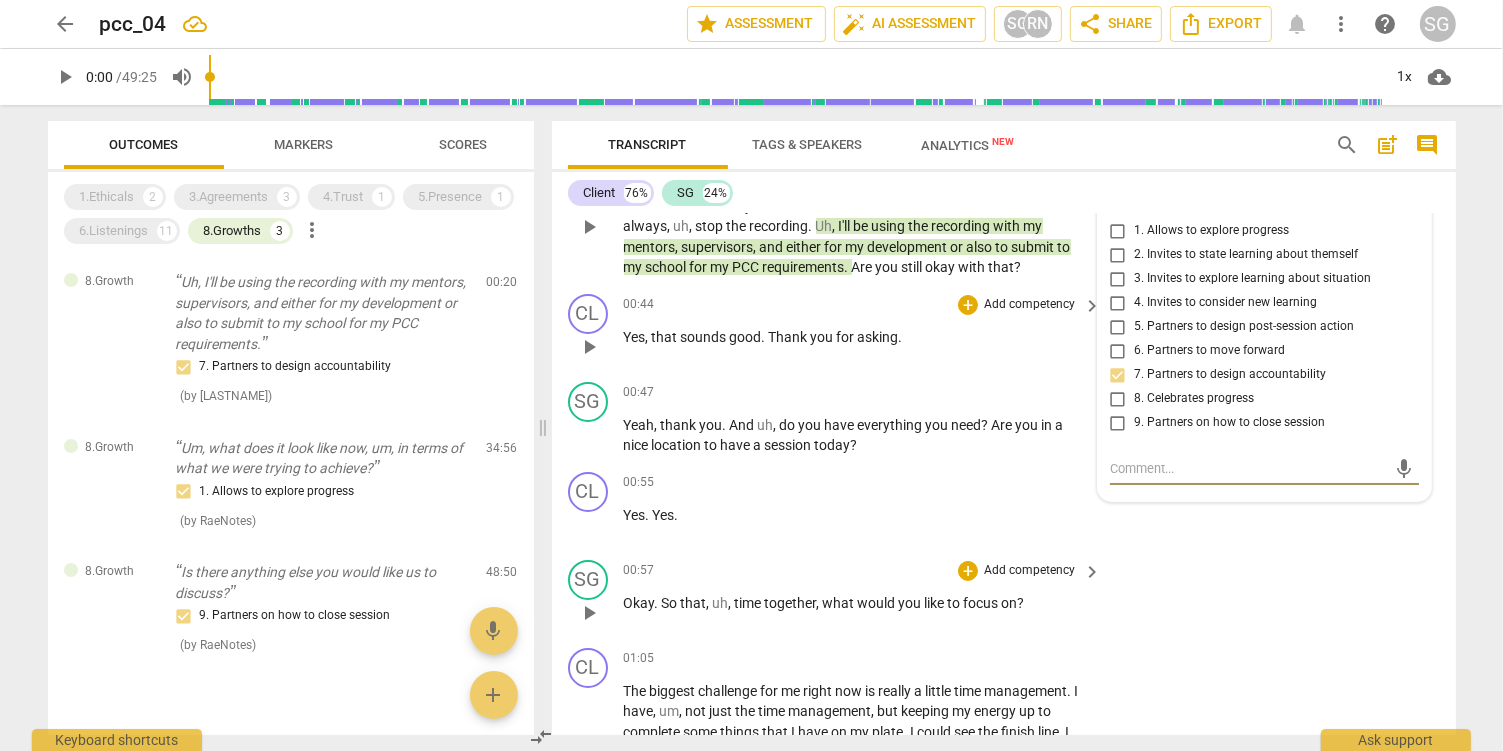 scroll, scrollTop: 0, scrollLeft: 0, axis: both 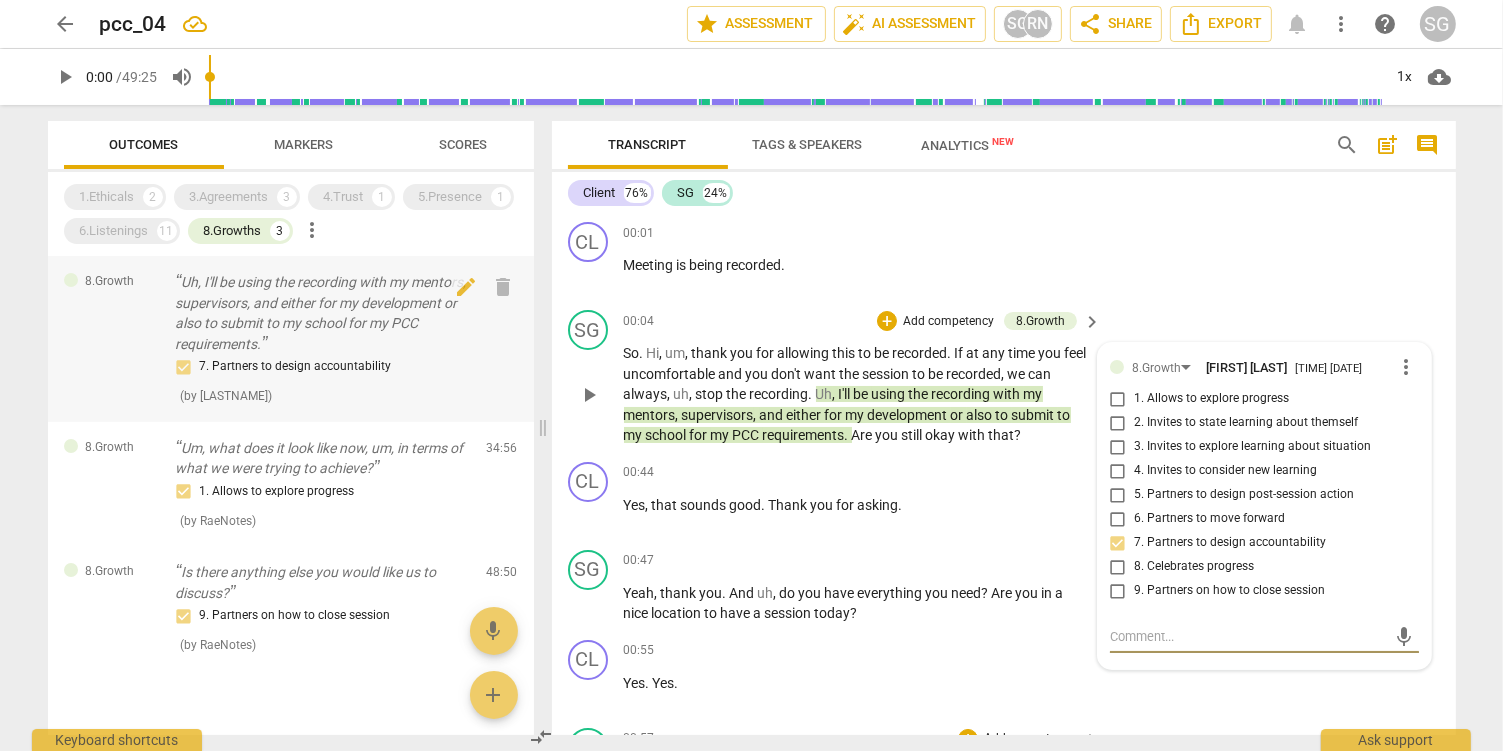 click on "Uh, I'll be using the recording with my mentors, supervisors, and either for my development or also to submit to my school for my PCC requirements." at bounding box center [323, 313] 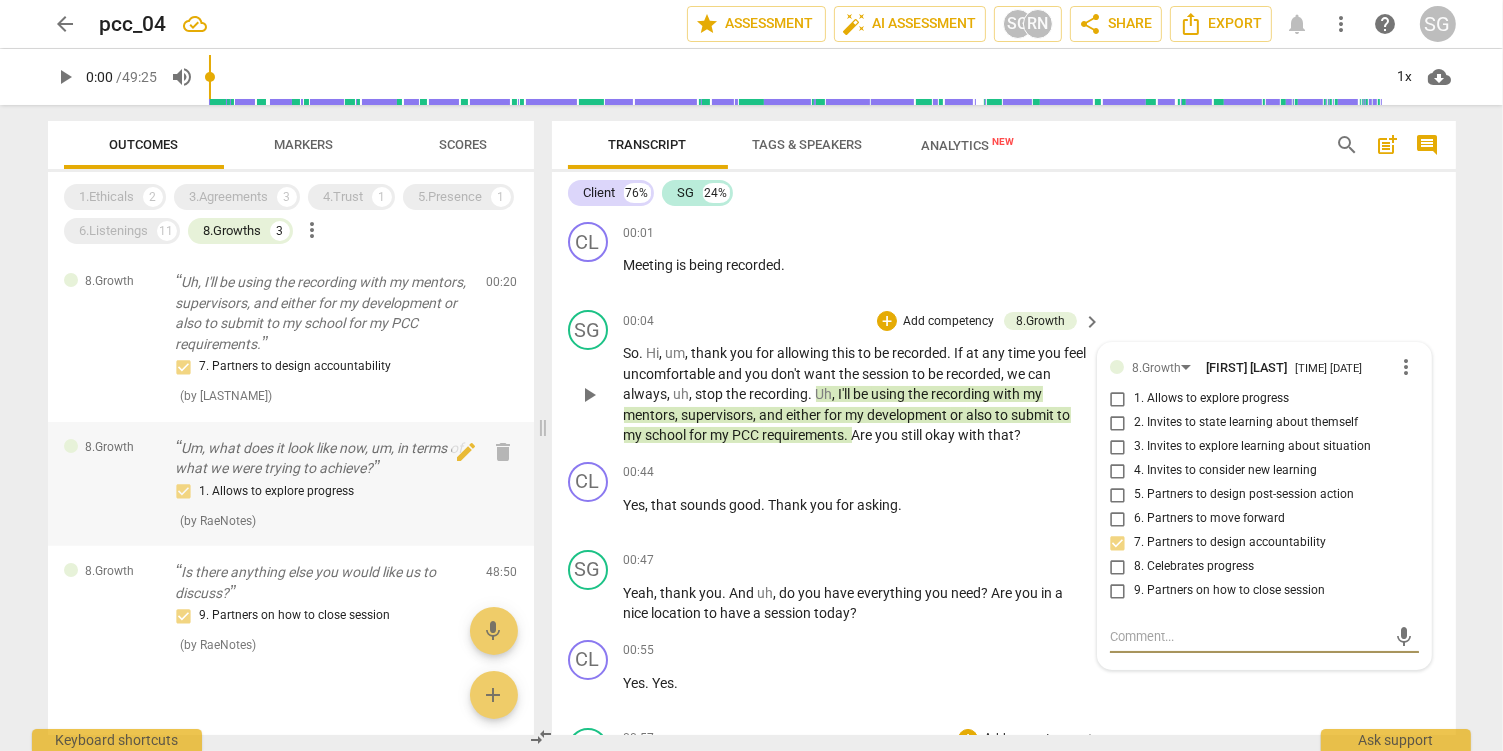 click on "Um, what does it look like now, um, in terms of what we were trying to achieve?" at bounding box center [323, 458] 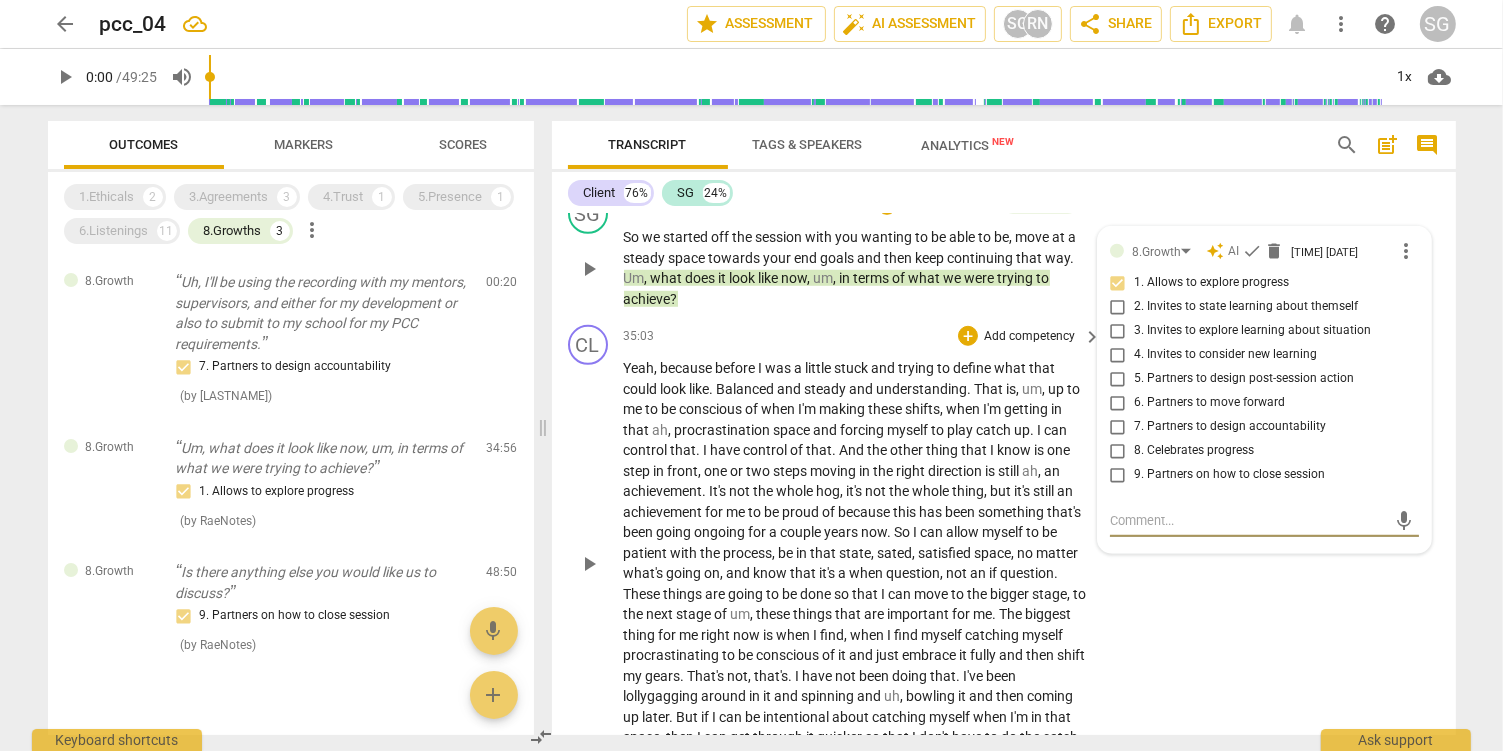 scroll, scrollTop: 8932, scrollLeft: 0, axis: vertical 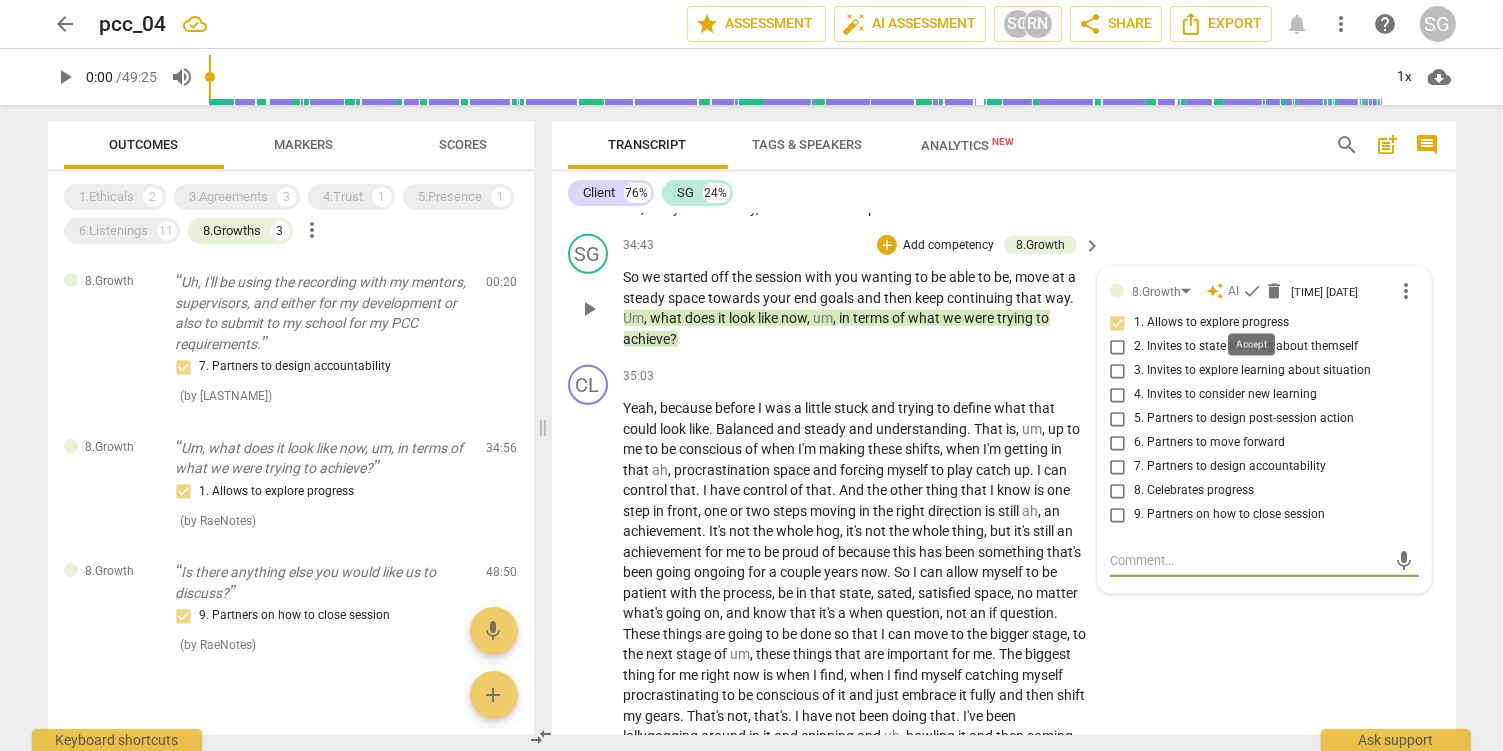 click on "check" at bounding box center [1252, 291] 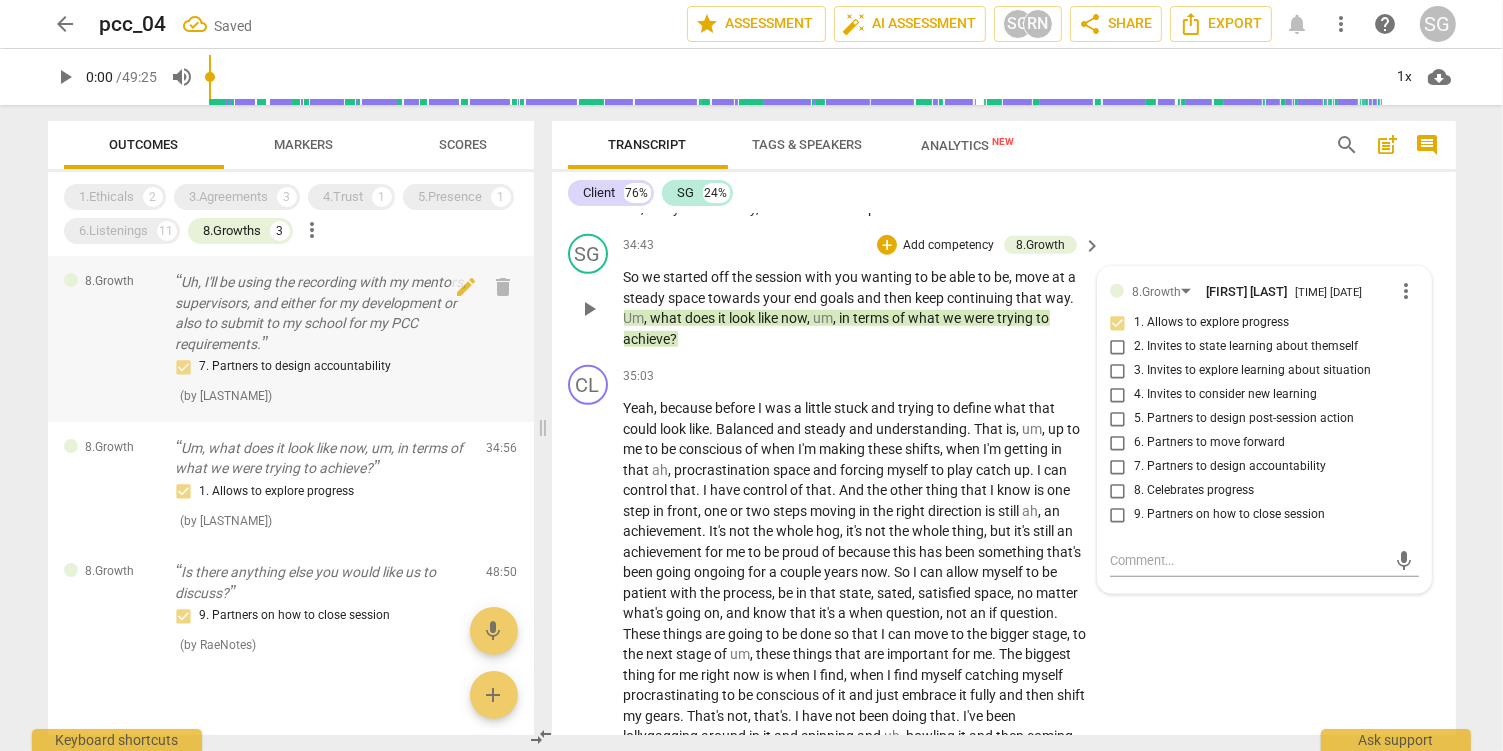 click on "Uh, I'll be using the recording with my mentors, supervisors, and either for my development or also to submit to my school for my PCC requirements." at bounding box center [323, 313] 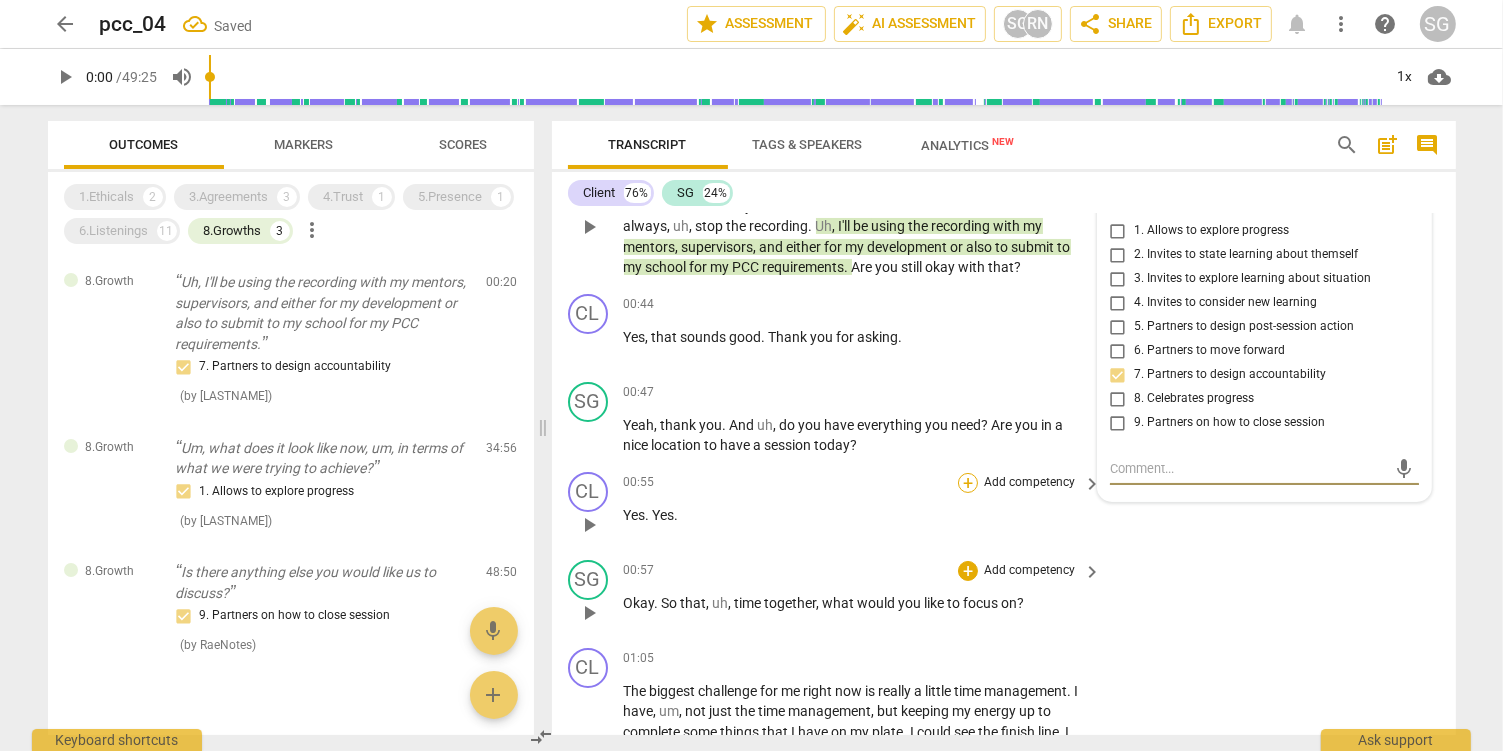 scroll, scrollTop: 63, scrollLeft: 0, axis: vertical 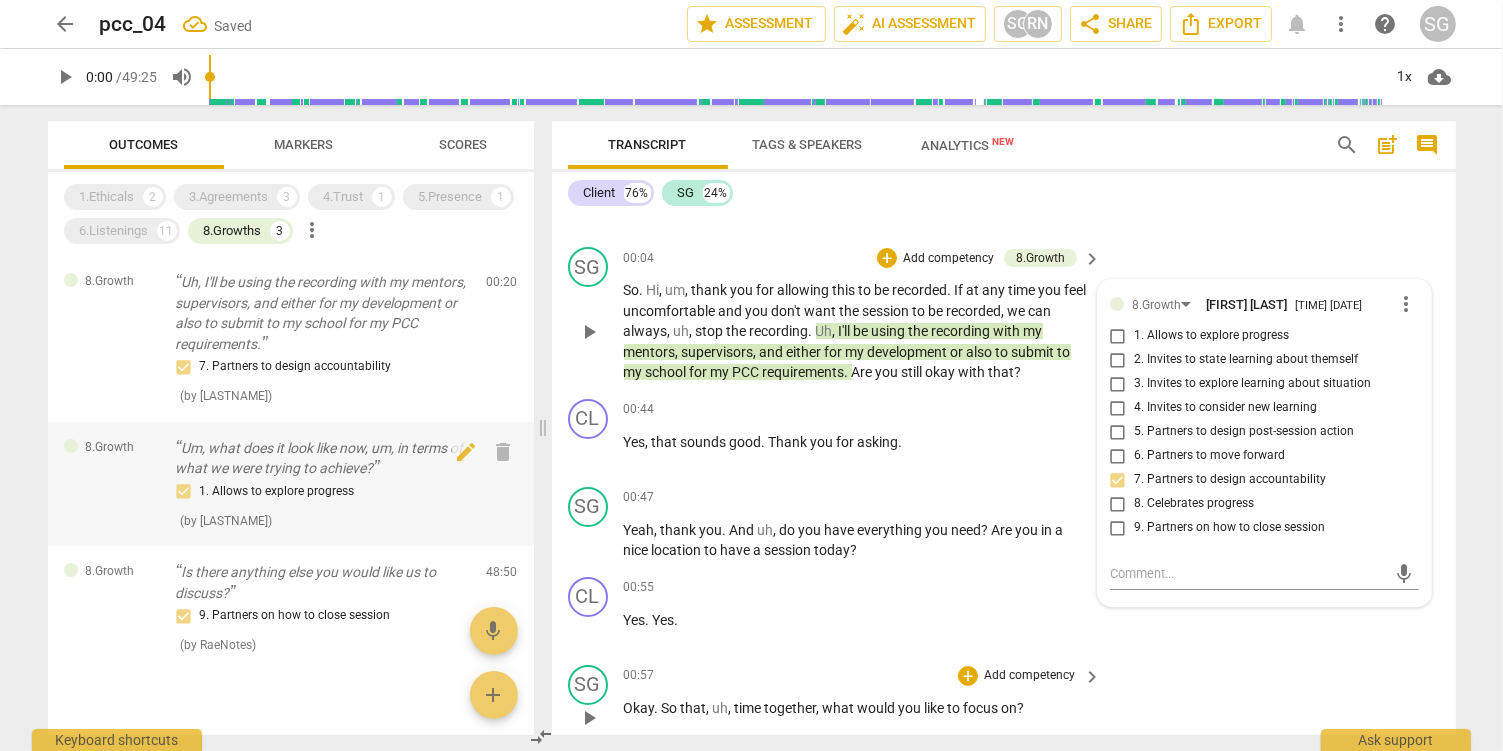 click on "Um, what does it look like now, um, in terms of what we were trying to achieve?" at bounding box center [323, 458] 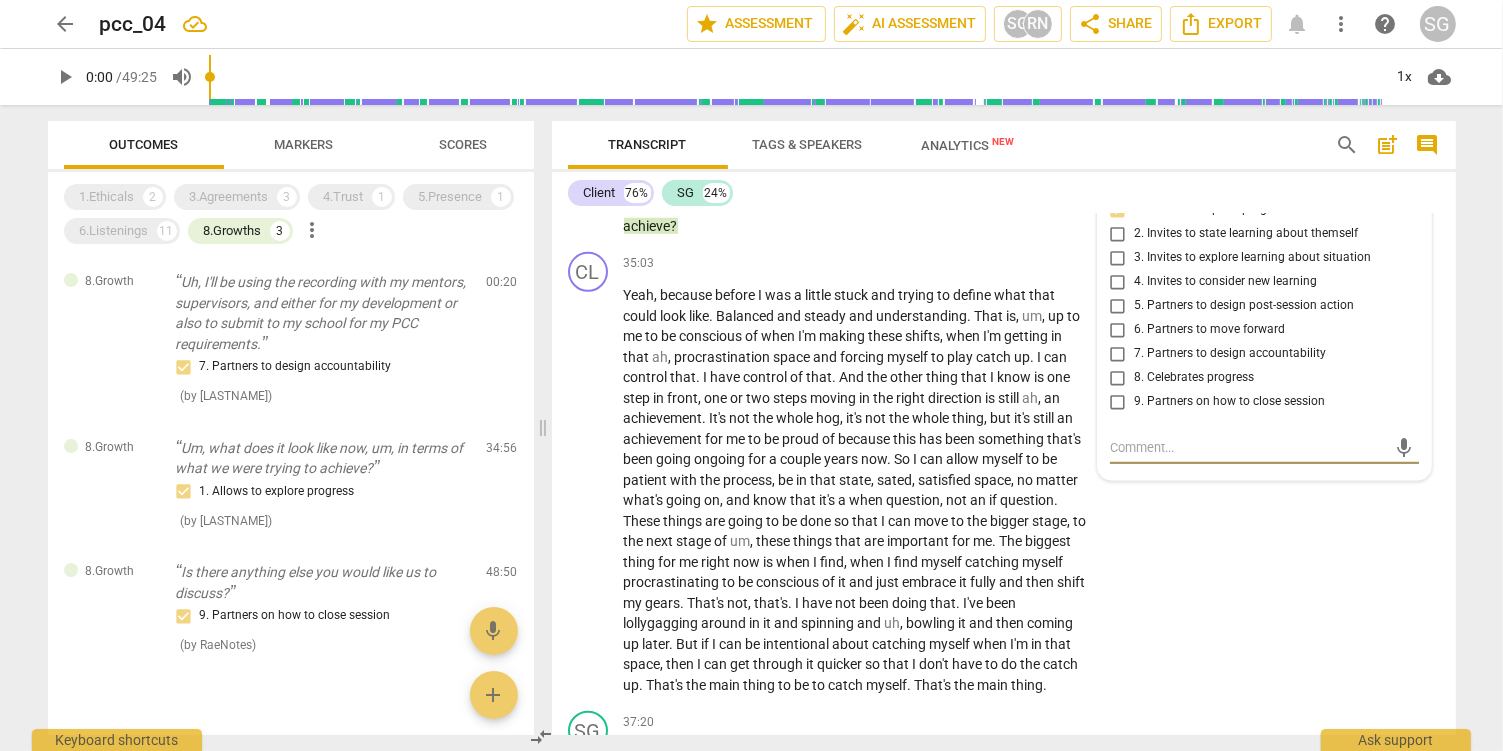 scroll, scrollTop: 8940, scrollLeft: 0, axis: vertical 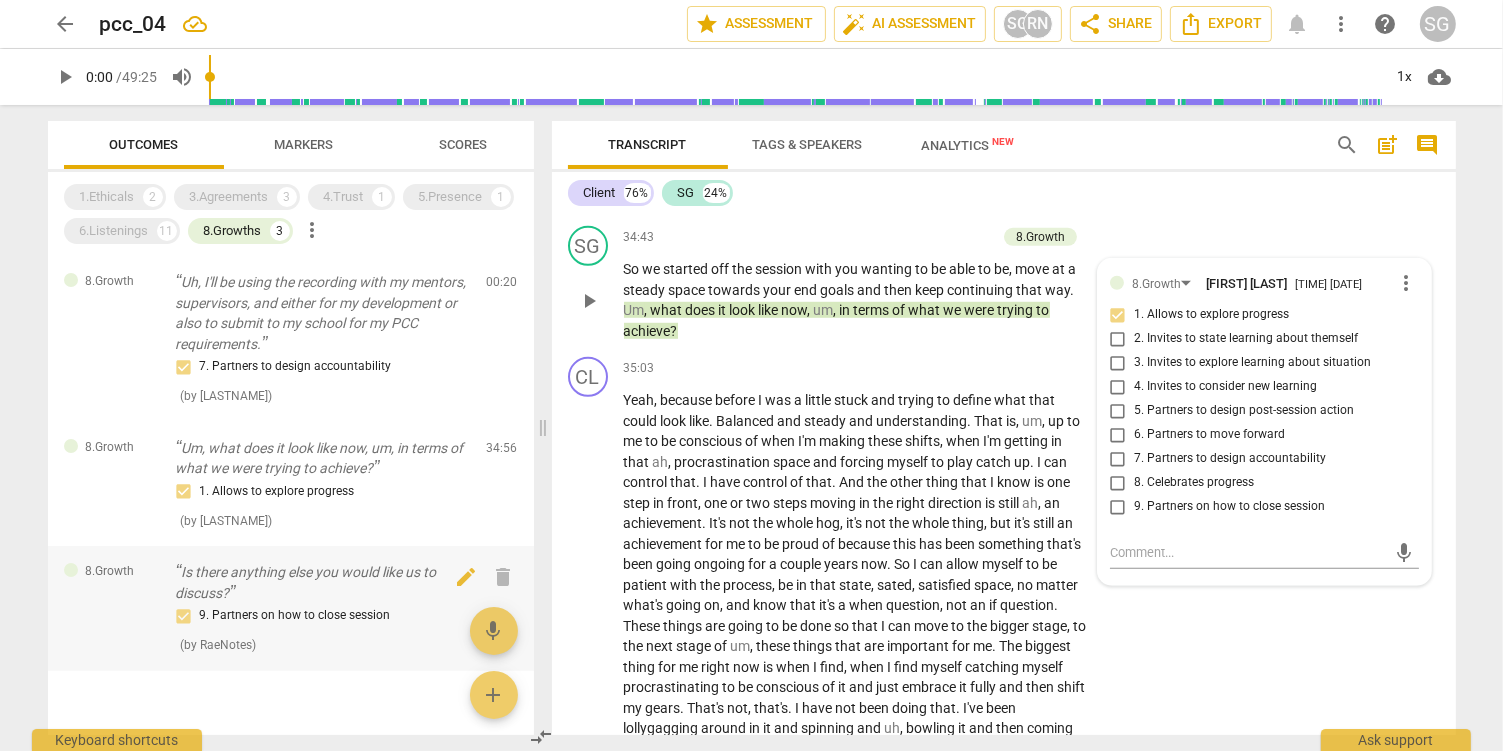click on "Is there anything else you would like us to discuss?" at bounding box center [323, 582] 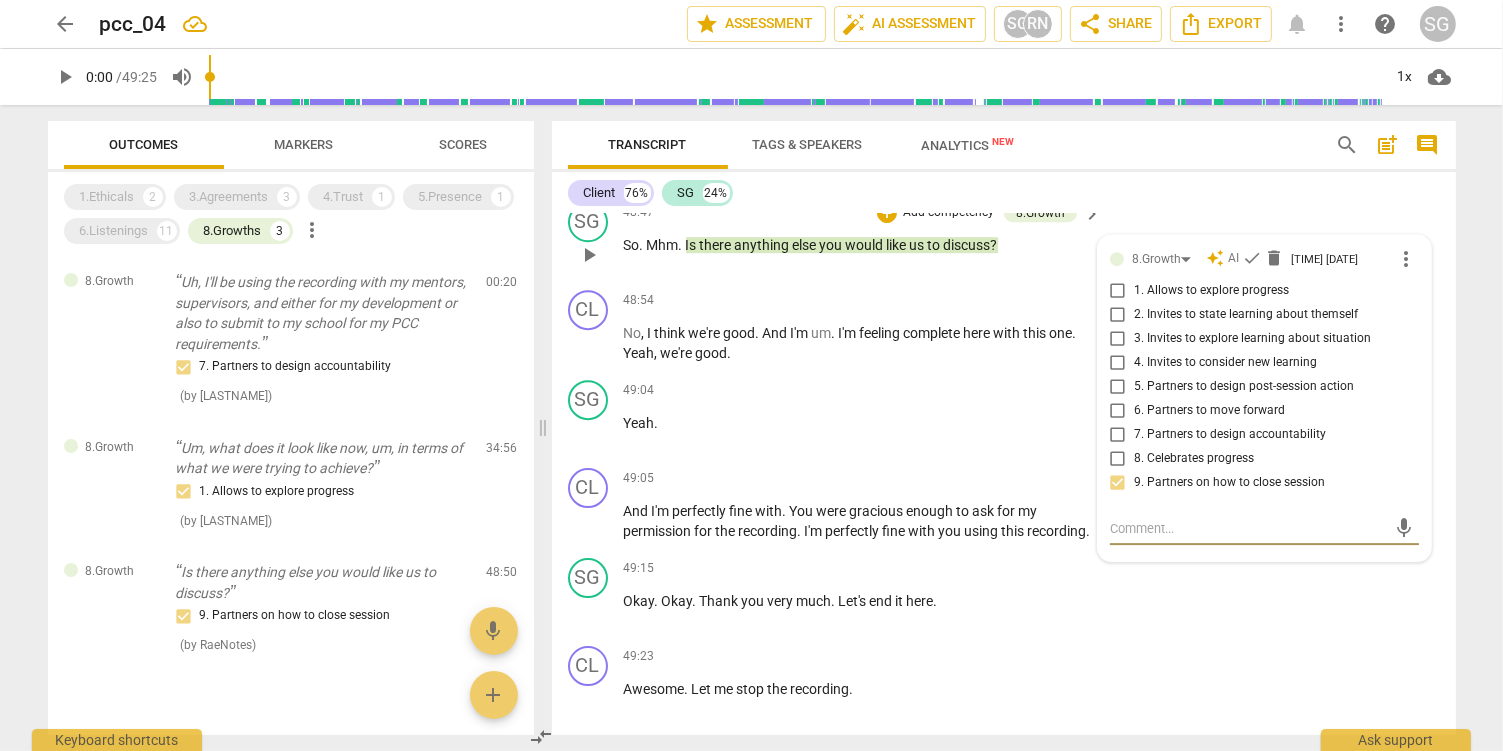 scroll, scrollTop: 13826, scrollLeft: 0, axis: vertical 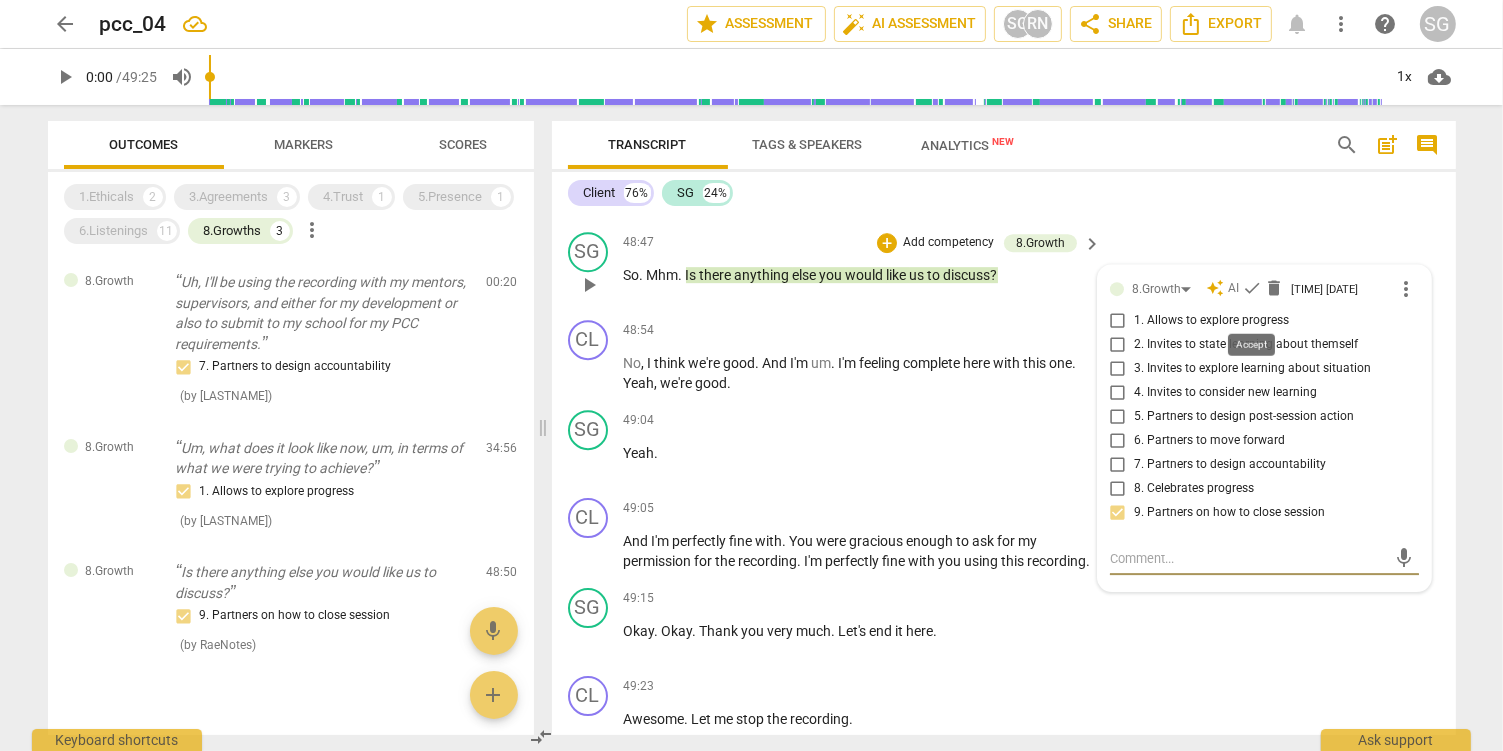 click on "check" at bounding box center (1252, 288) 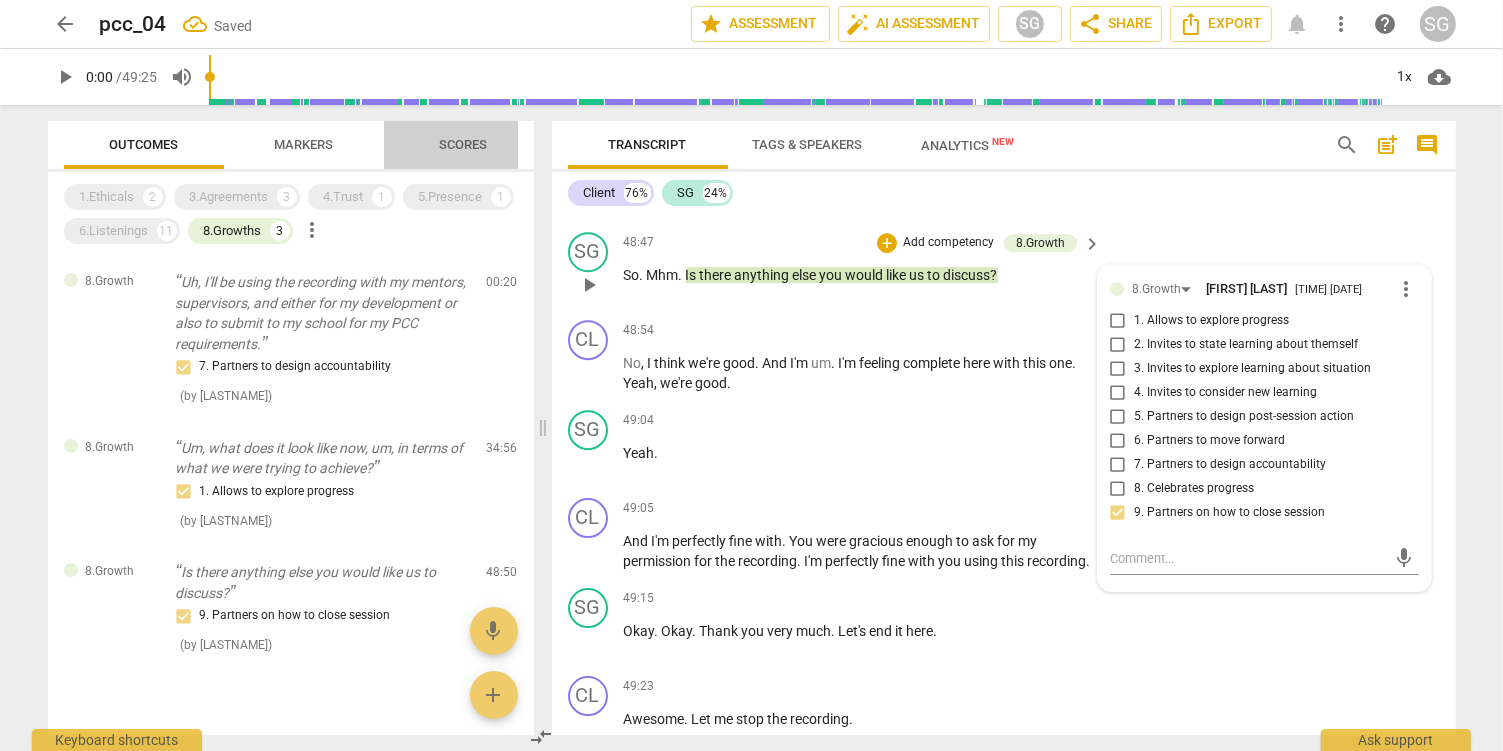 click on "Scores" at bounding box center (464, 144) 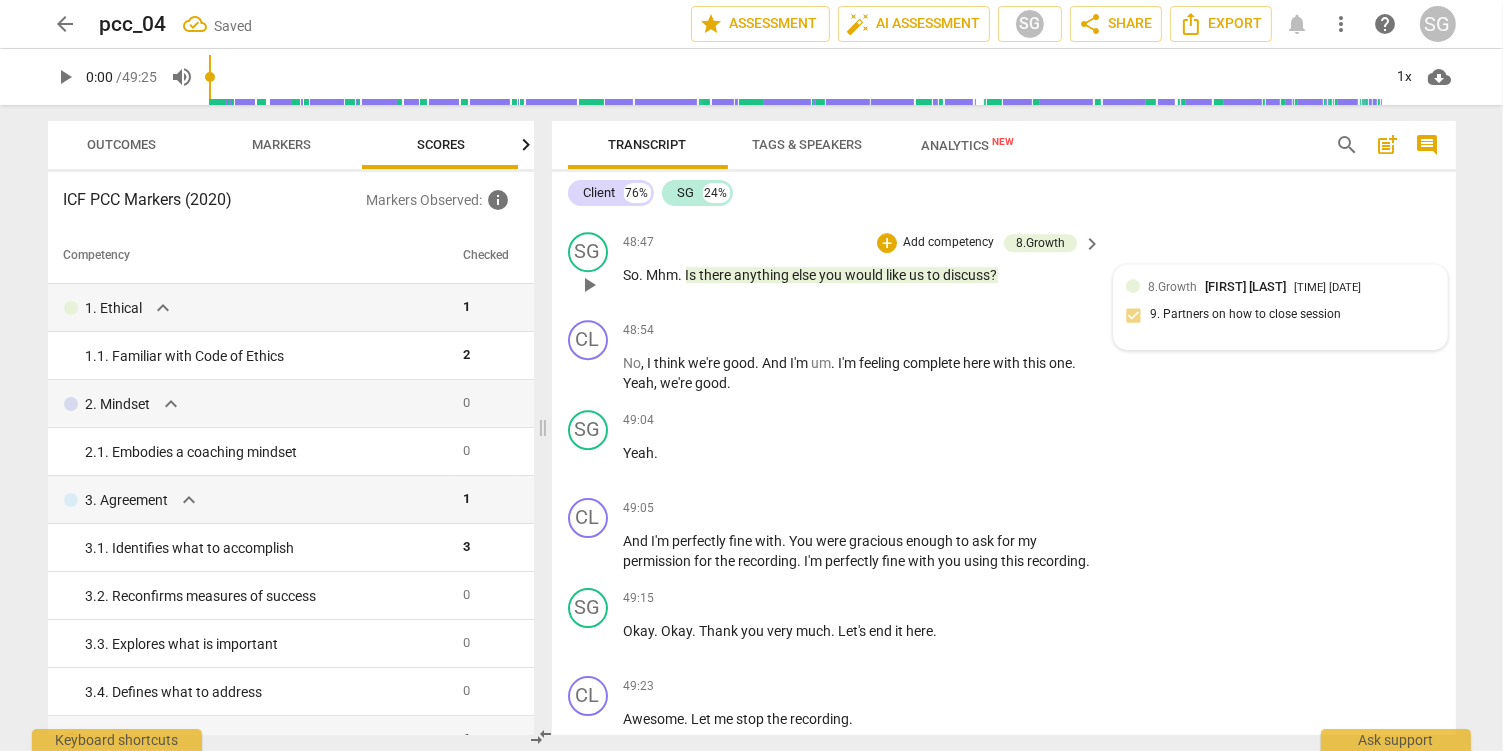scroll, scrollTop: 0, scrollLeft: 26, axis: horizontal 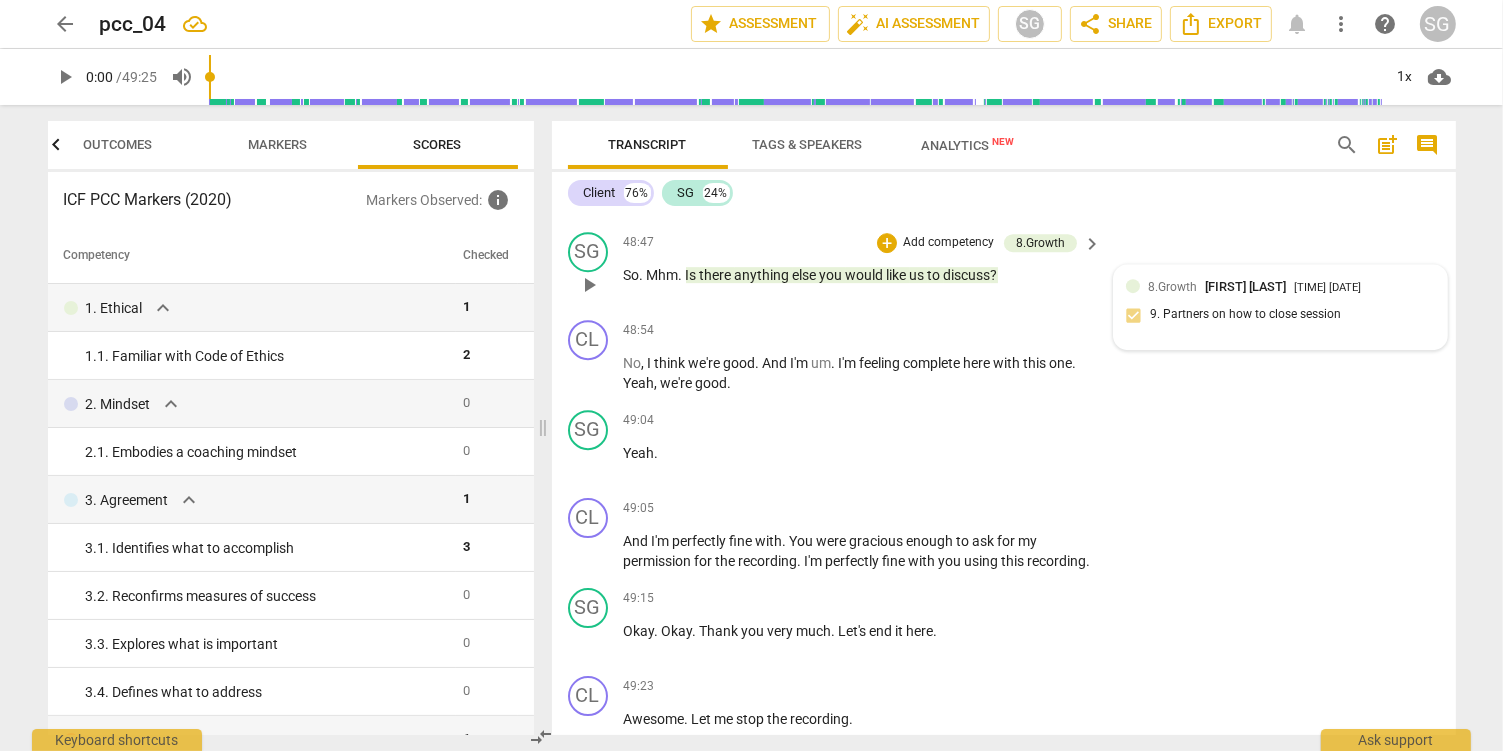 click on "Outcomes" at bounding box center (117, 144) 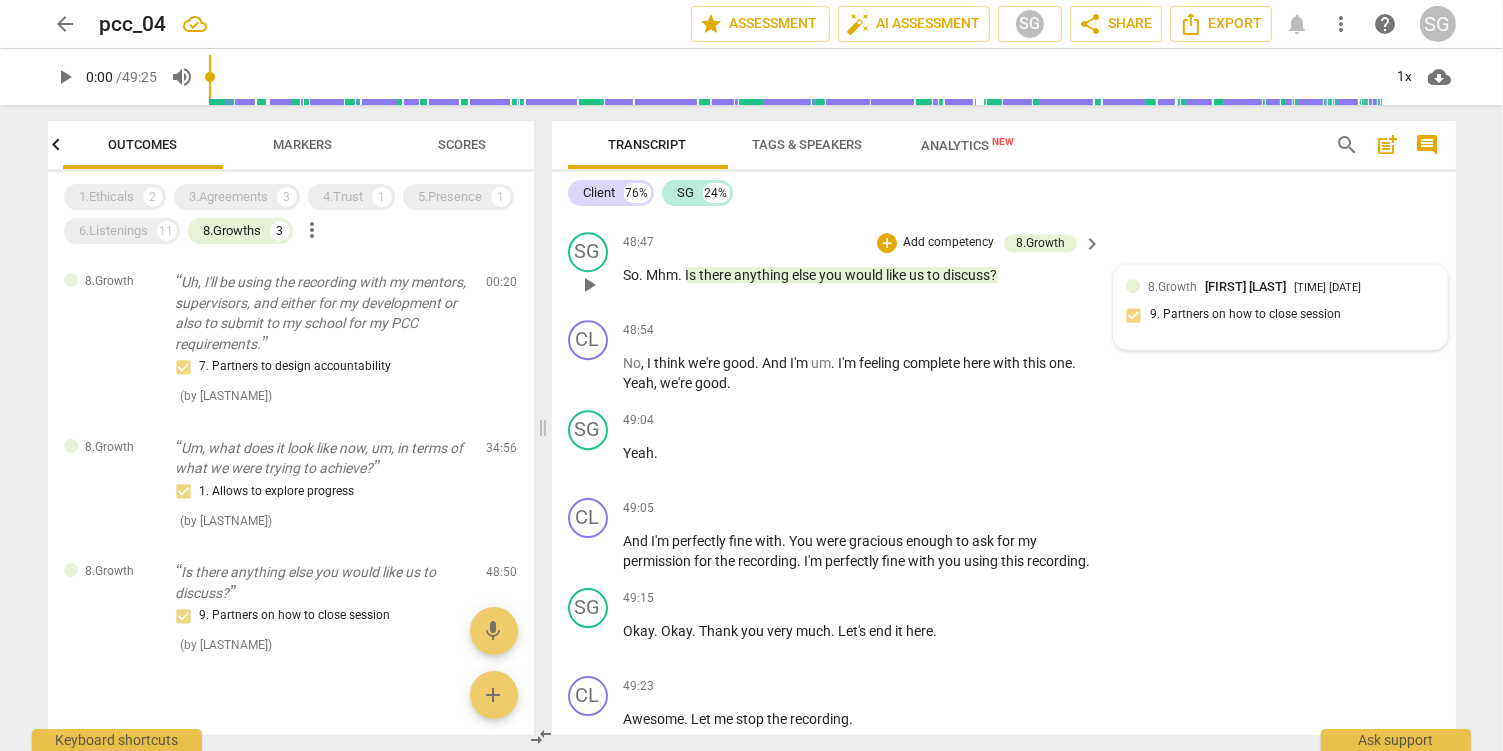 scroll, scrollTop: 0, scrollLeft: 0, axis: both 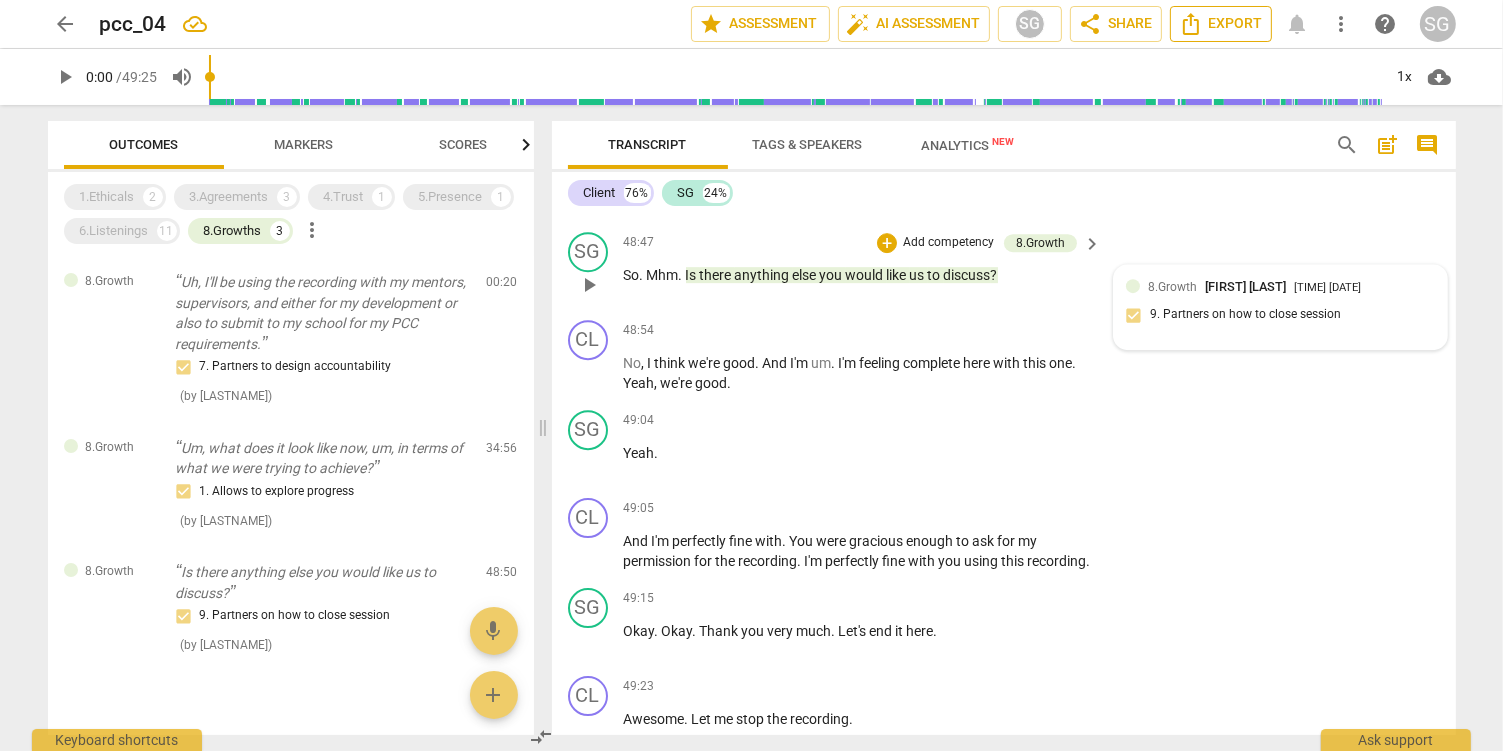 click on "Export" at bounding box center [1221, 24] 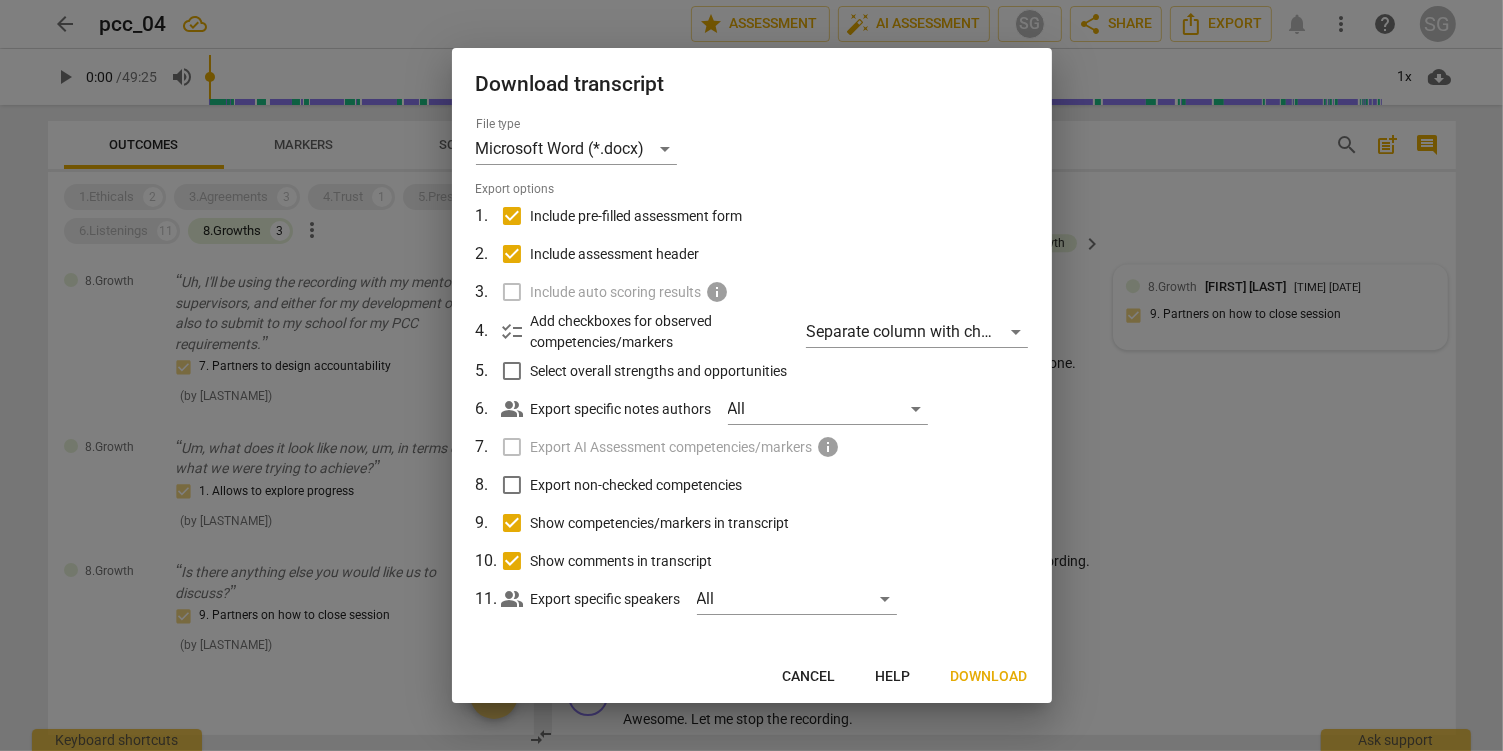 click on "Download" at bounding box center (989, 677) 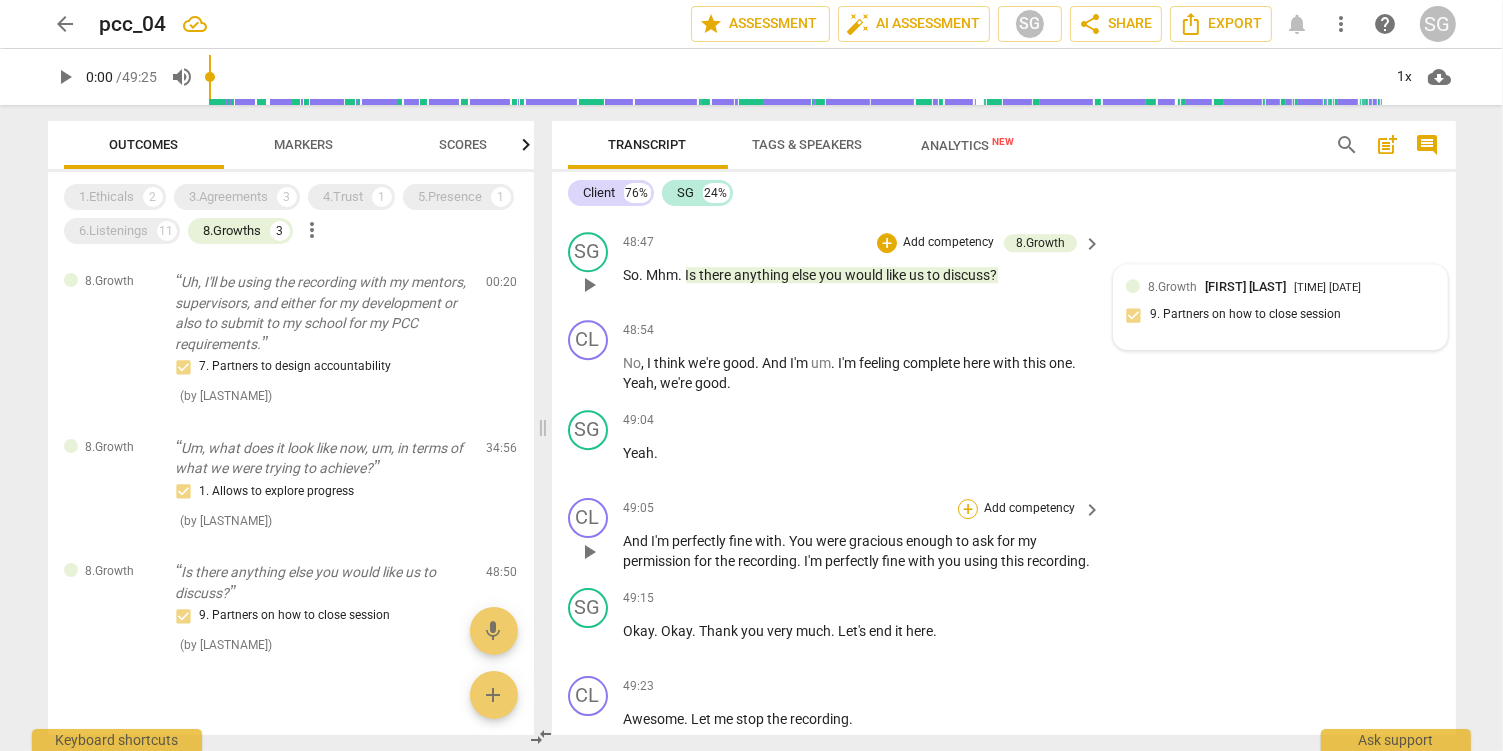 type 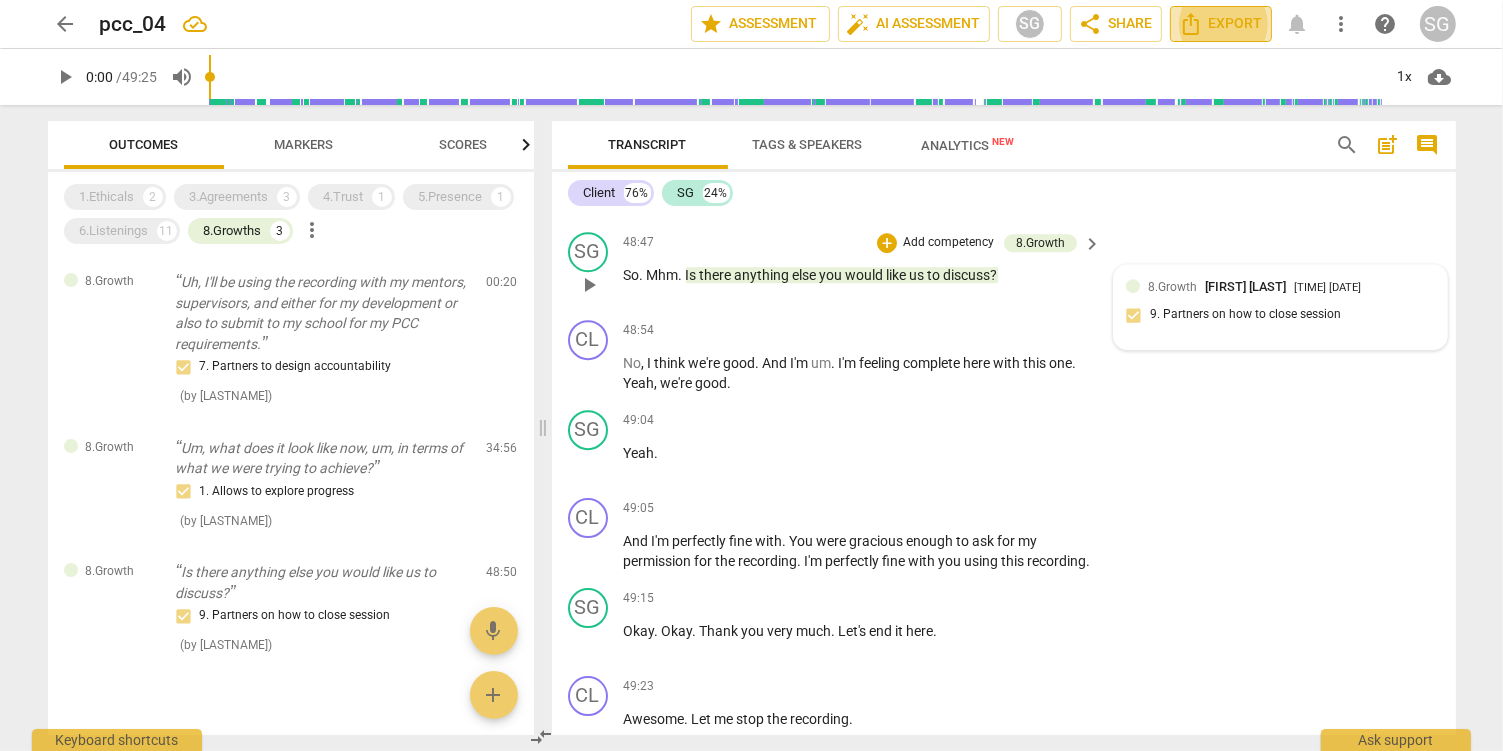 click on "Export" at bounding box center [1221, 24] 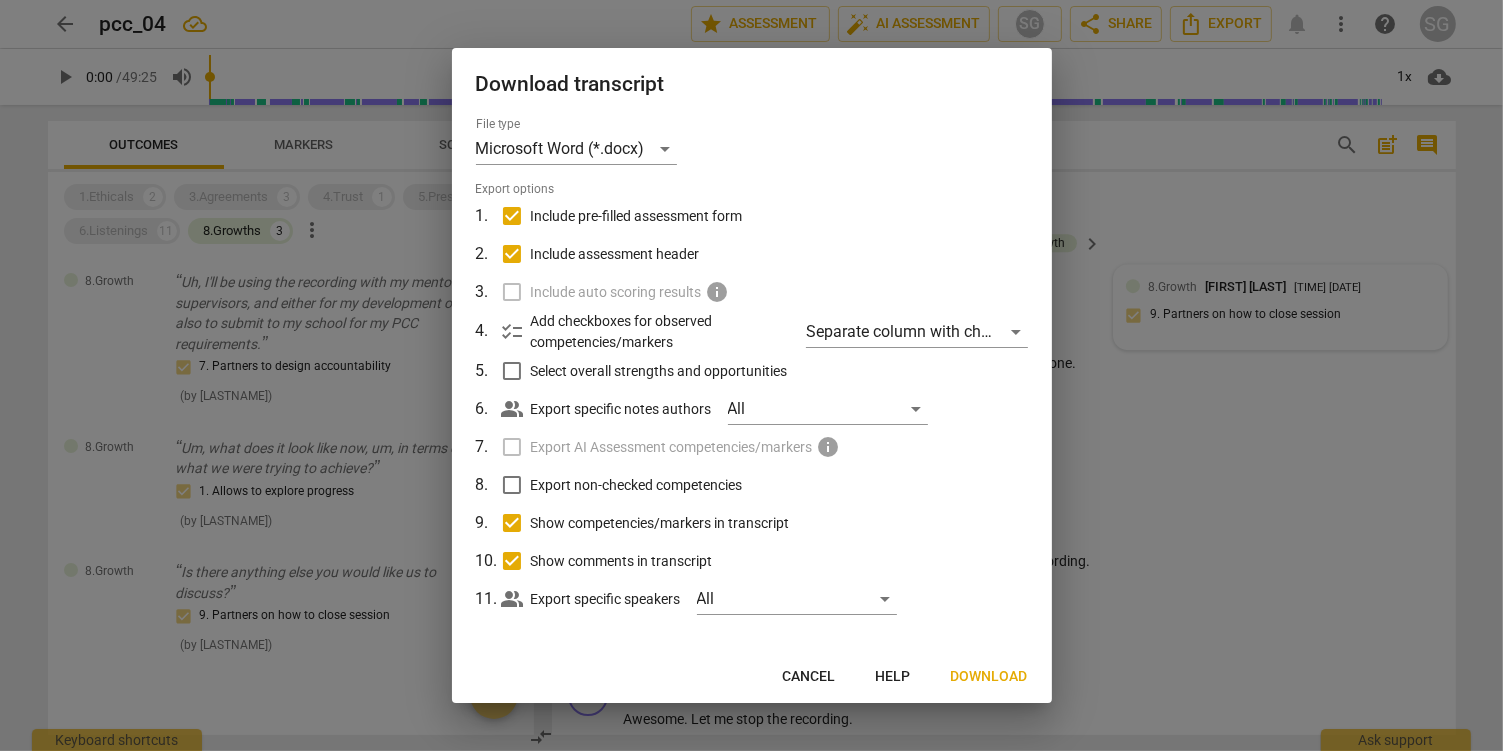 click on "Download" at bounding box center [989, 677] 